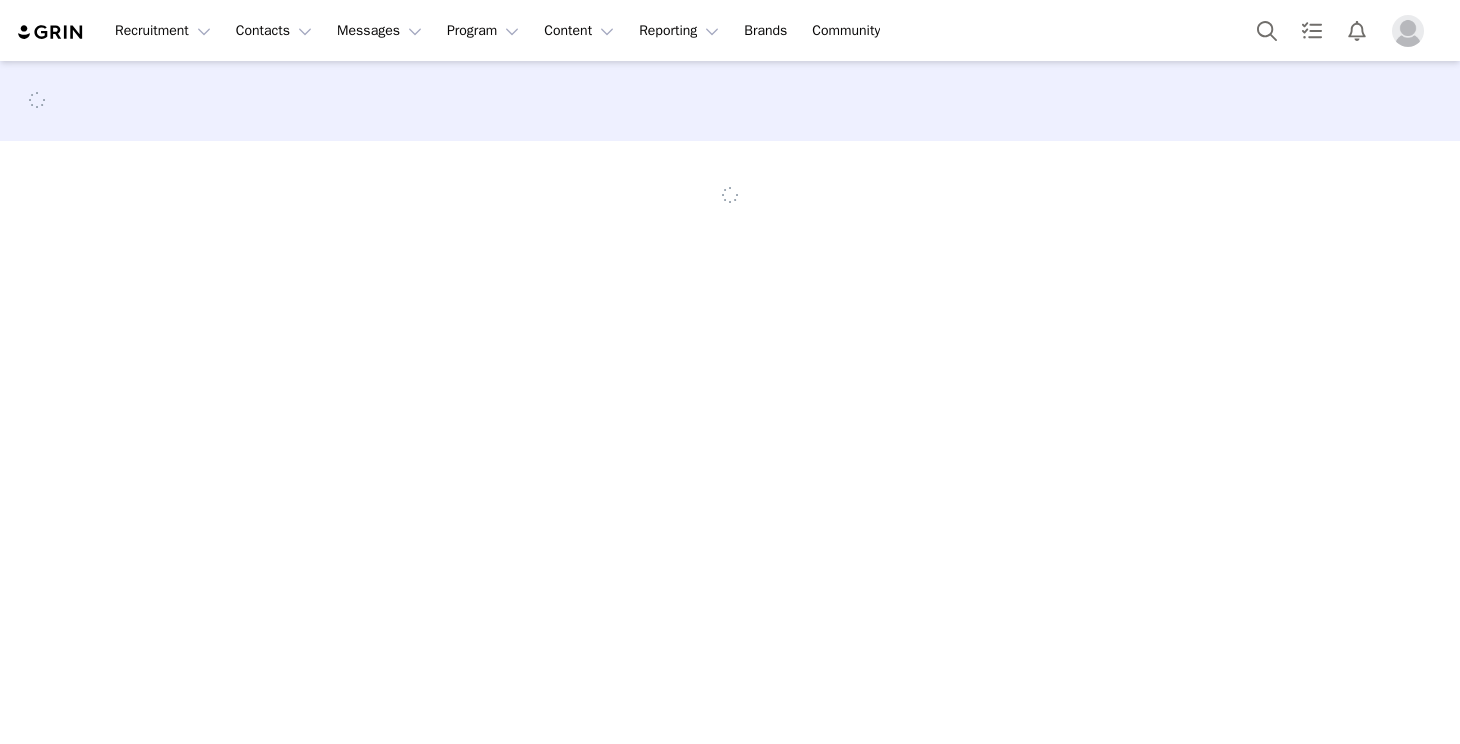 scroll, scrollTop: 0, scrollLeft: 0, axis: both 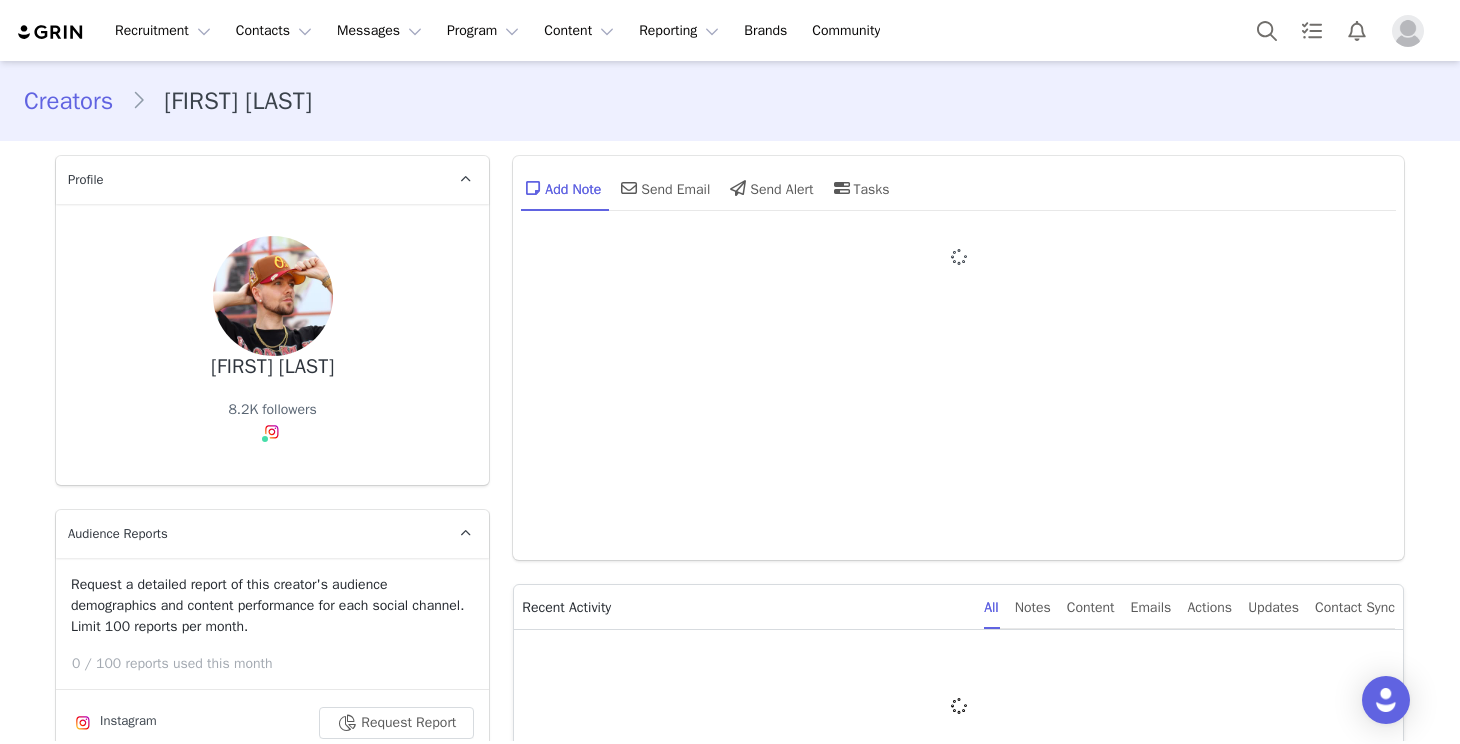 type on "+1 (United States)" 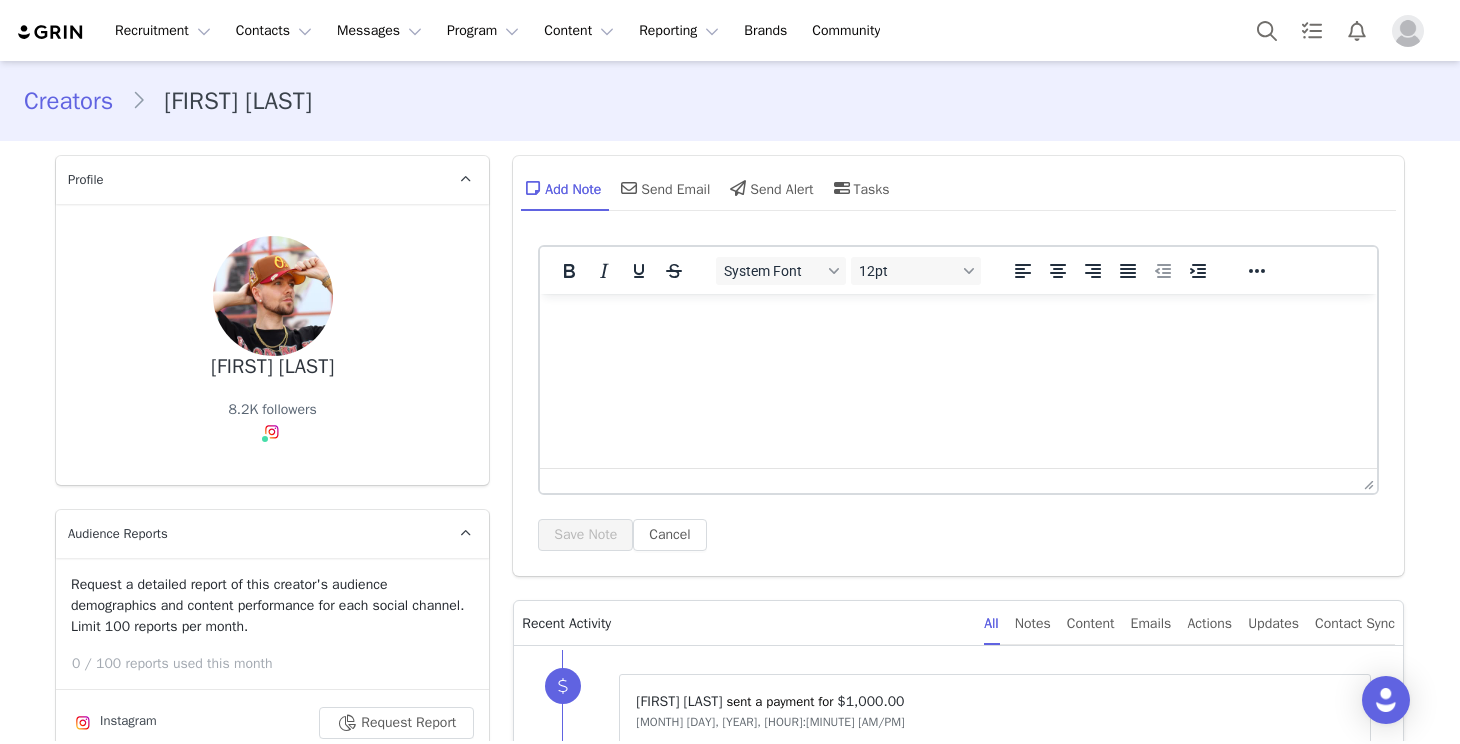 scroll, scrollTop: 400, scrollLeft: 0, axis: vertical 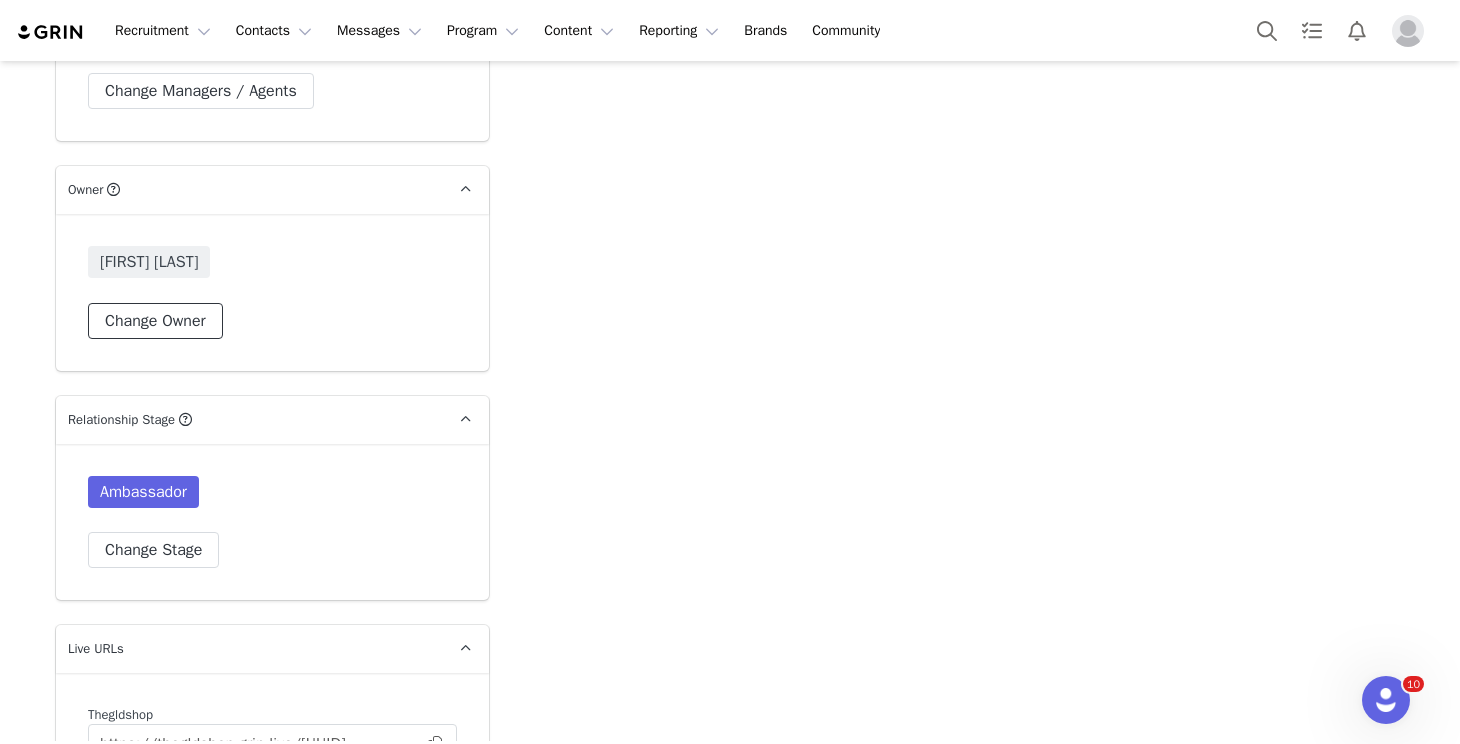 click on "Change Owner" at bounding box center (155, 321) 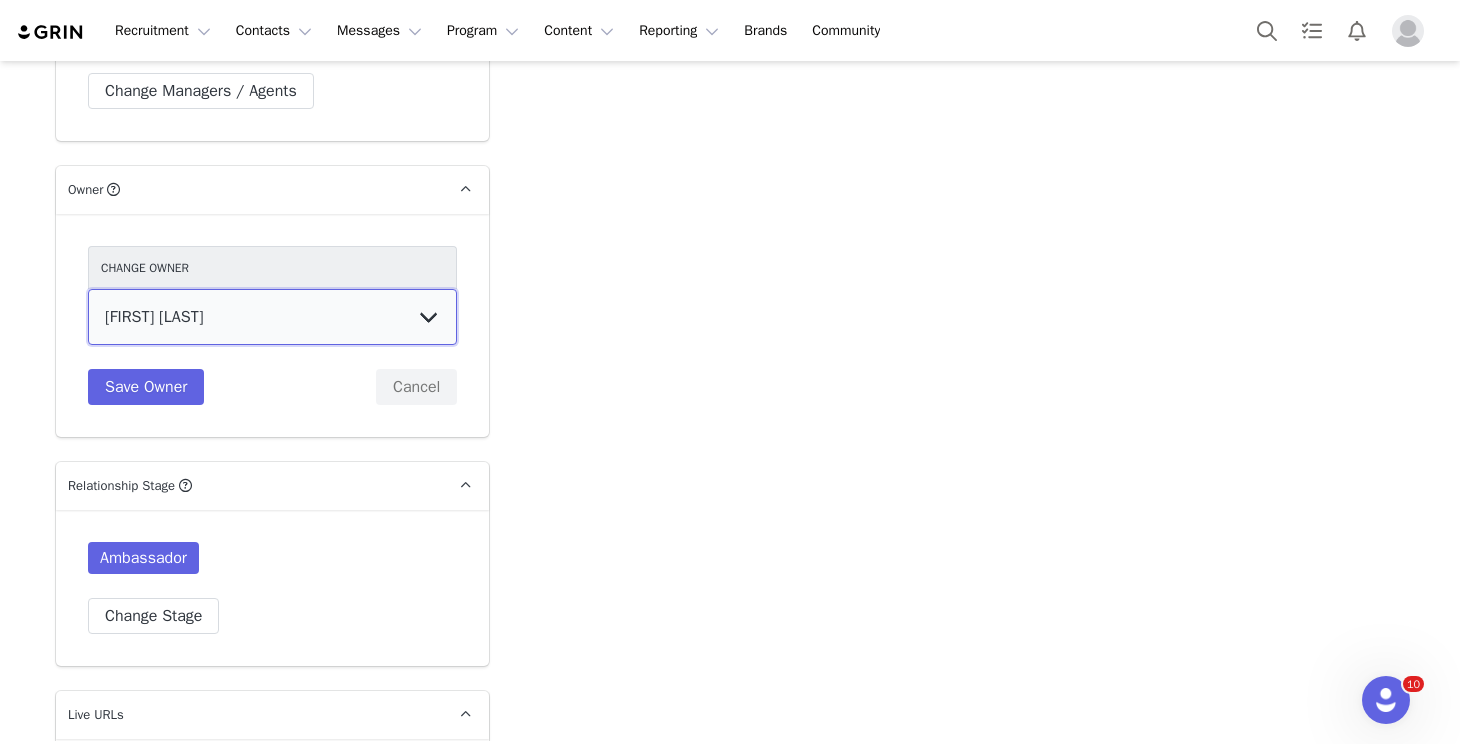 click on "Travis Goddard   Michael Galloway   Ashley Marckel   Lorena Reyes   Wickel Titalom   Nestor Gutierrez   GRIN CreatorCommerce" at bounding box center [272, 317] 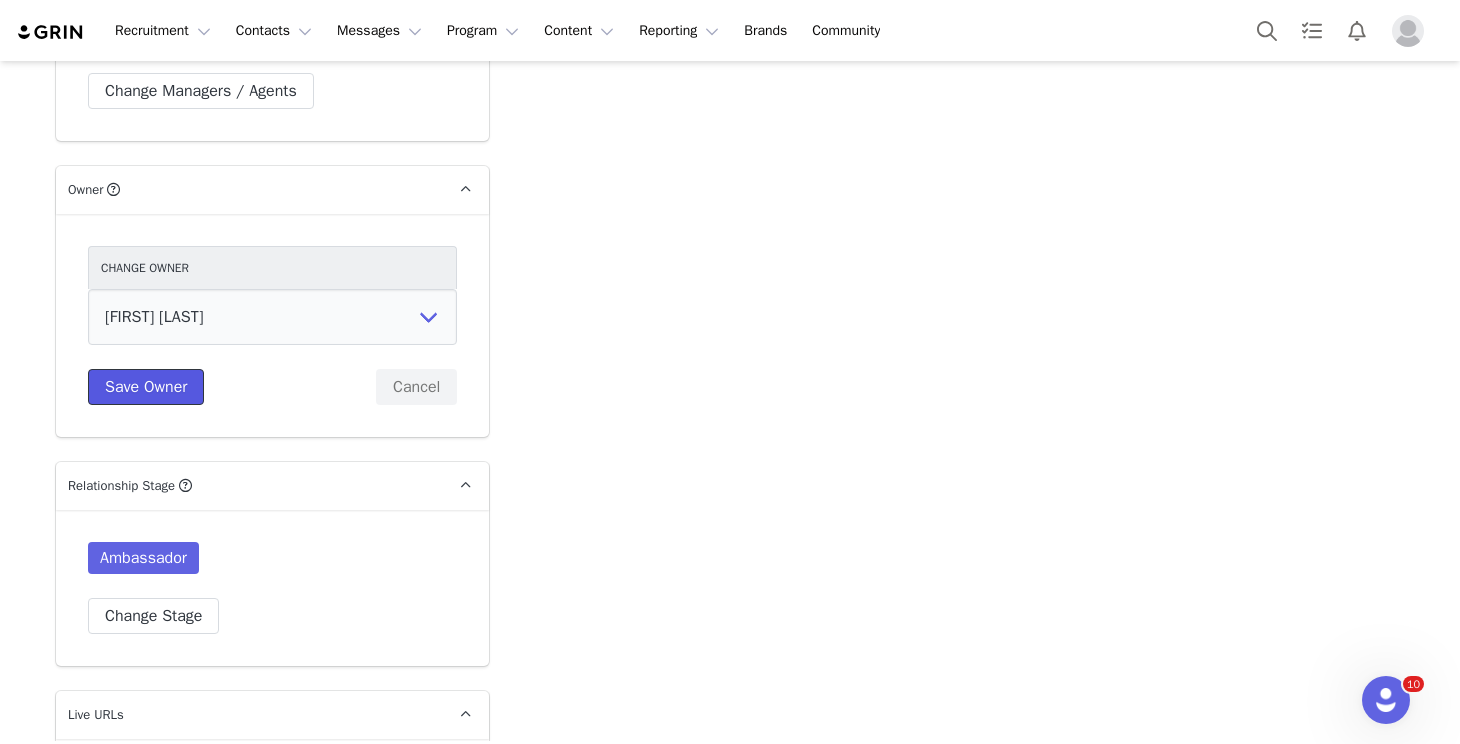 click on "Save Owner" at bounding box center (146, 387) 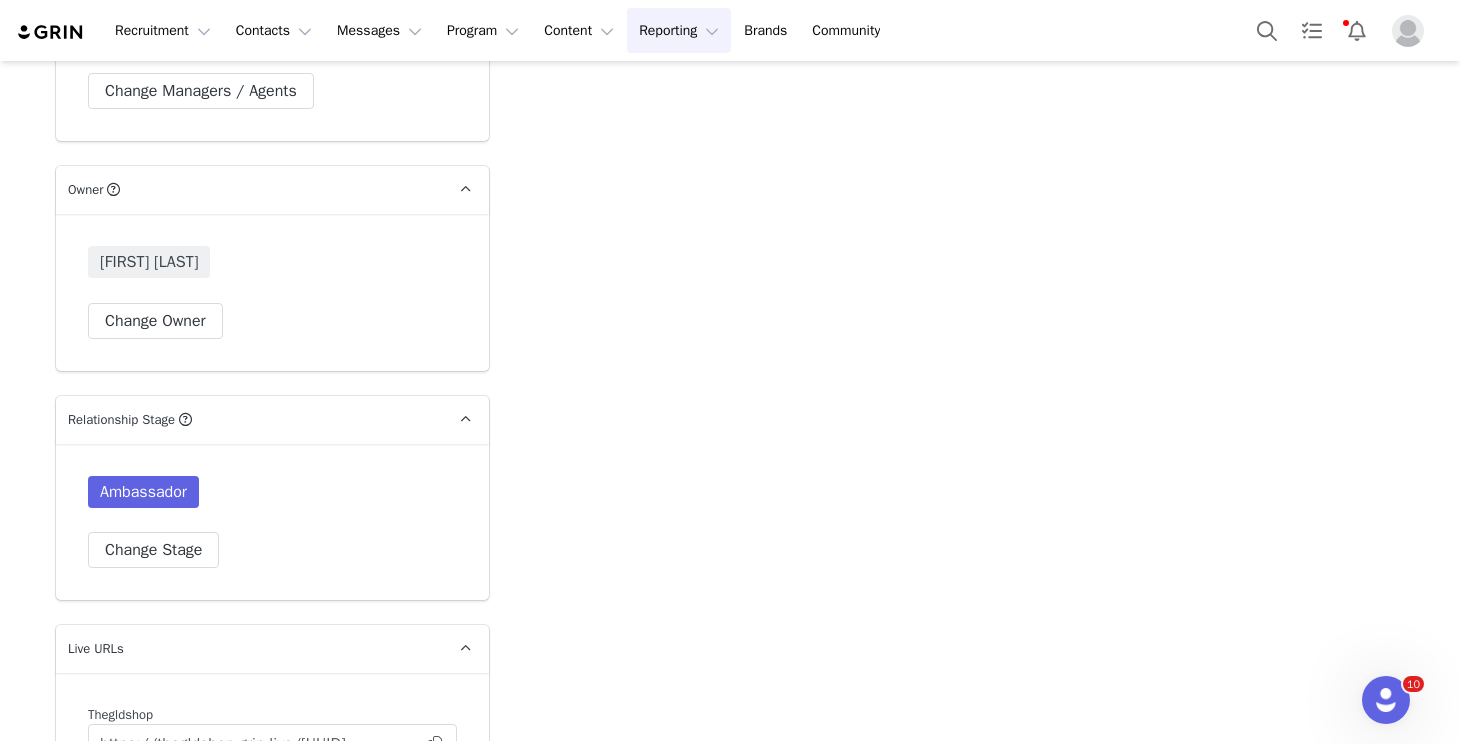 click on "Reporting Reporting" at bounding box center [679, 30] 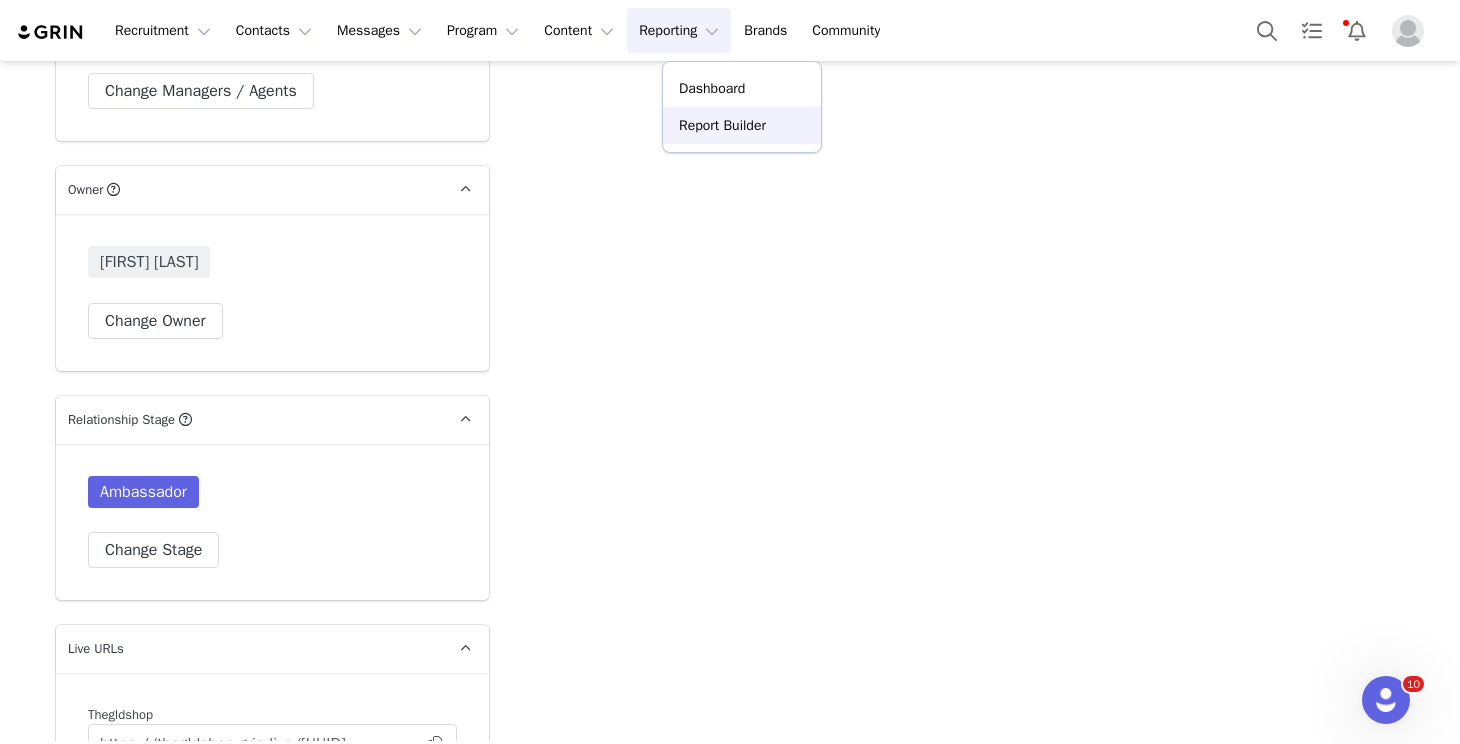 click on "Report Builder" at bounding box center (722, 125) 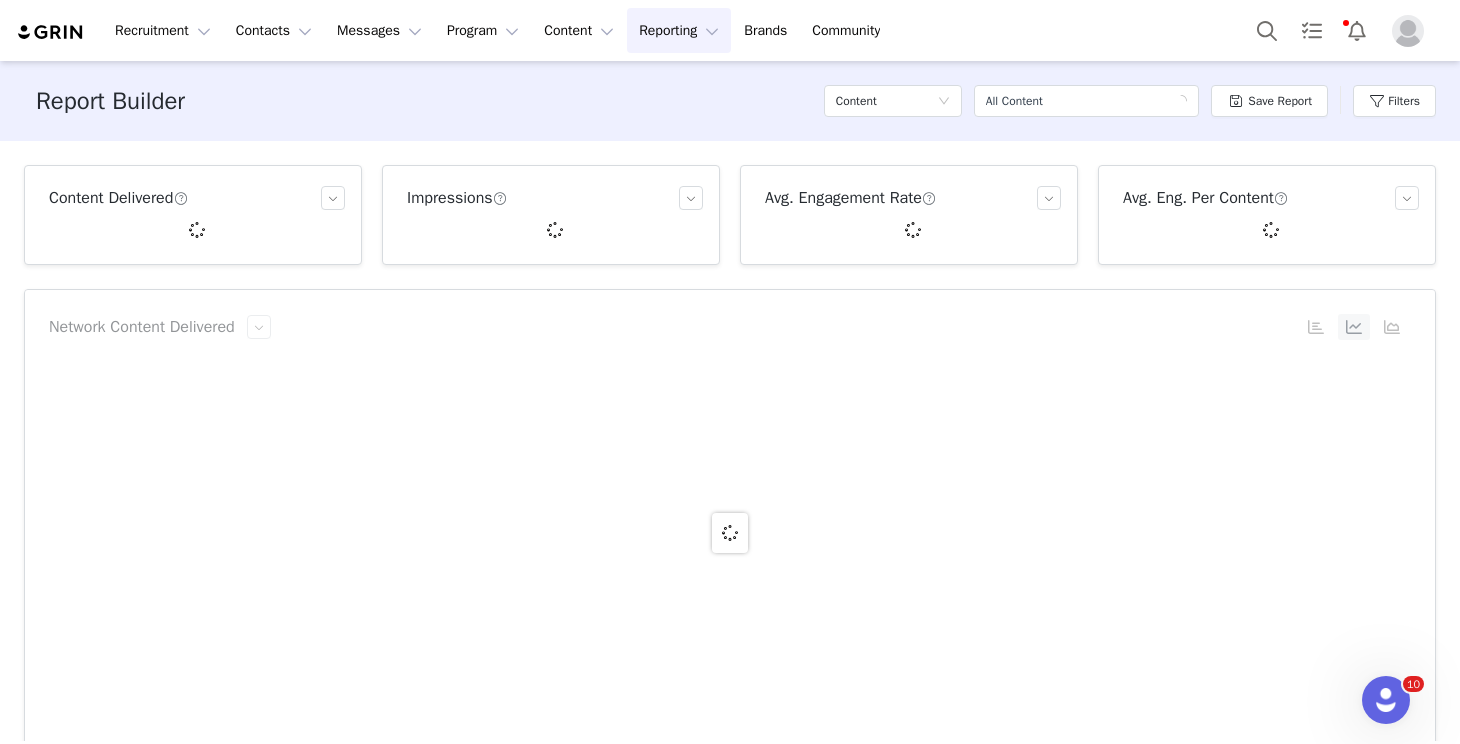 scroll, scrollTop: 0, scrollLeft: 0, axis: both 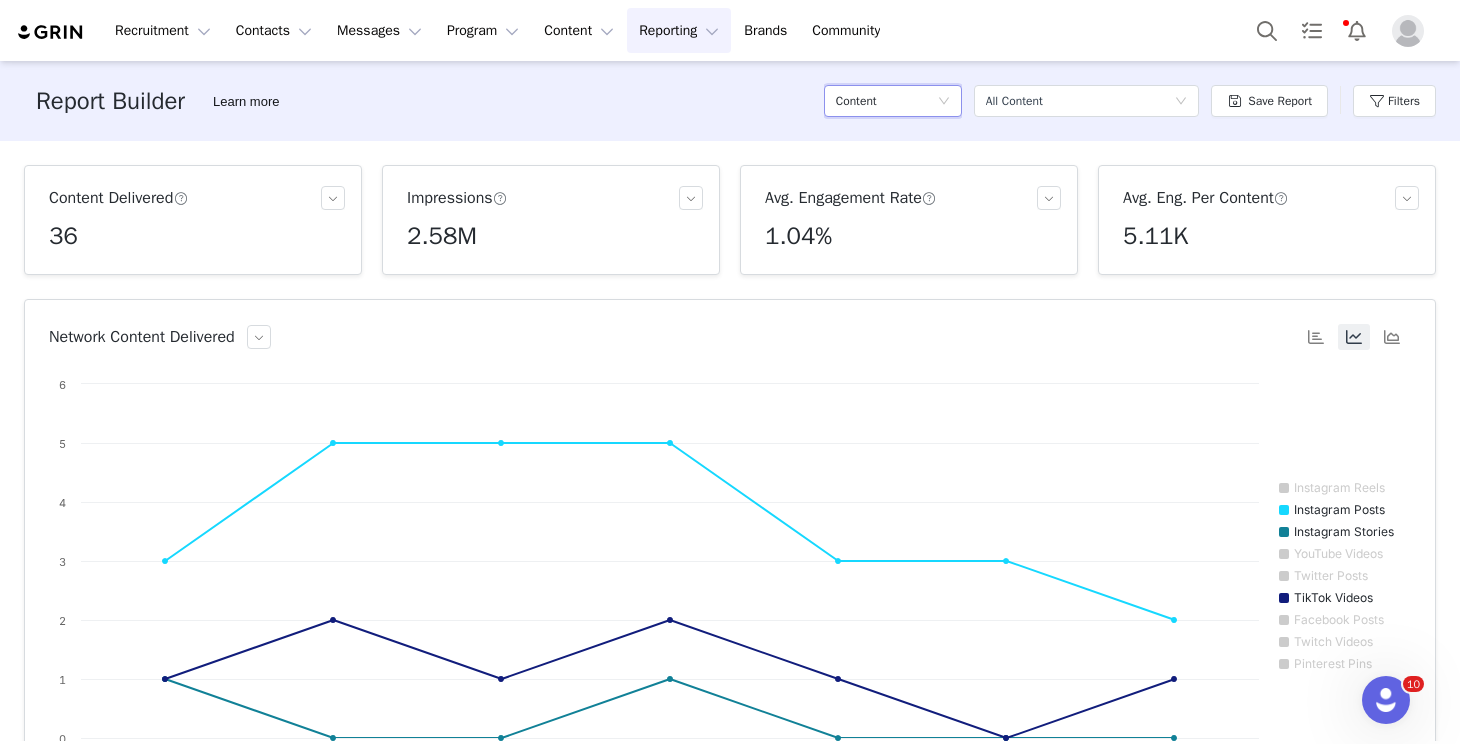 click on "Content" at bounding box center (886, 101) 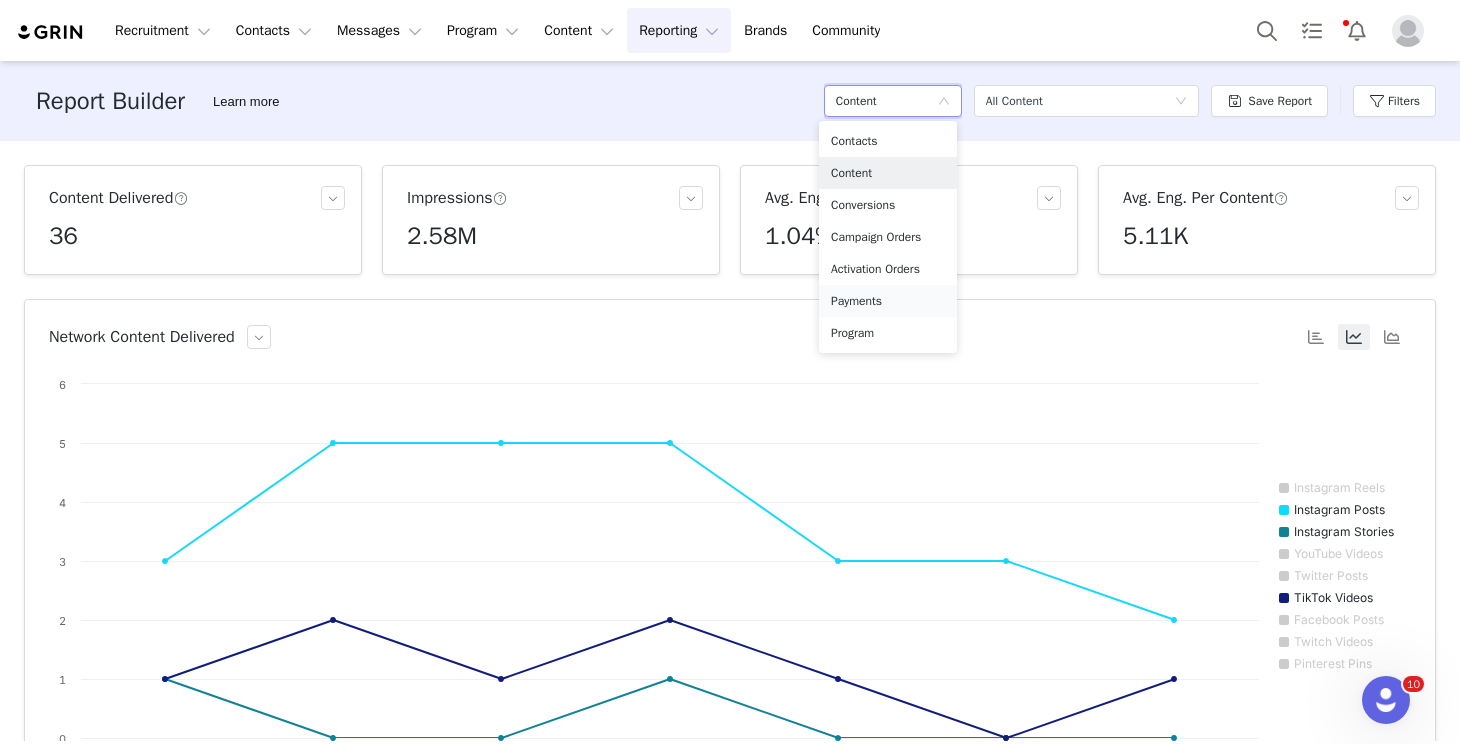 click on "Payments" at bounding box center [888, 301] 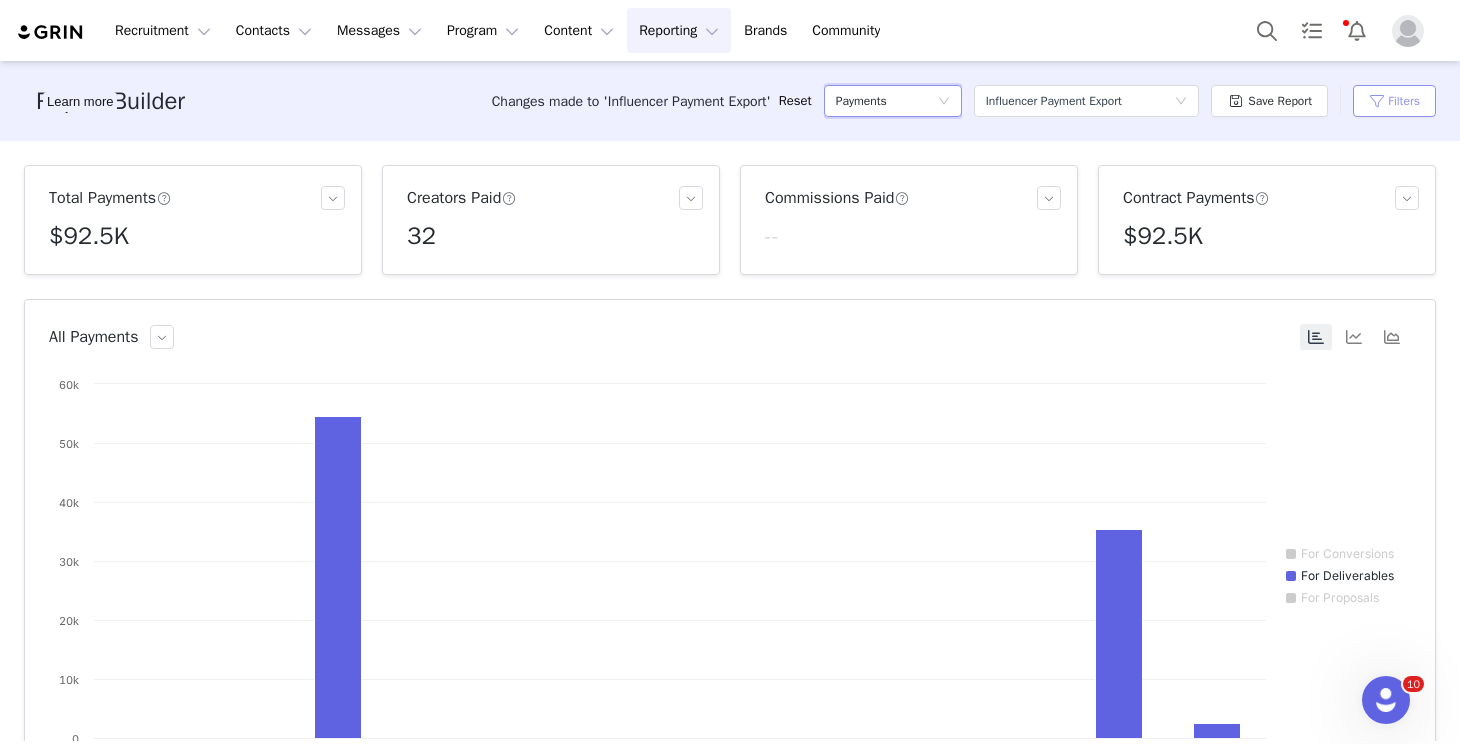 click on "Filters" at bounding box center [1394, 101] 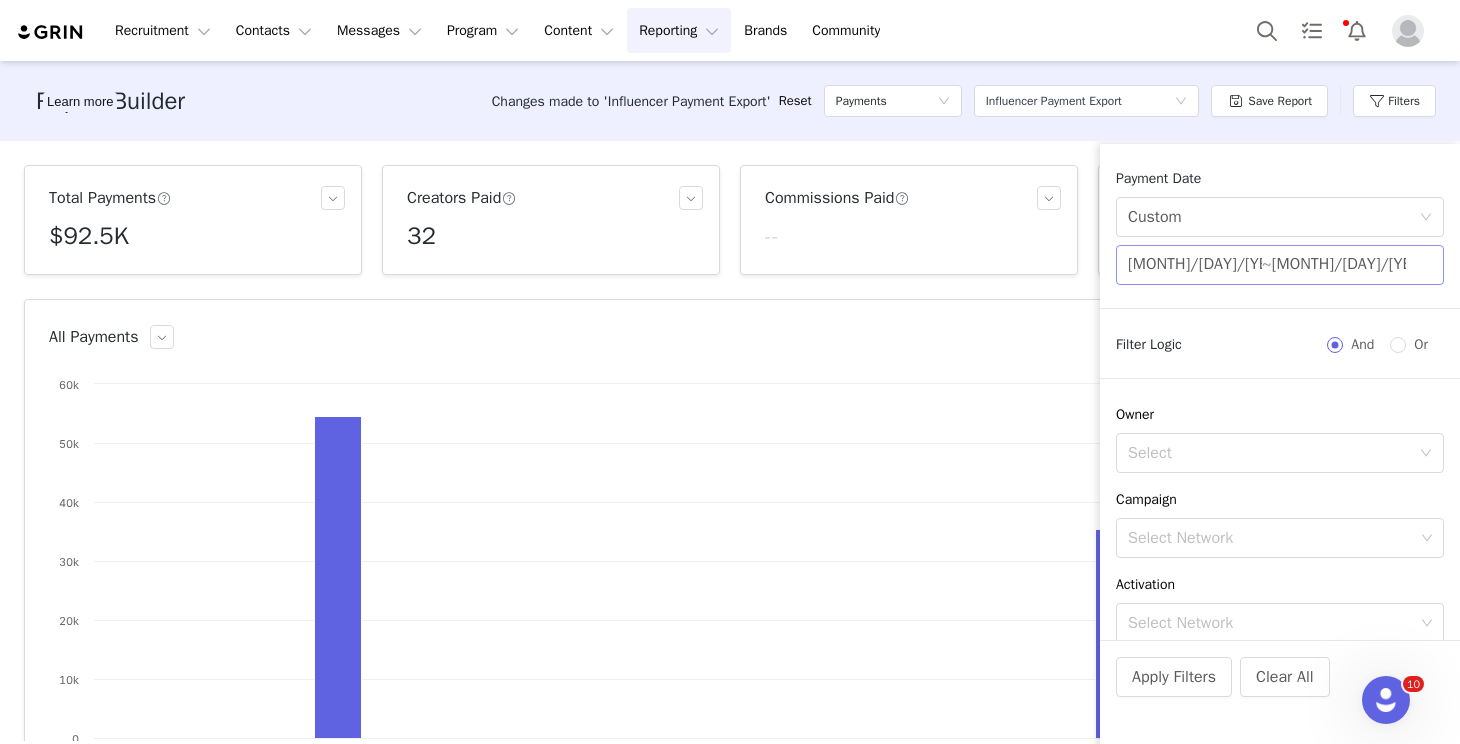 click on "06/28/2025" at bounding box center (1195, 265) 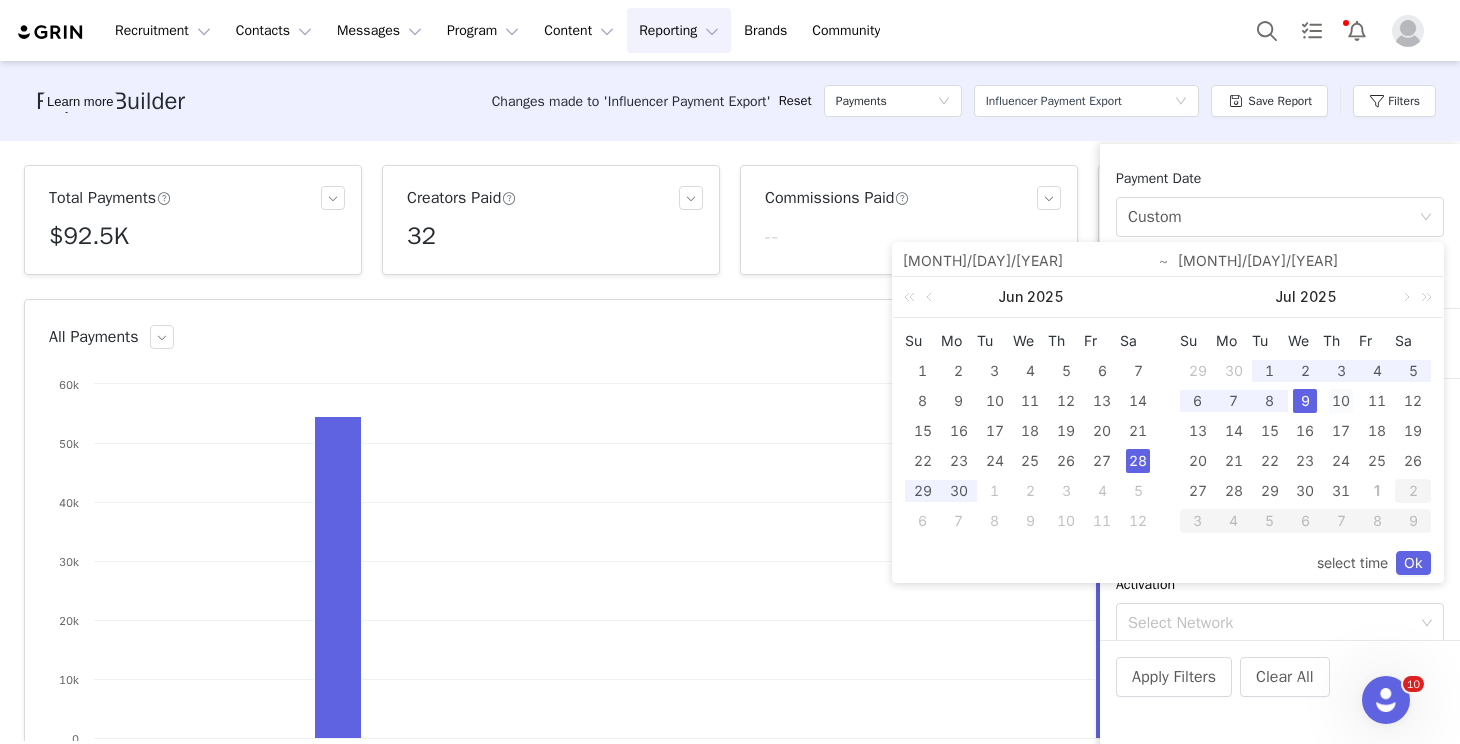 click on "10" at bounding box center (1341, 401) 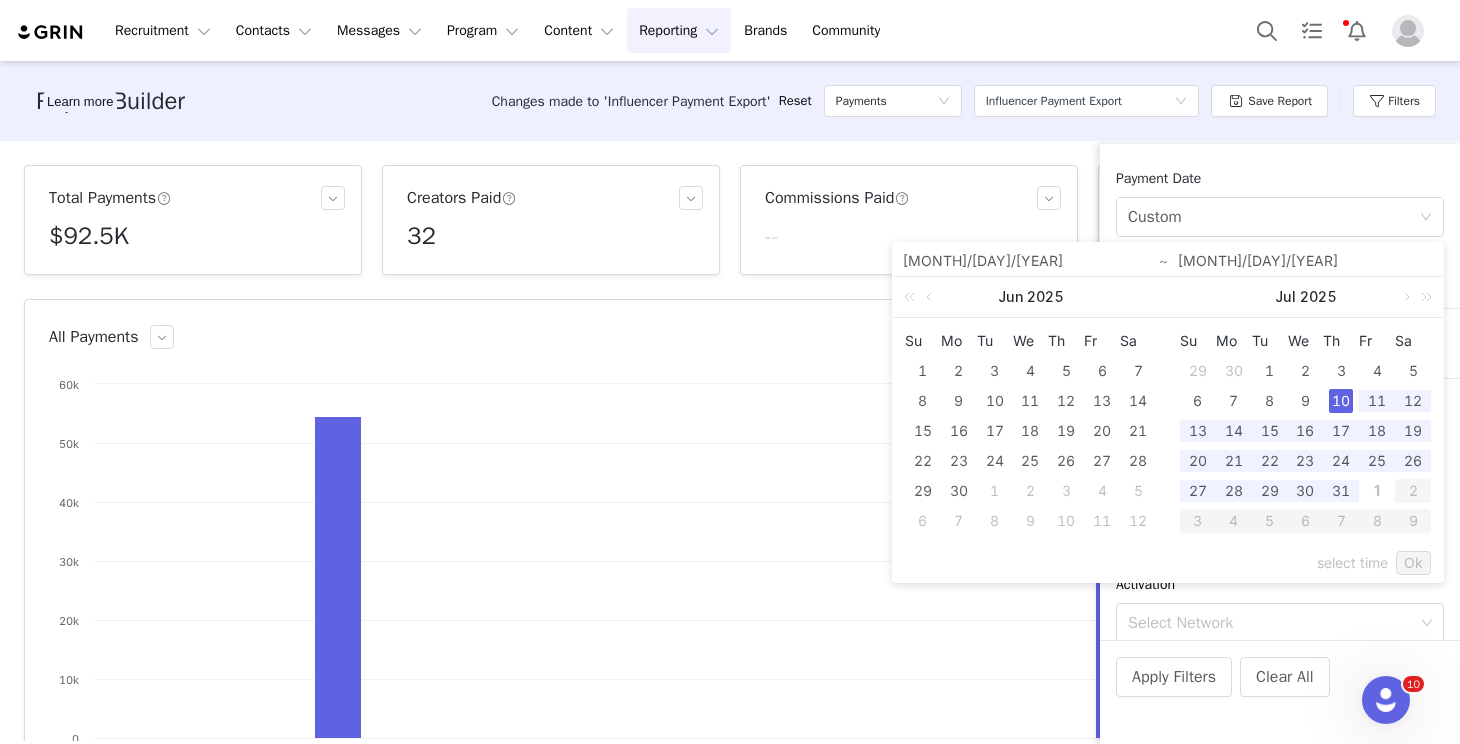 click on "1" at bounding box center [1377, 491] 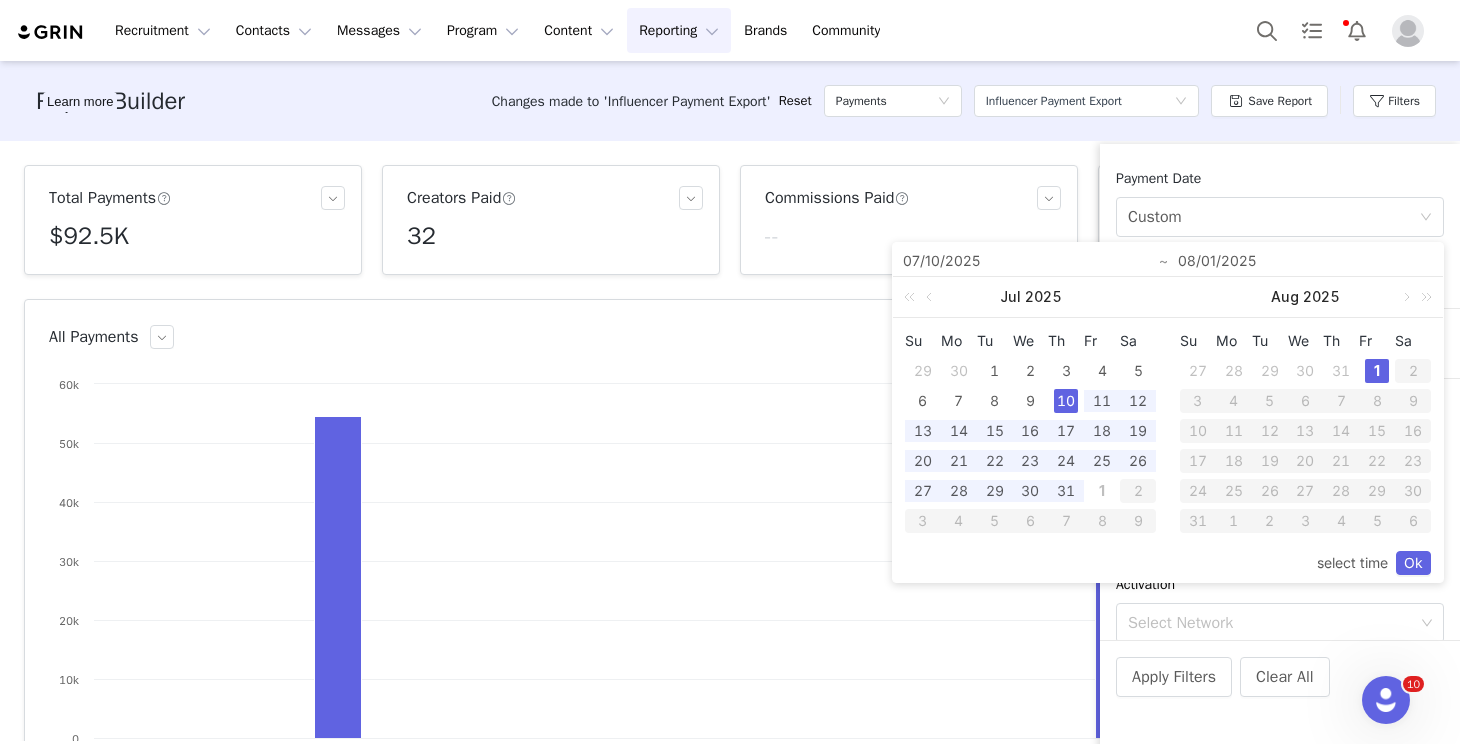 click on "1" at bounding box center (1377, 371) 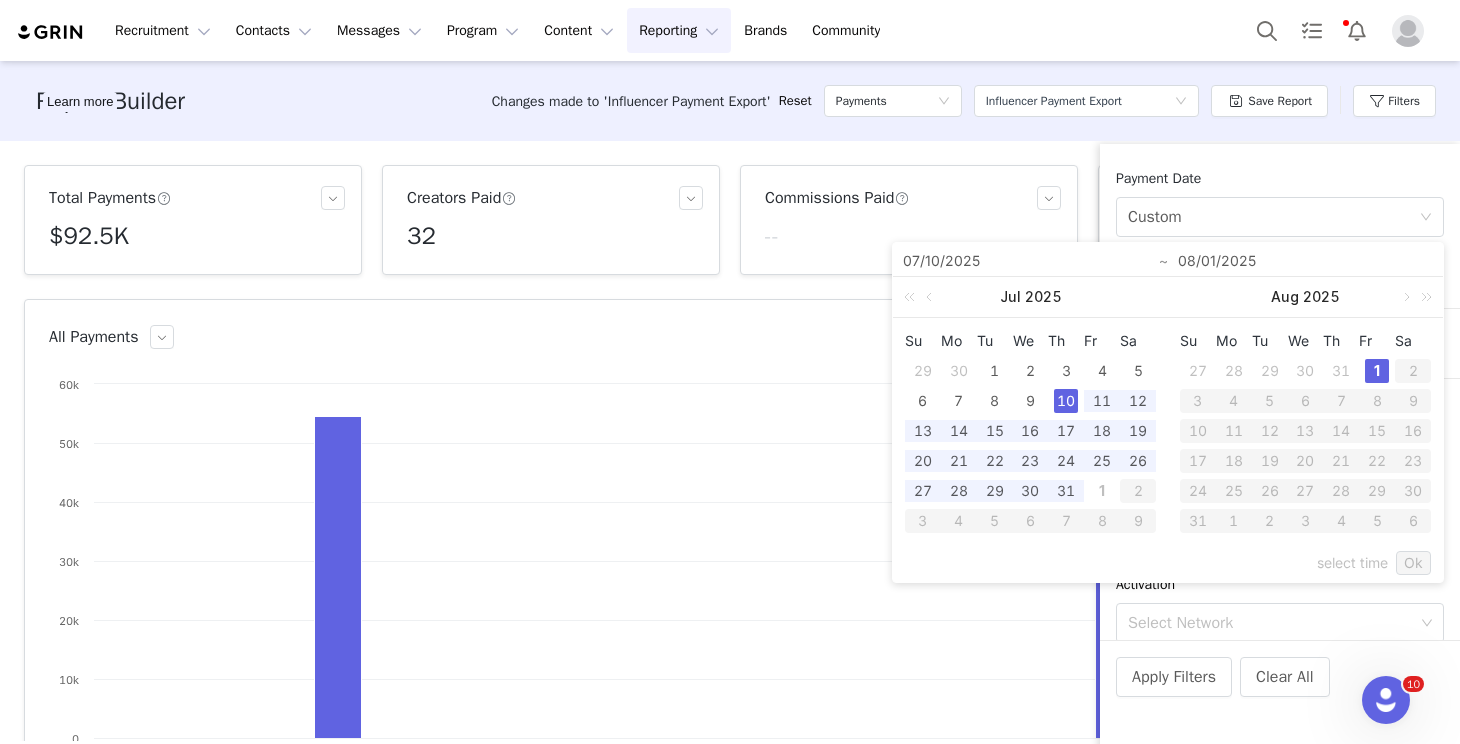 click on "10" at bounding box center (1066, 401) 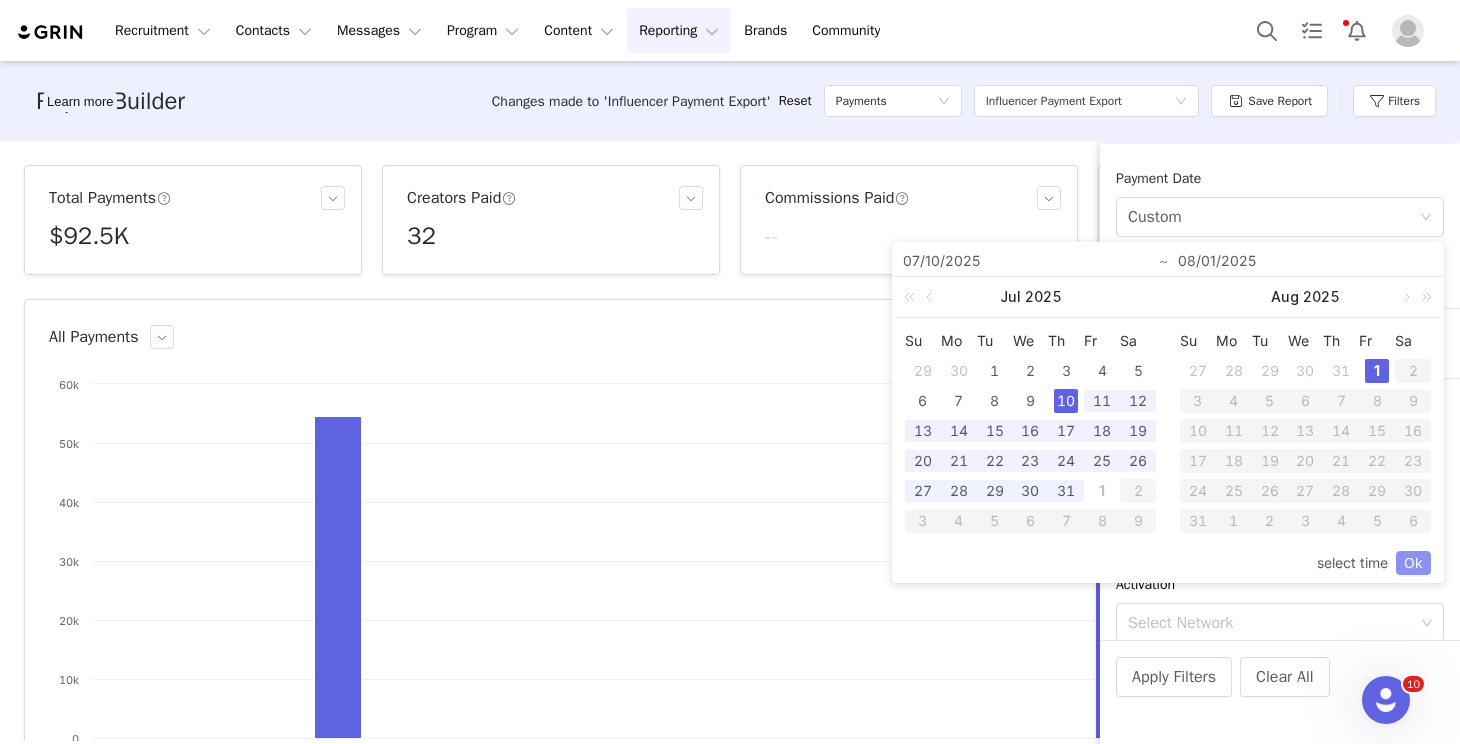 click on "Ok" at bounding box center [1413, 563] 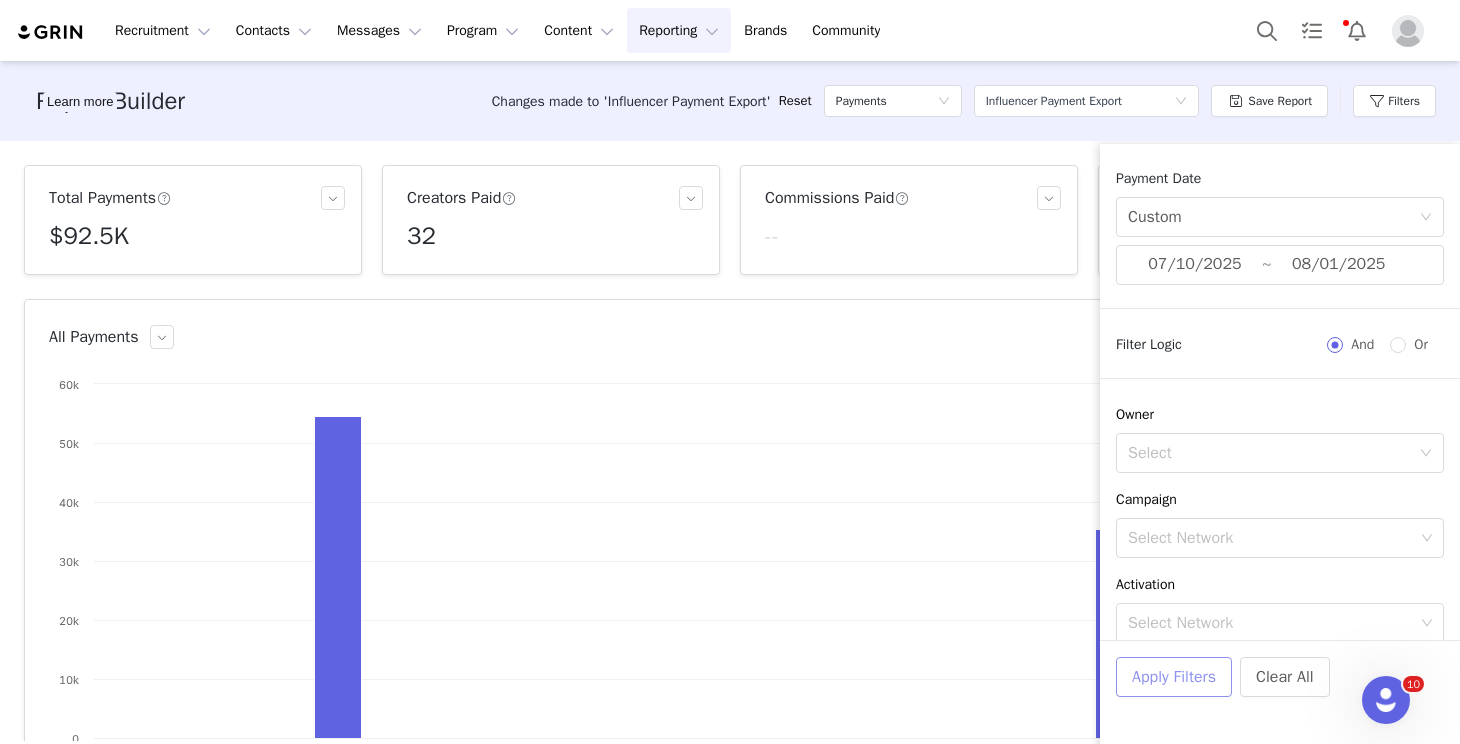 click on "Apply Filters" at bounding box center (1174, 677) 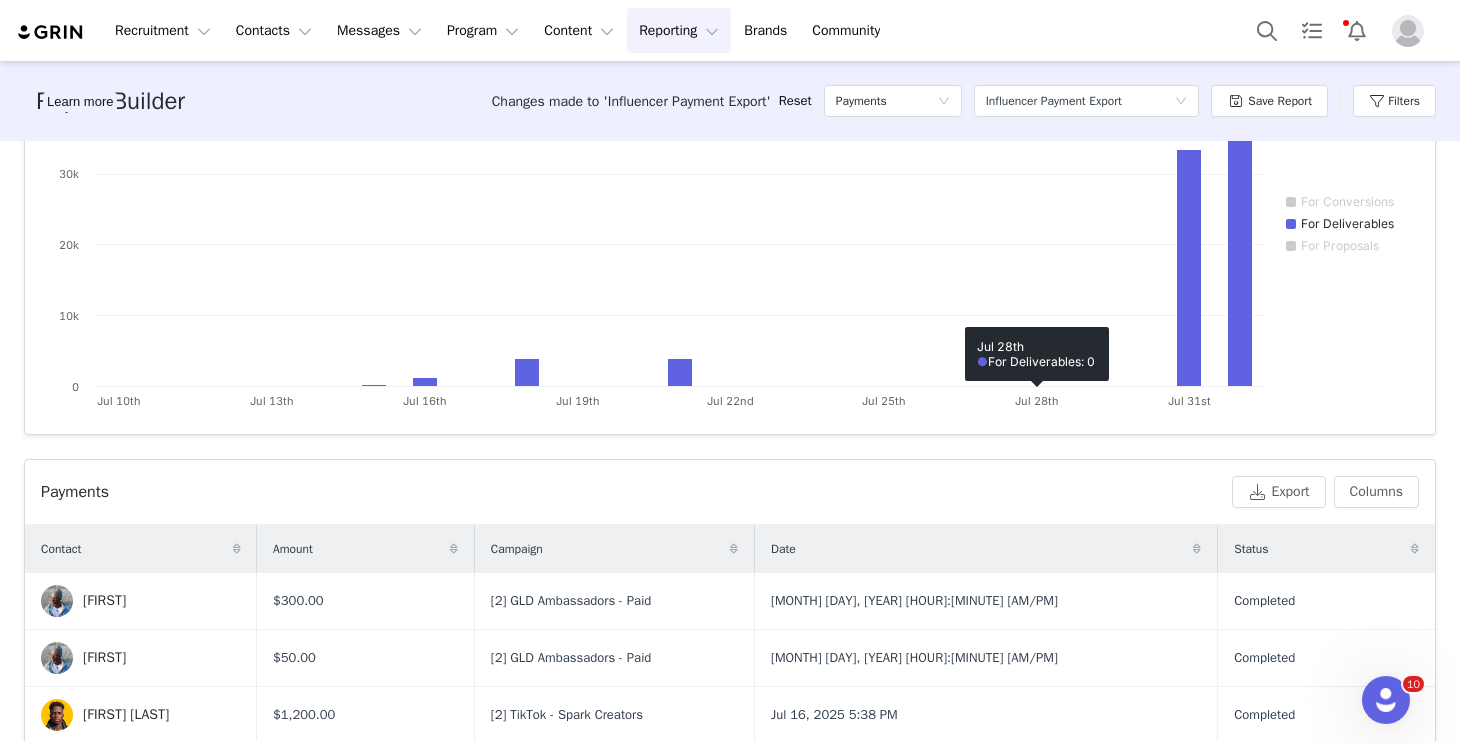 scroll, scrollTop: 364, scrollLeft: 0, axis: vertical 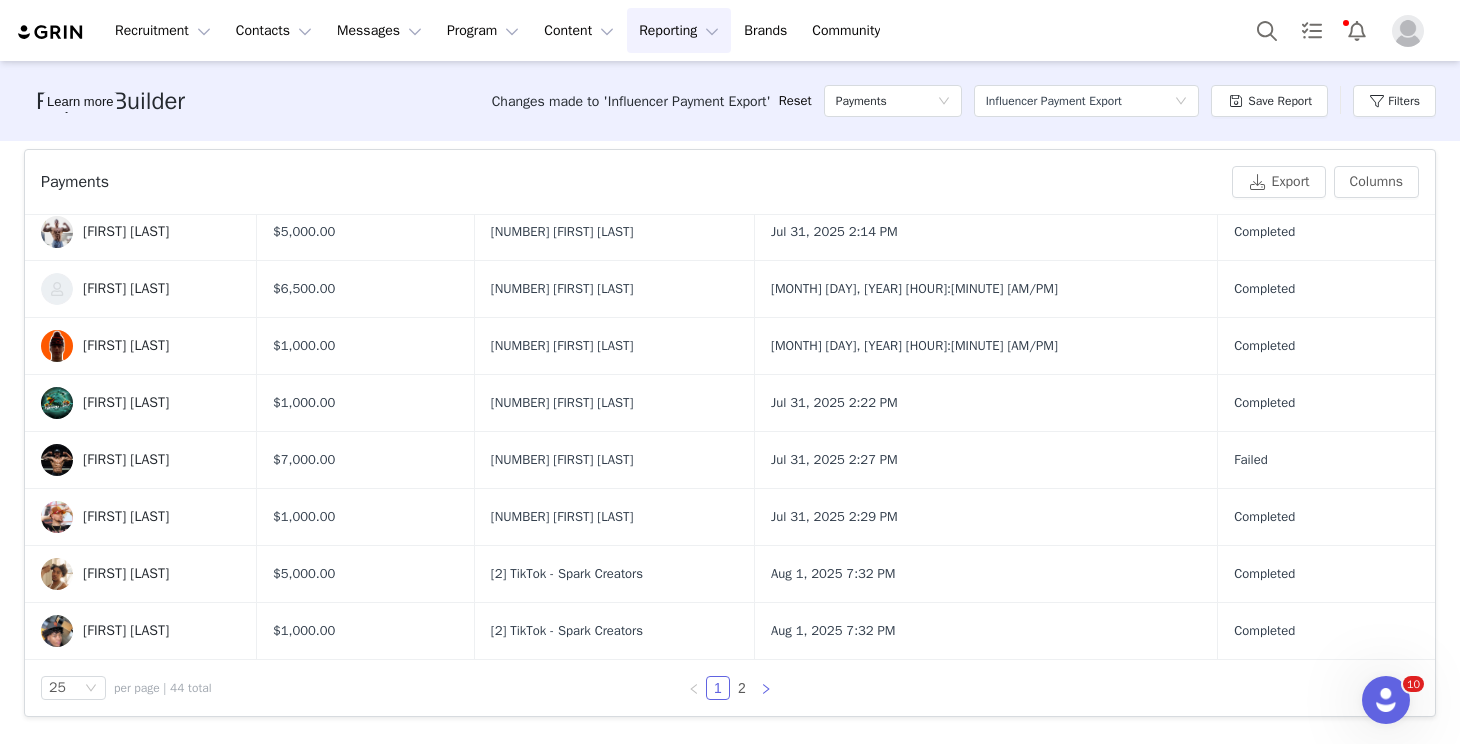 click 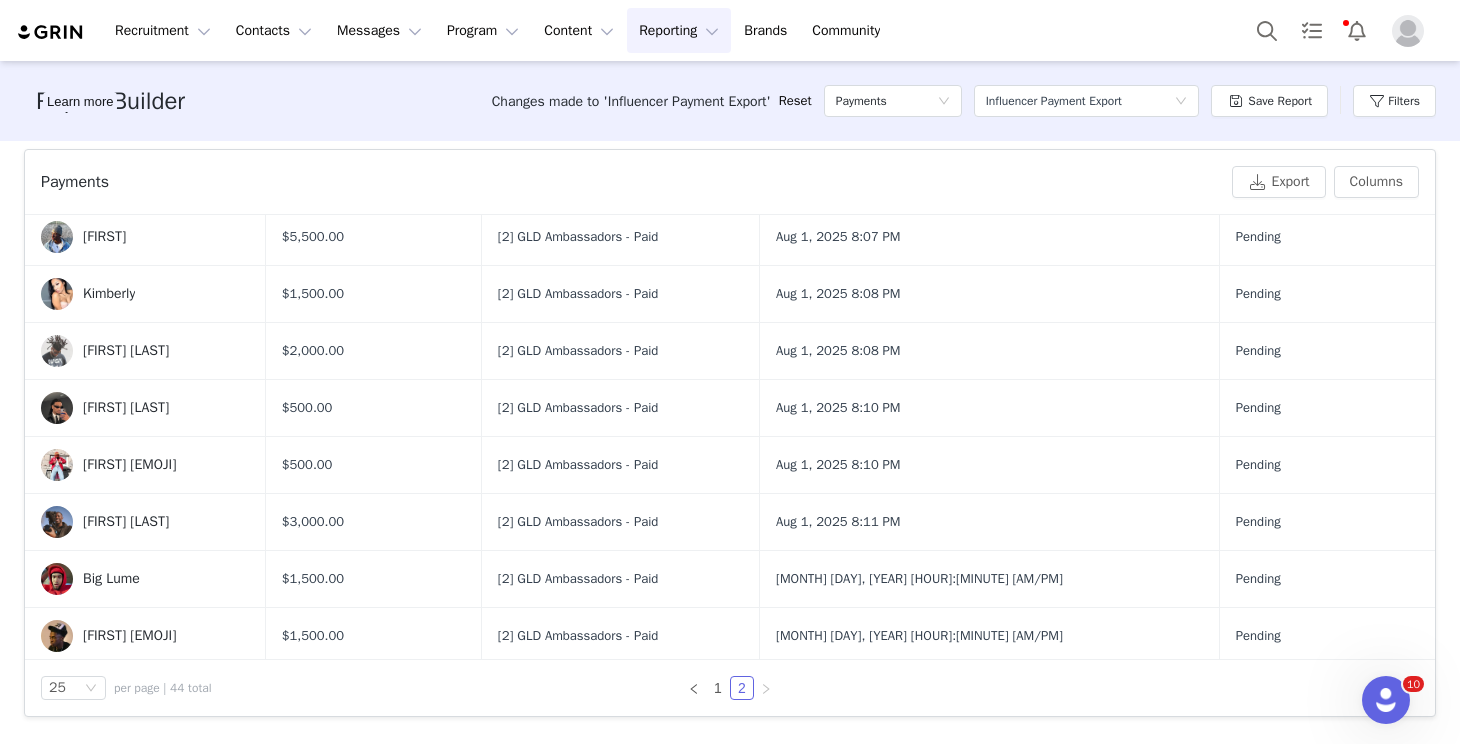 scroll, scrollTop: 686, scrollLeft: 0, axis: vertical 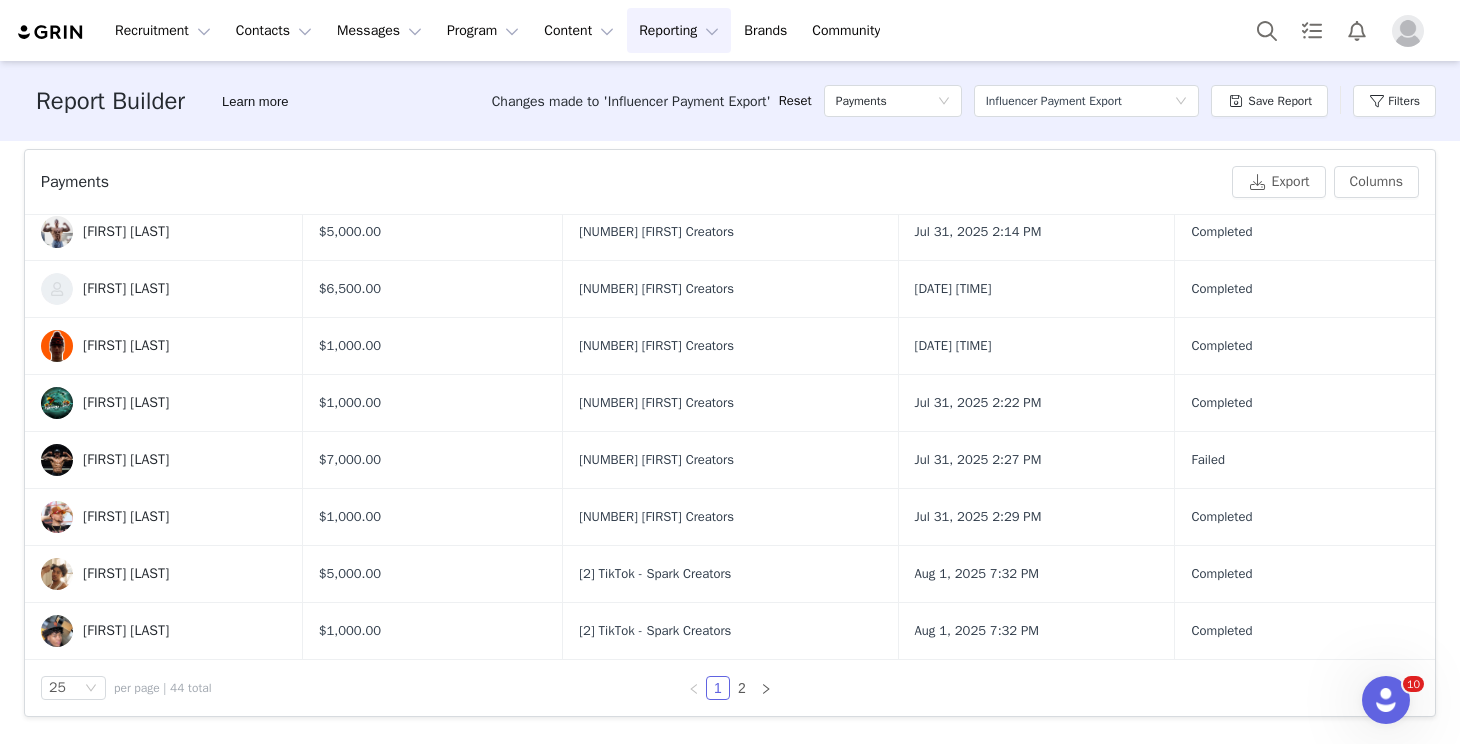 click on "Reporting Reporting" at bounding box center (679, 30) 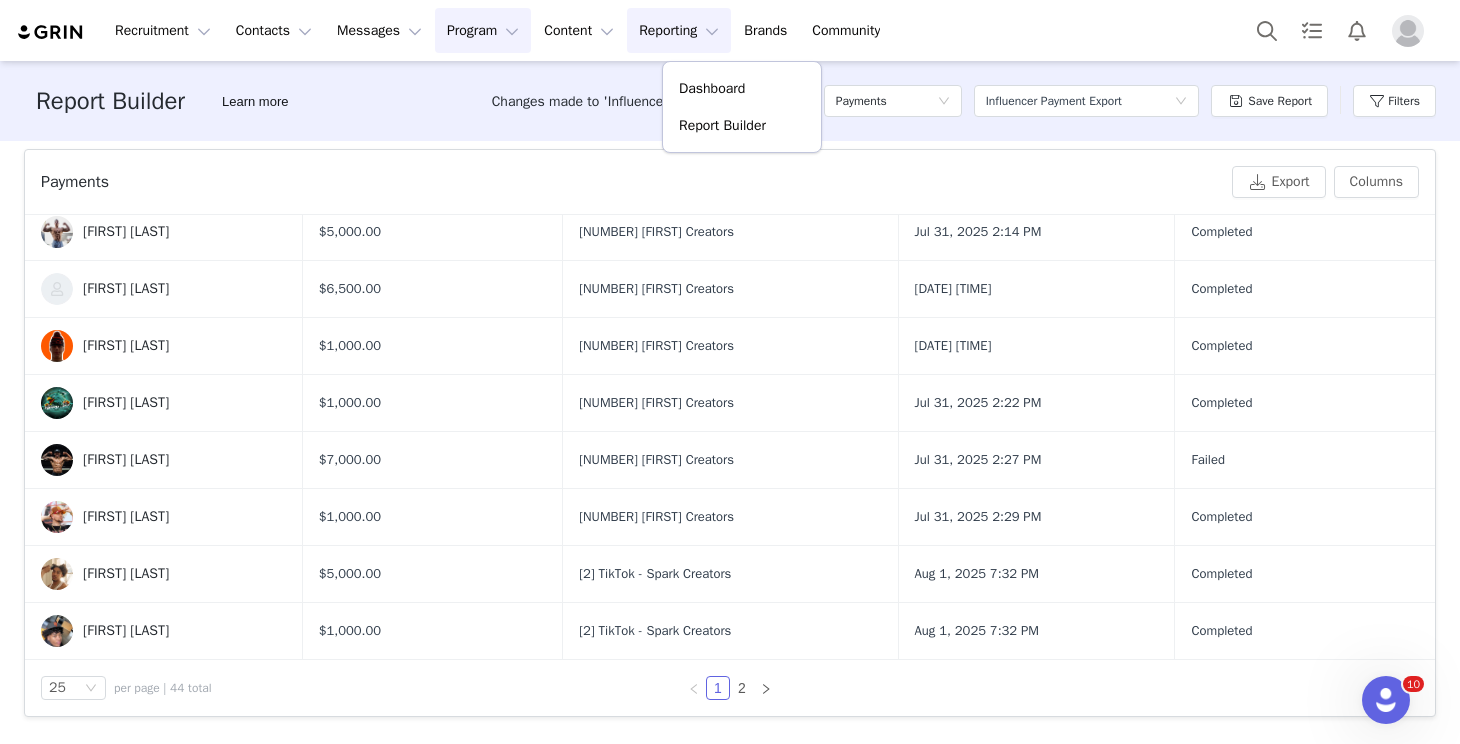 click on "Program Program" at bounding box center [483, 30] 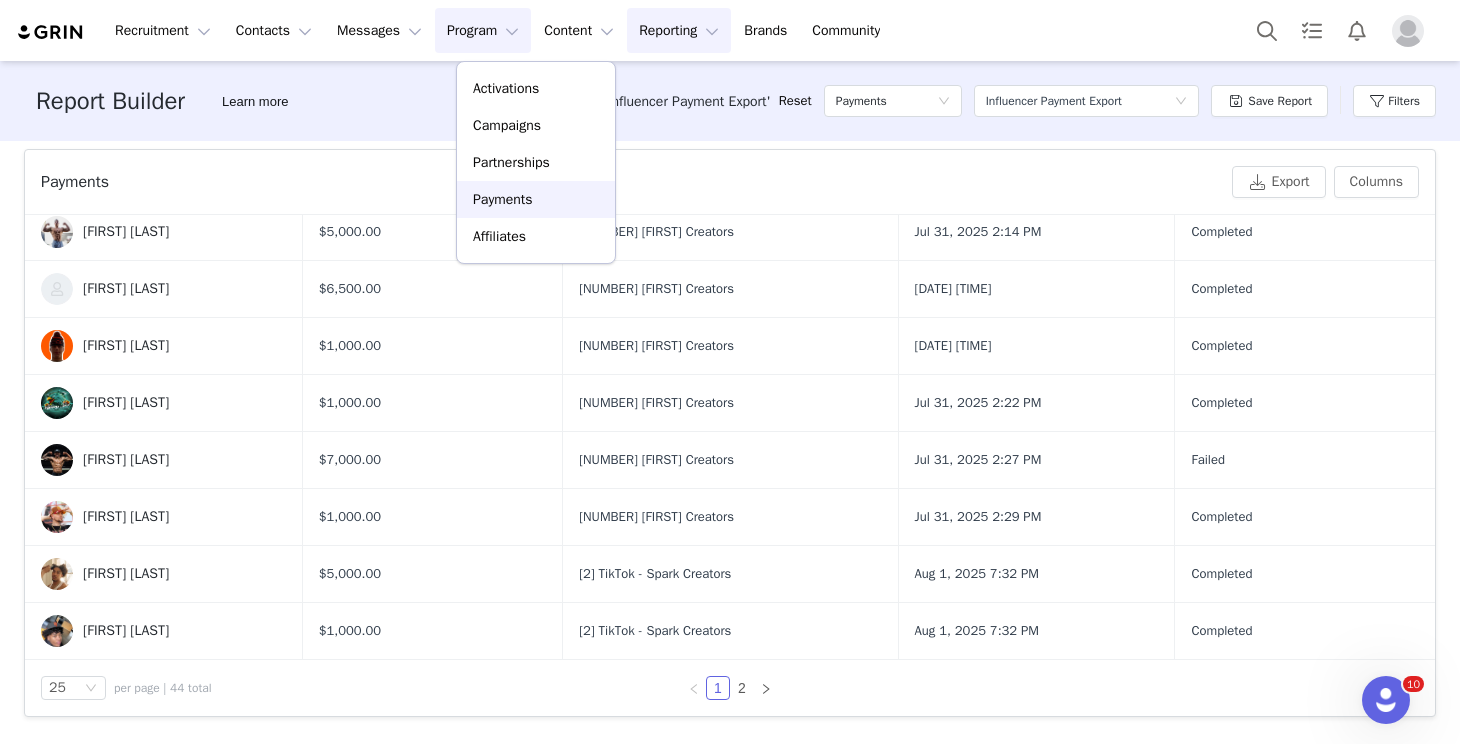 click on "Payments" at bounding box center [536, 199] 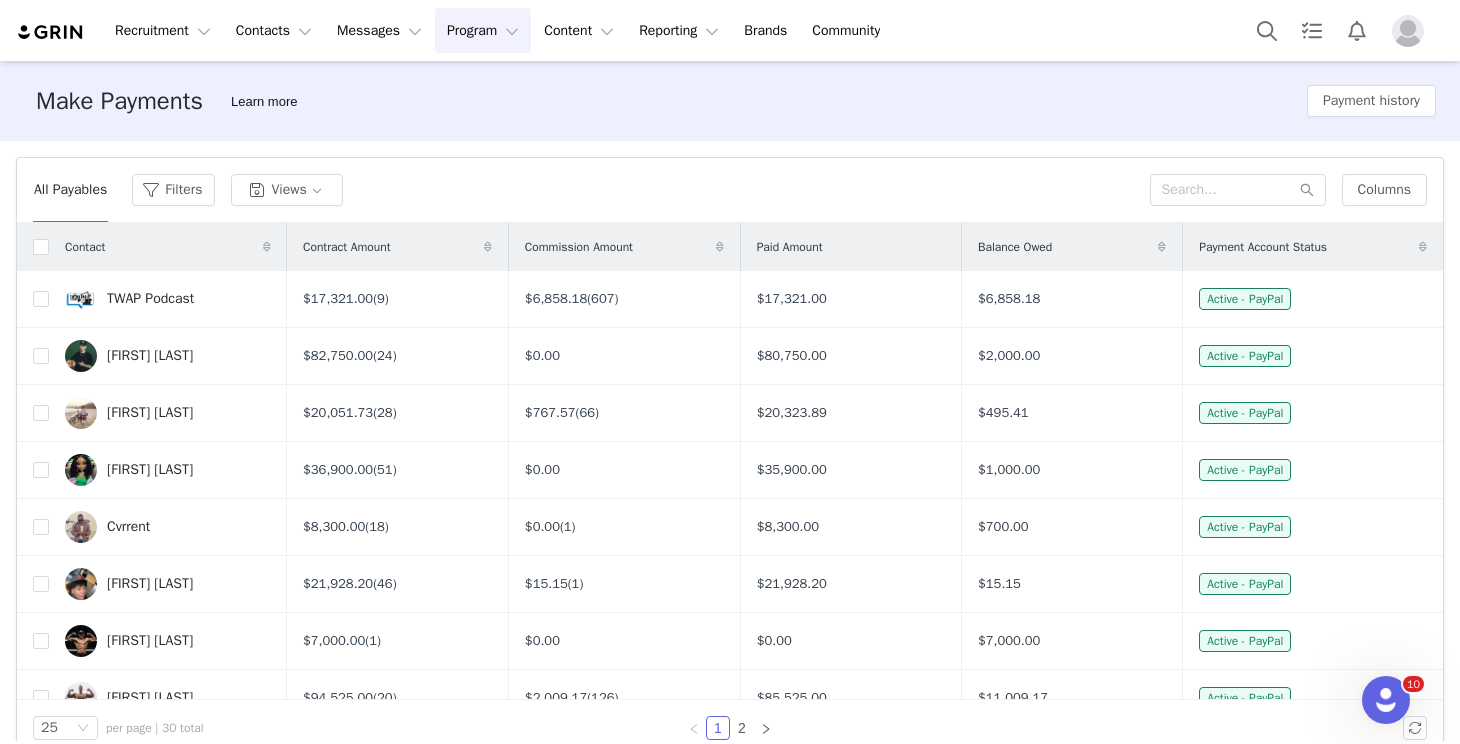 click on "Program Program" at bounding box center (483, 30) 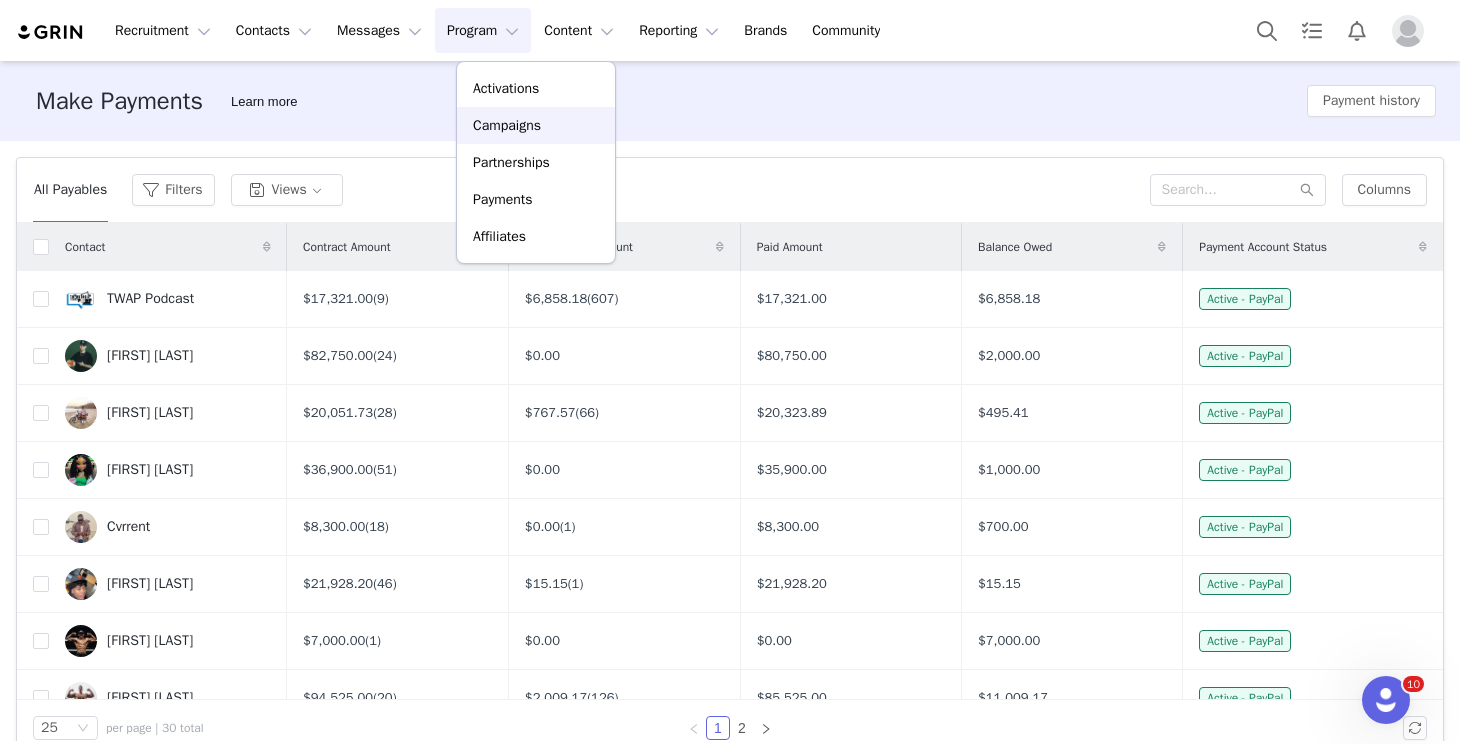click on "Campaigns" at bounding box center (507, 125) 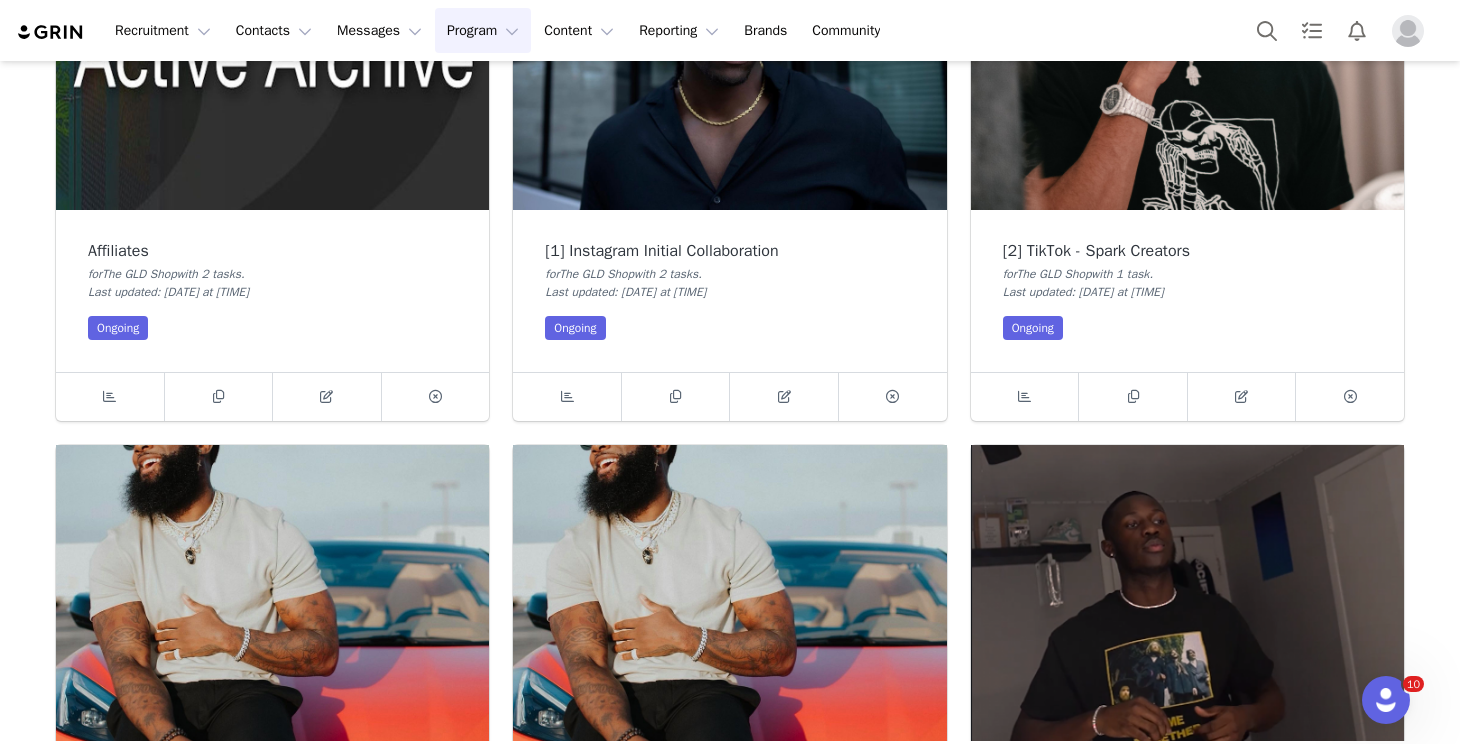 scroll, scrollTop: 917, scrollLeft: 0, axis: vertical 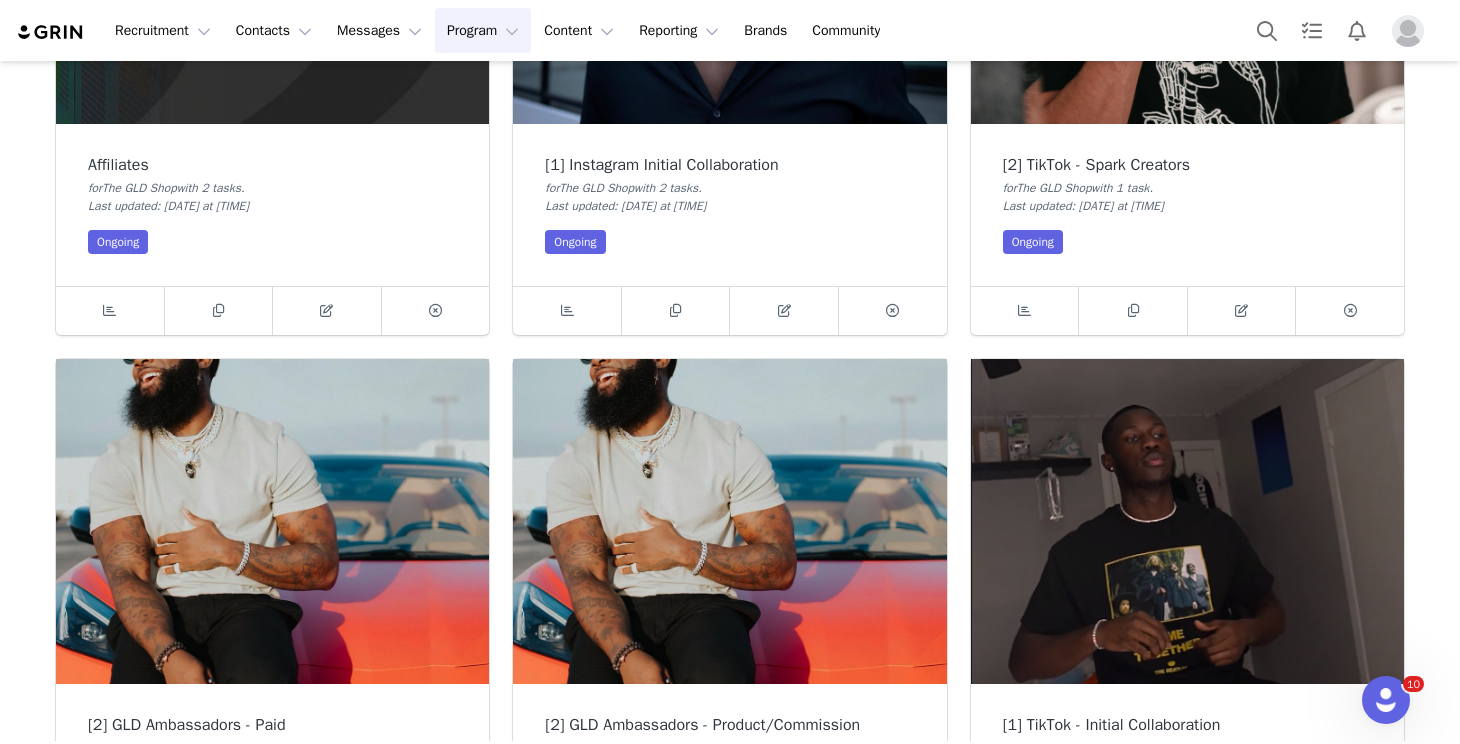 click at bounding box center [729, 521] 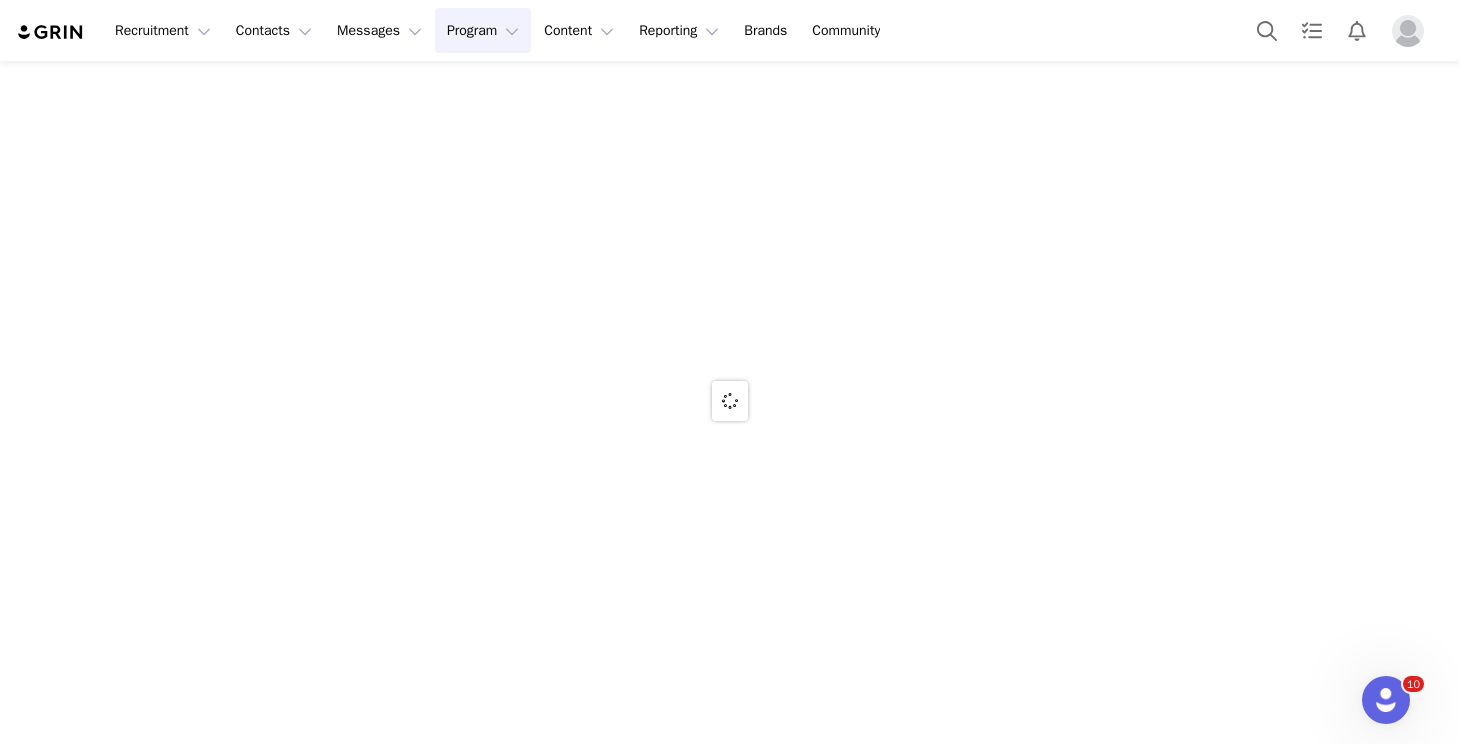 scroll, scrollTop: 0, scrollLeft: 0, axis: both 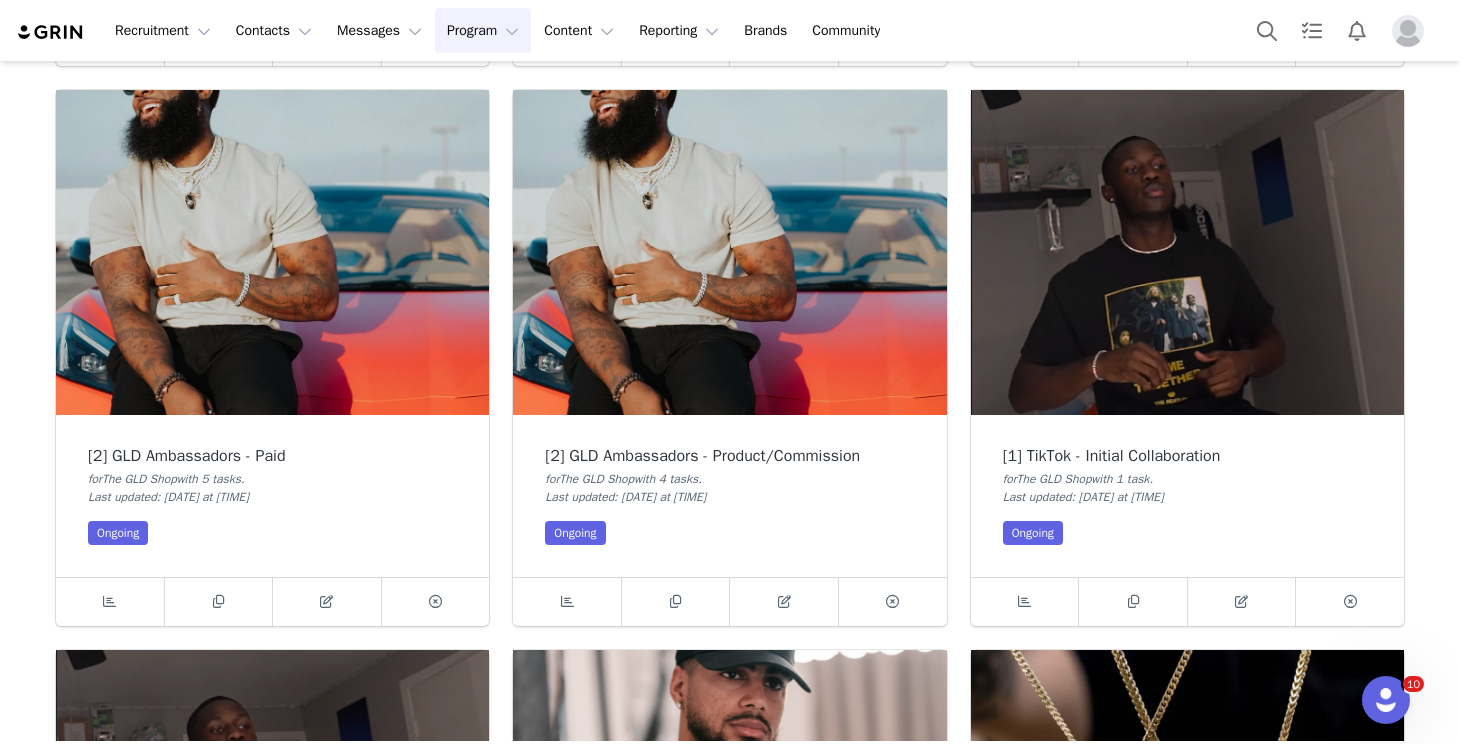 click at bounding box center [272, 252] 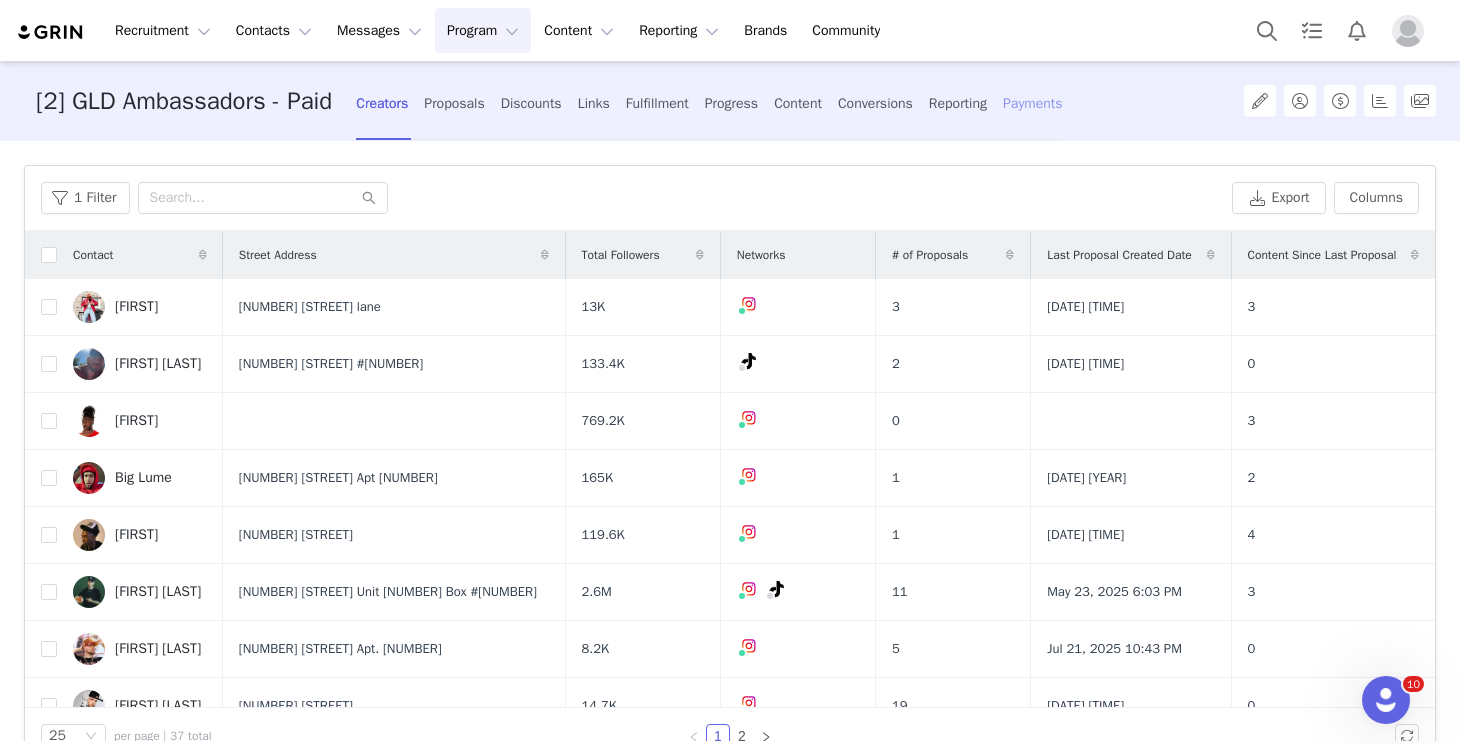 click on "Payments" at bounding box center [1033, 103] 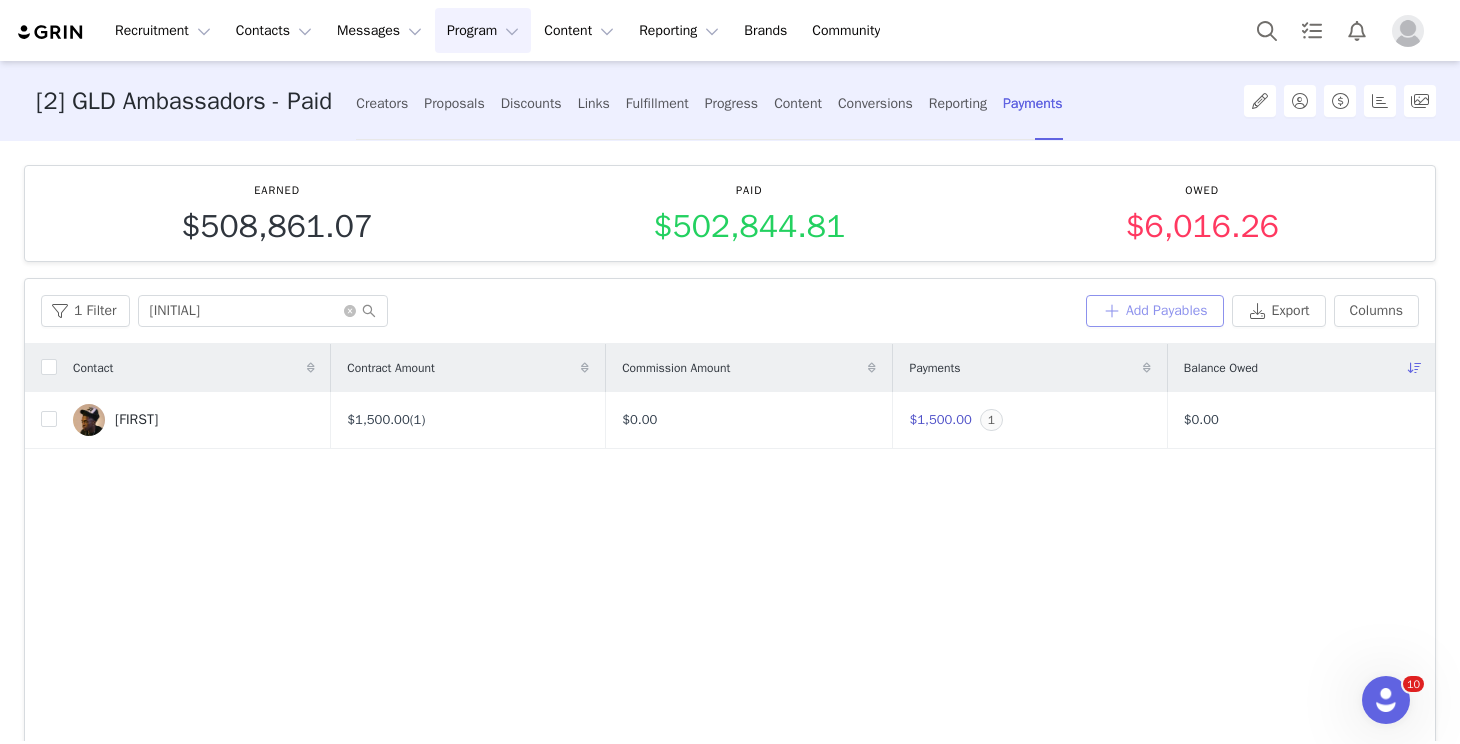 click on "Add Payables" at bounding box center [1155, 311] 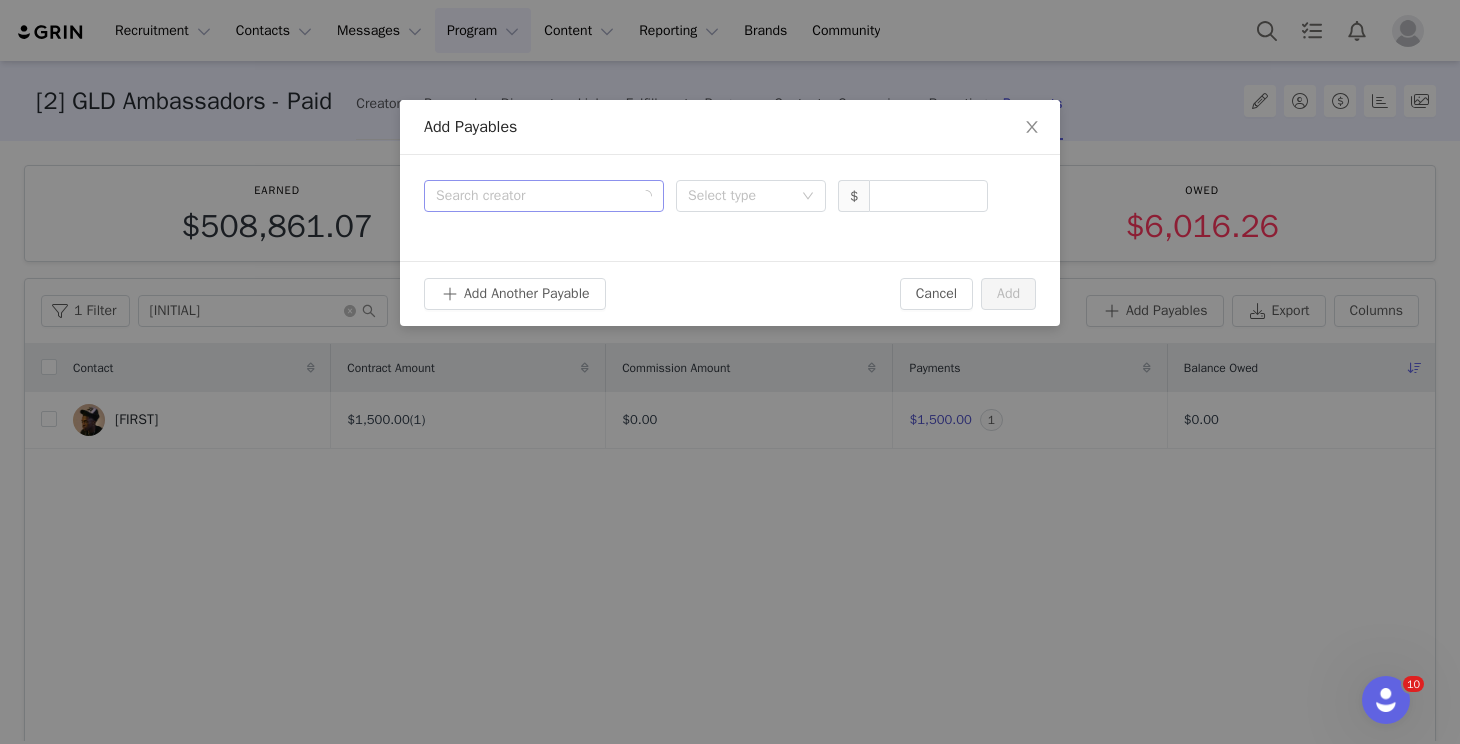 click on "Search creator" at bounding box center (544, 196) 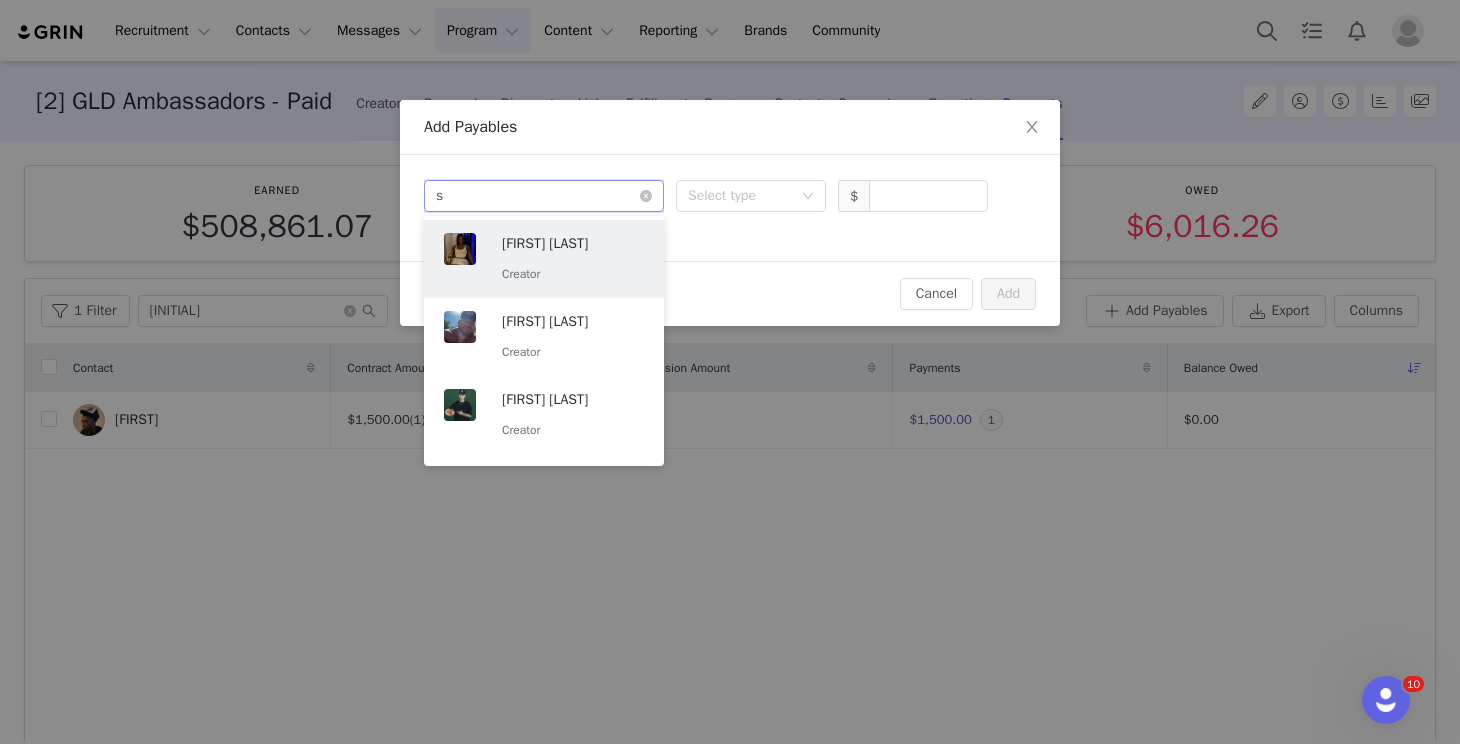 type on "si" 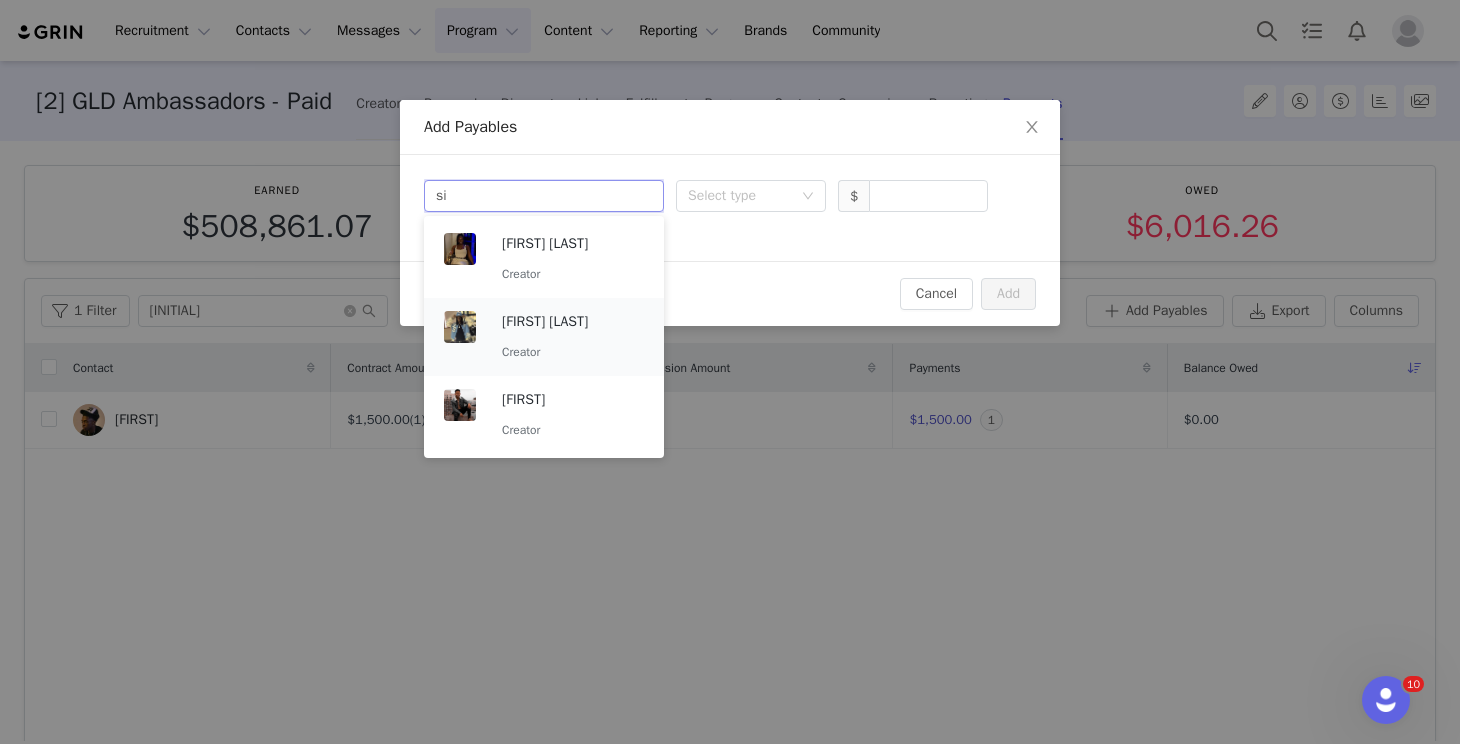click on "Morris Sirrom Creator" at bounding box center [573, 337] 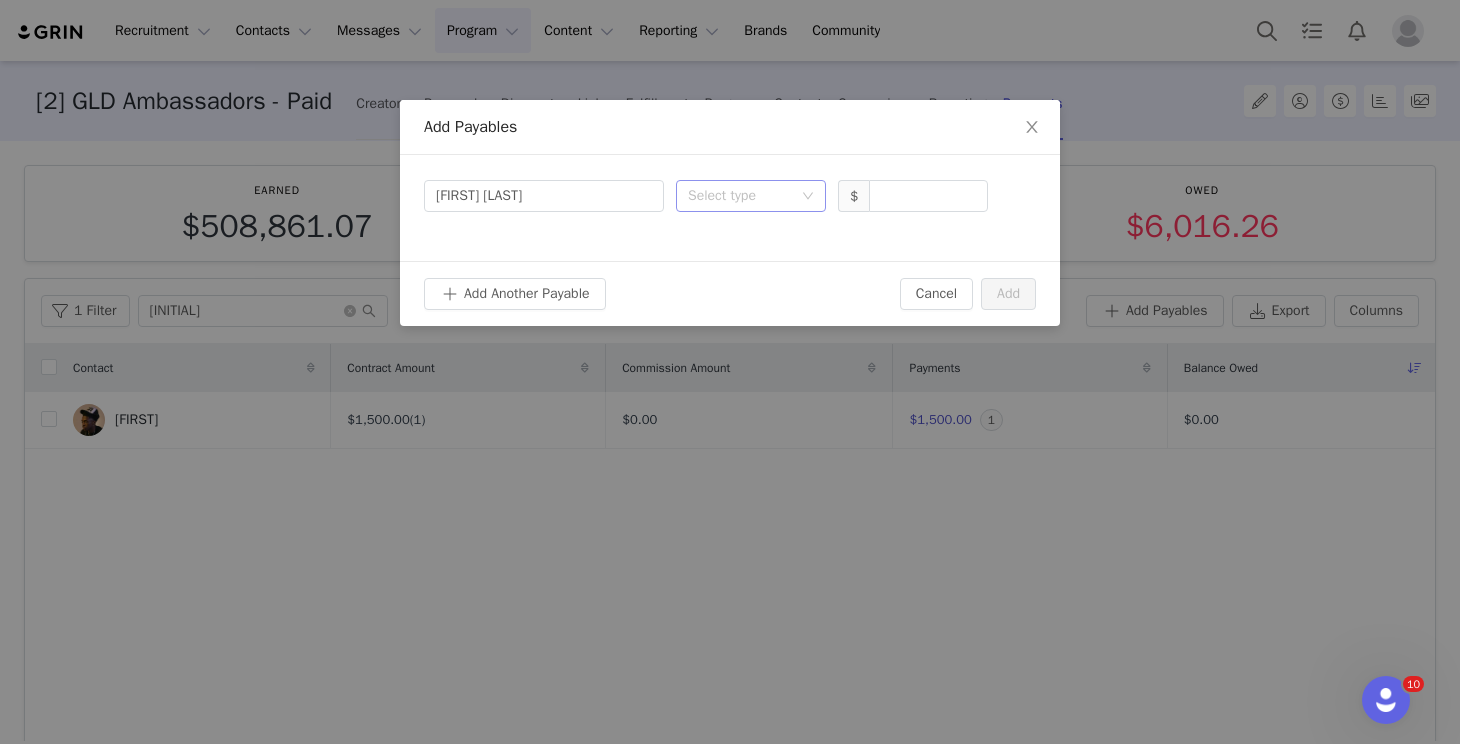 click on "Select type" at bounding box center [740, 196] 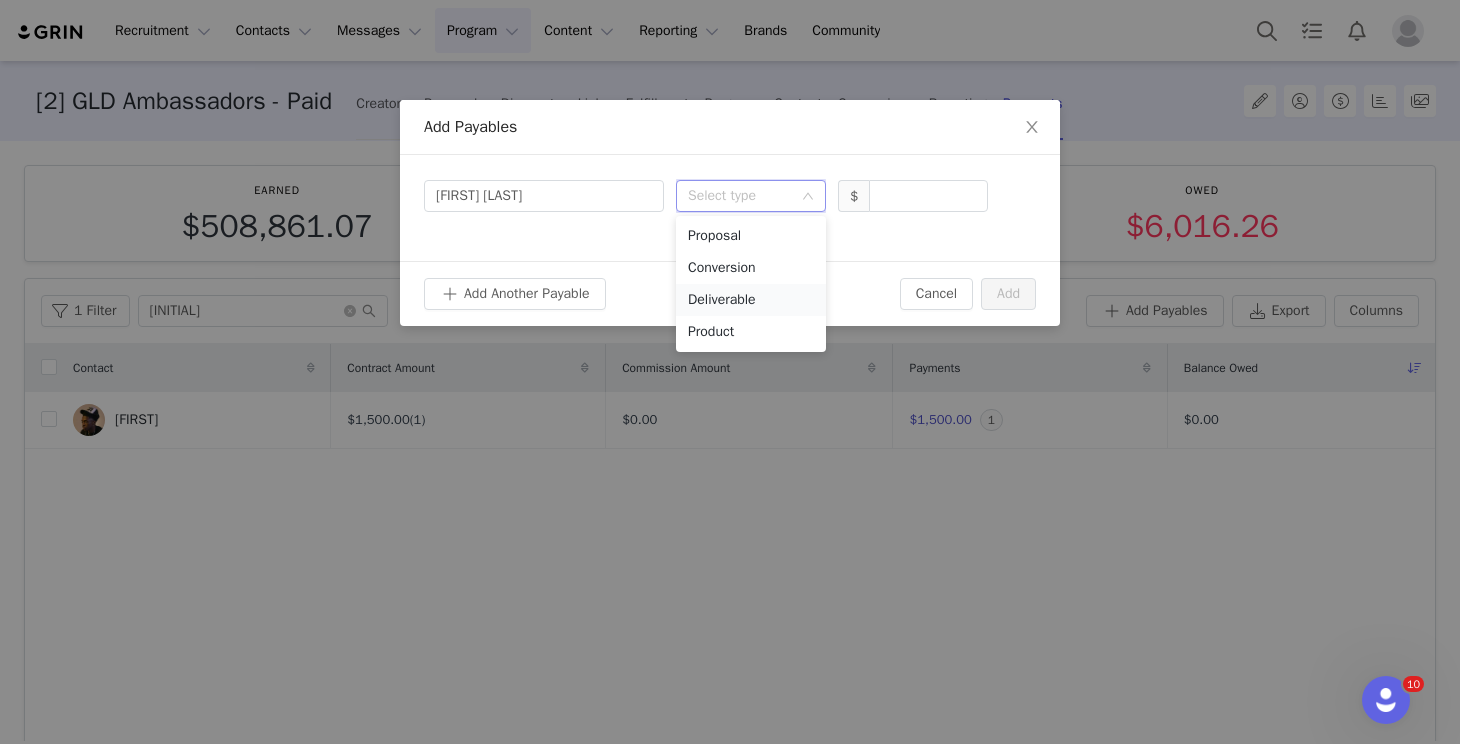 click on "Deliverable" at bounding box center (751, 300) 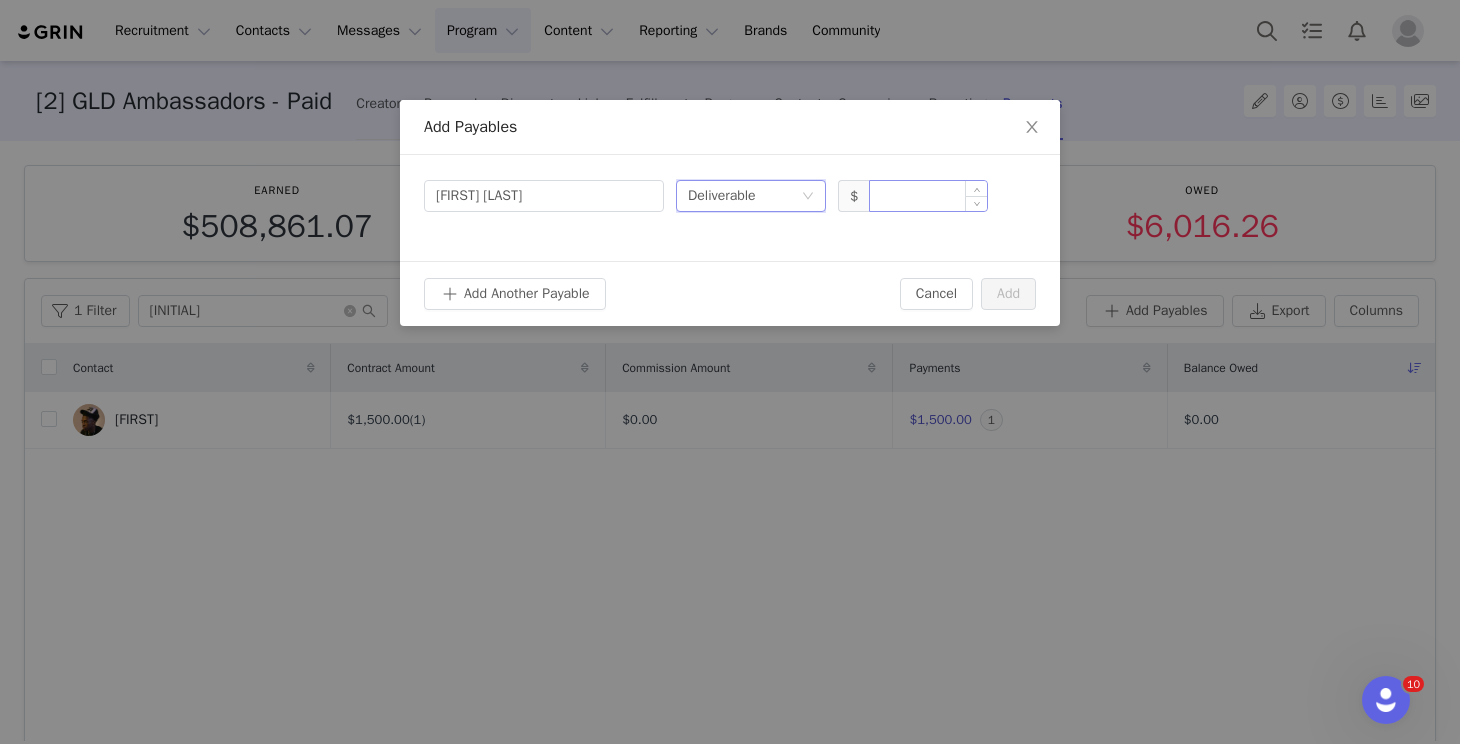 click at bounding box center [928, 196] 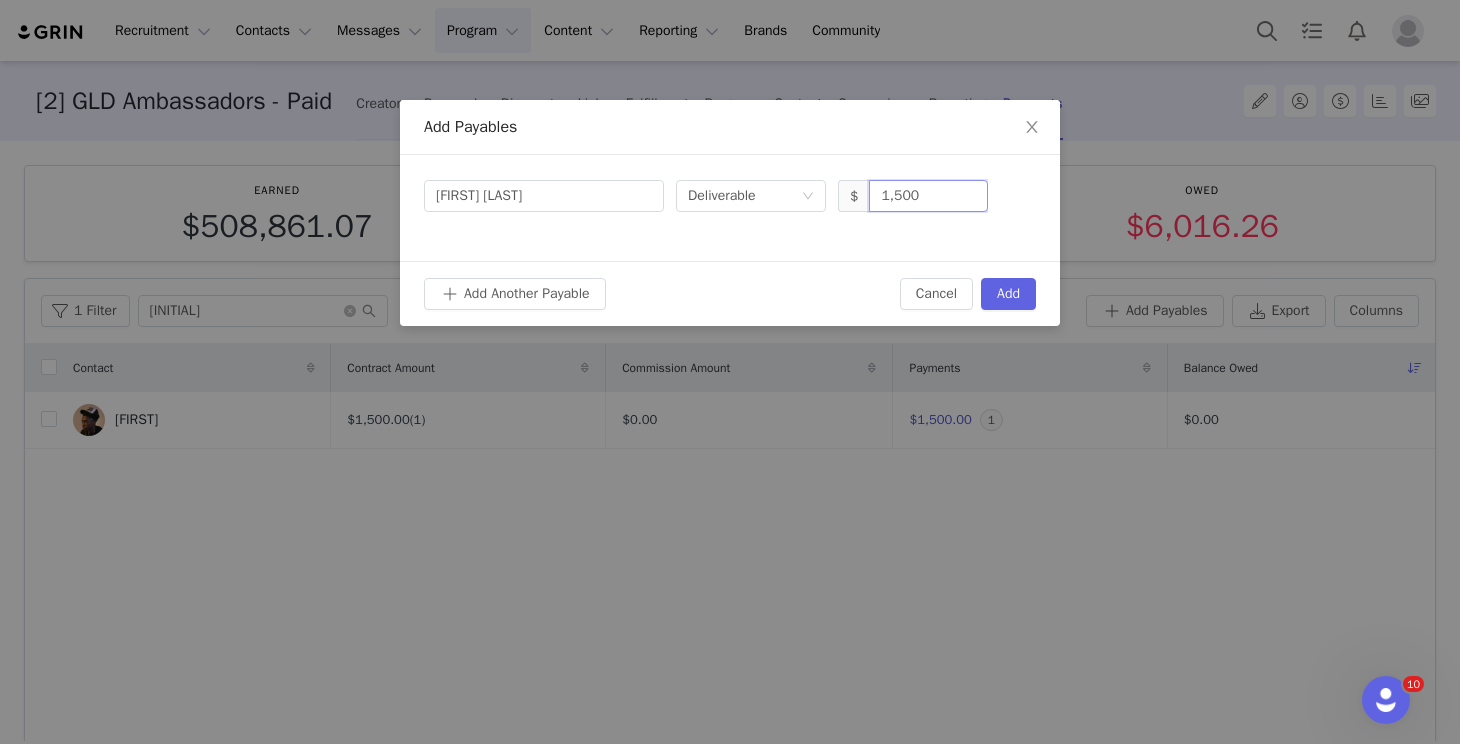 type on "1,500" 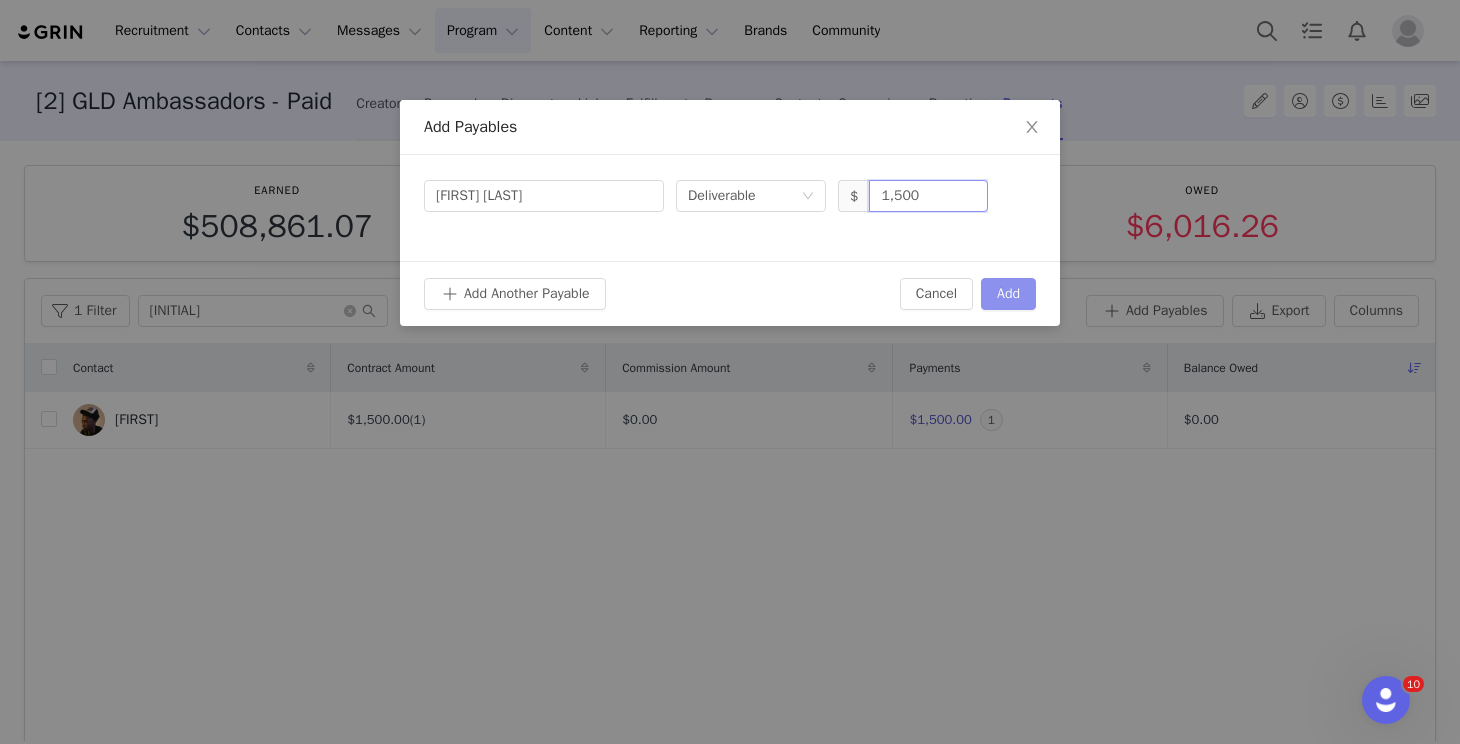 click on "Add" at bounding box center (1008, 294) 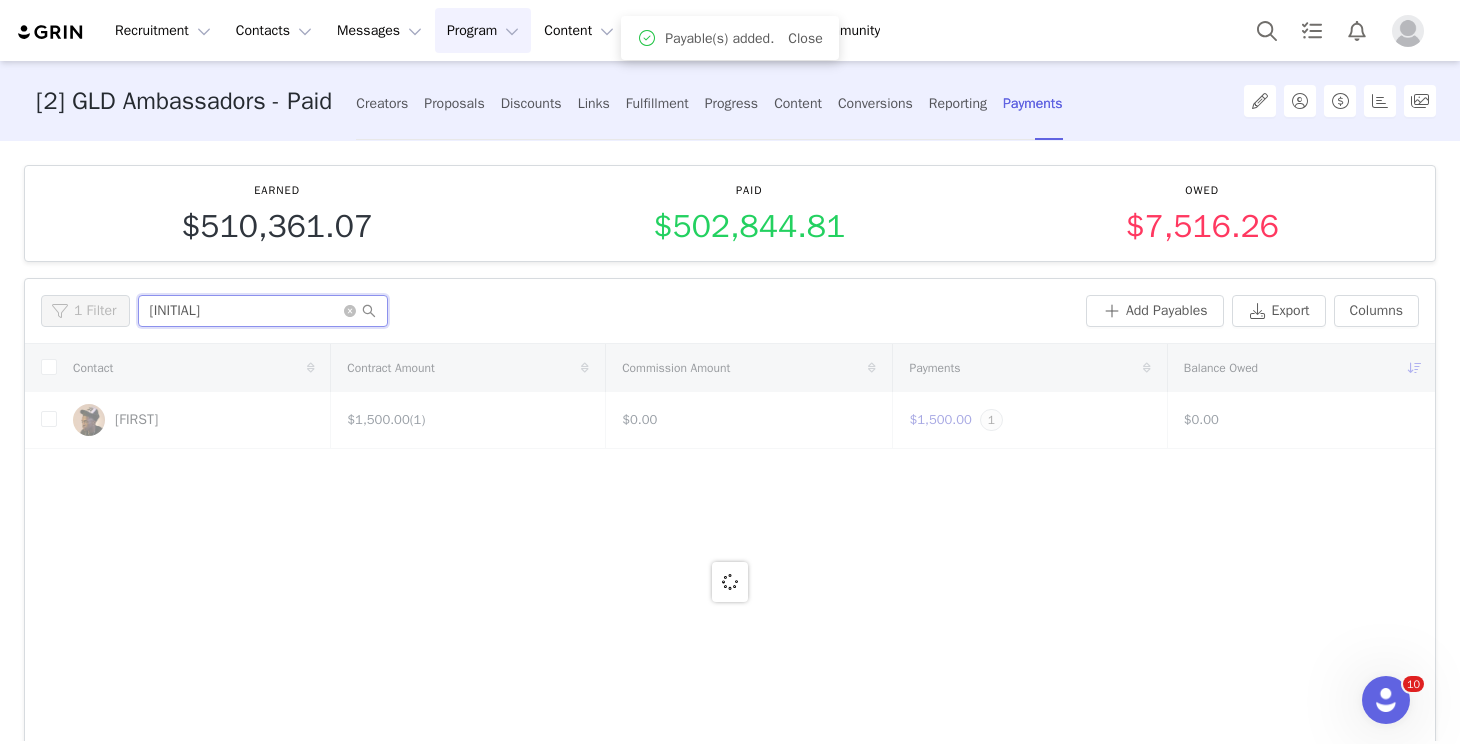click on "bj" at bounding box center (263, 311) 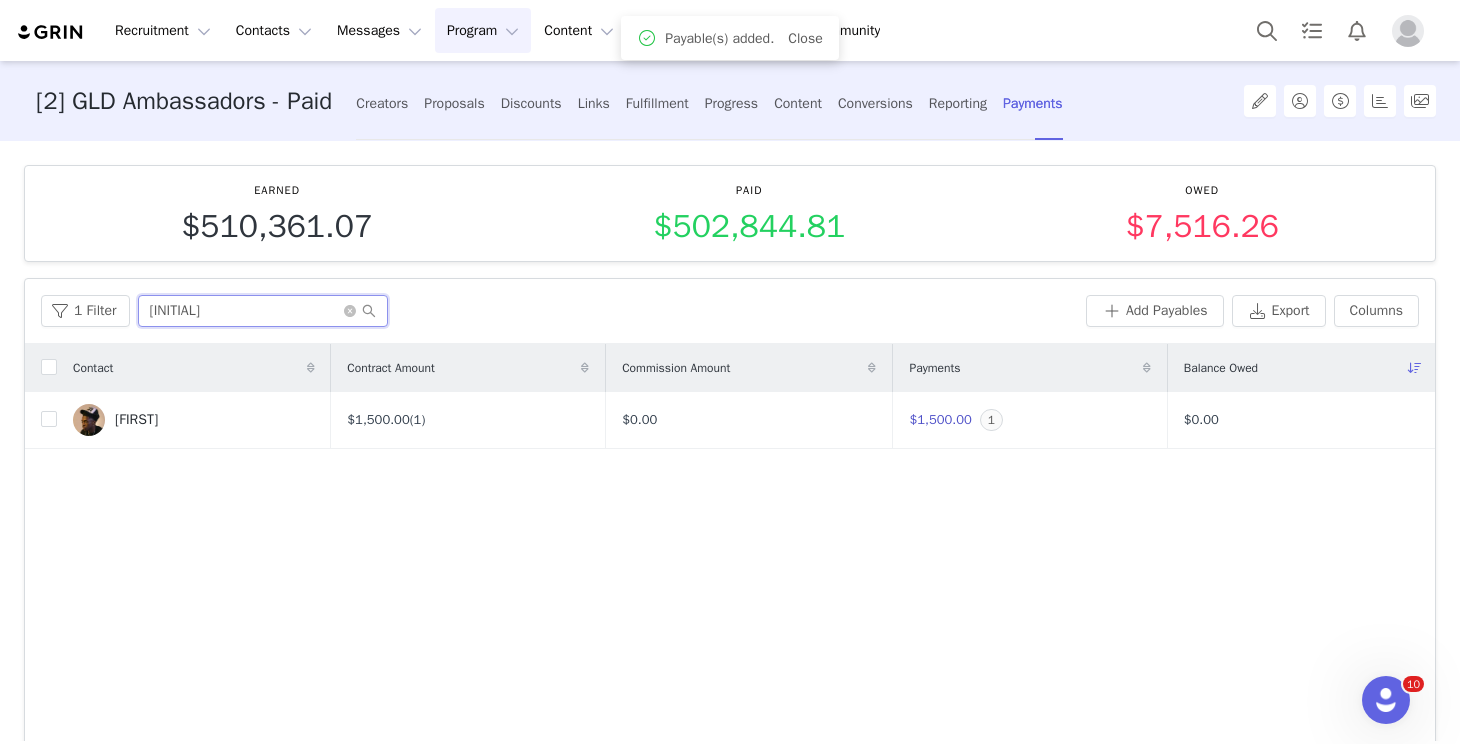 click on "bj" at bounding box center [263, 311] 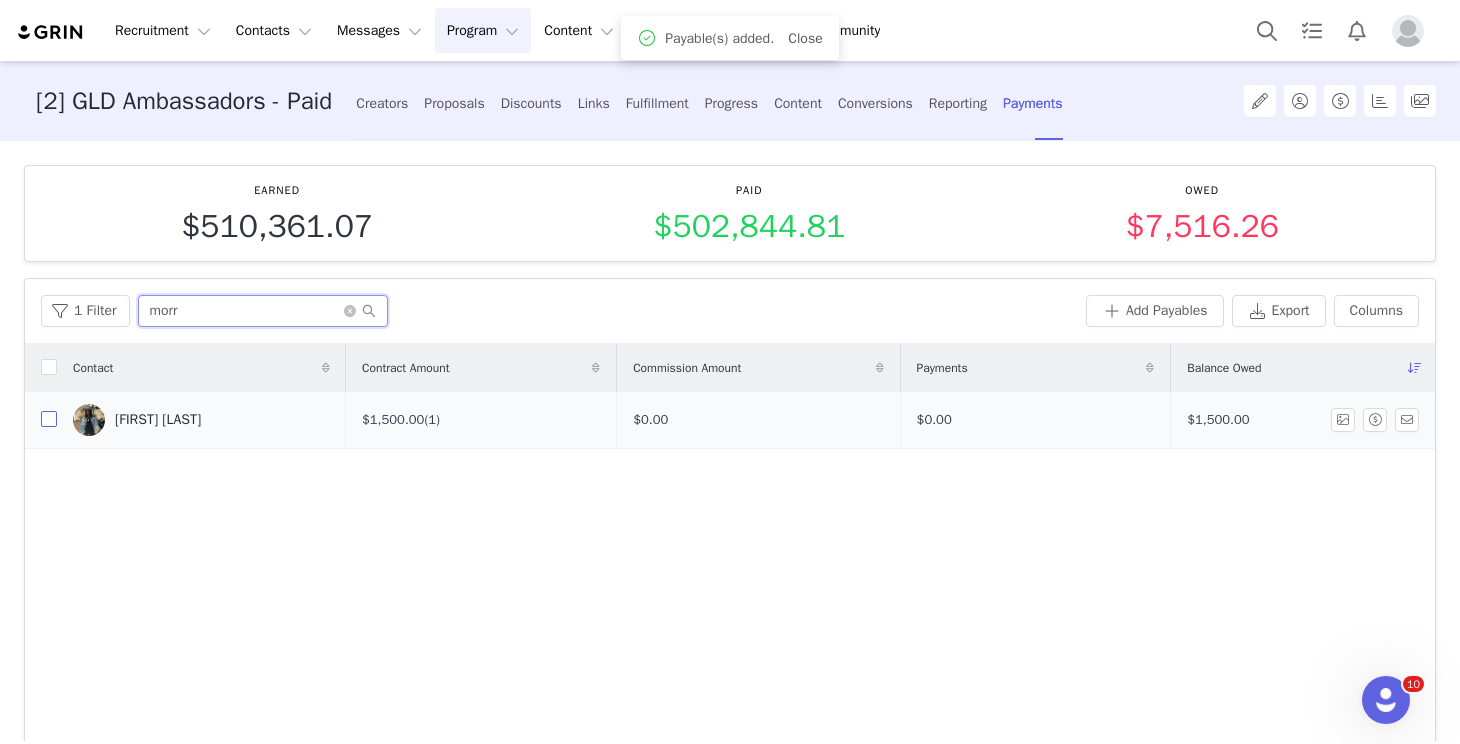 type on "morr" 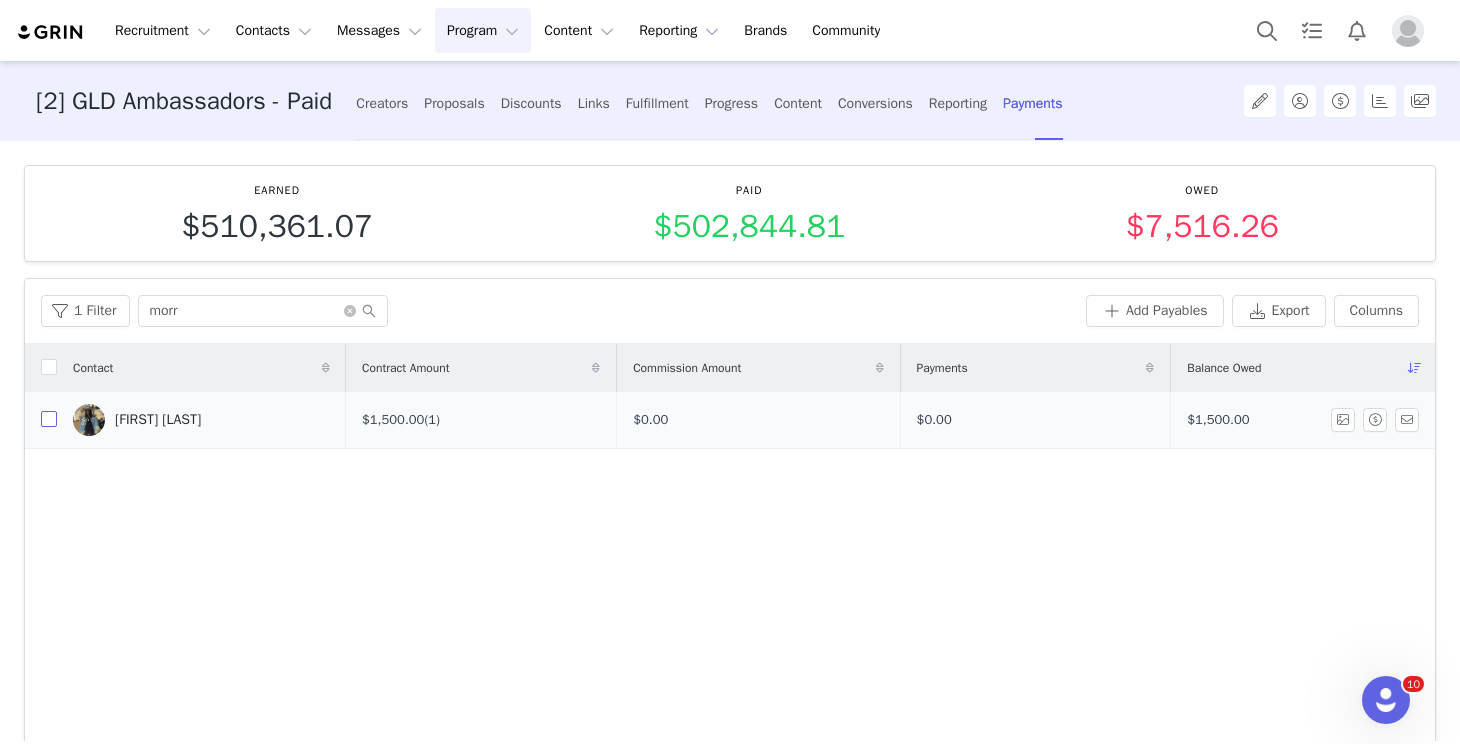 click at bounding box center [49, 419] 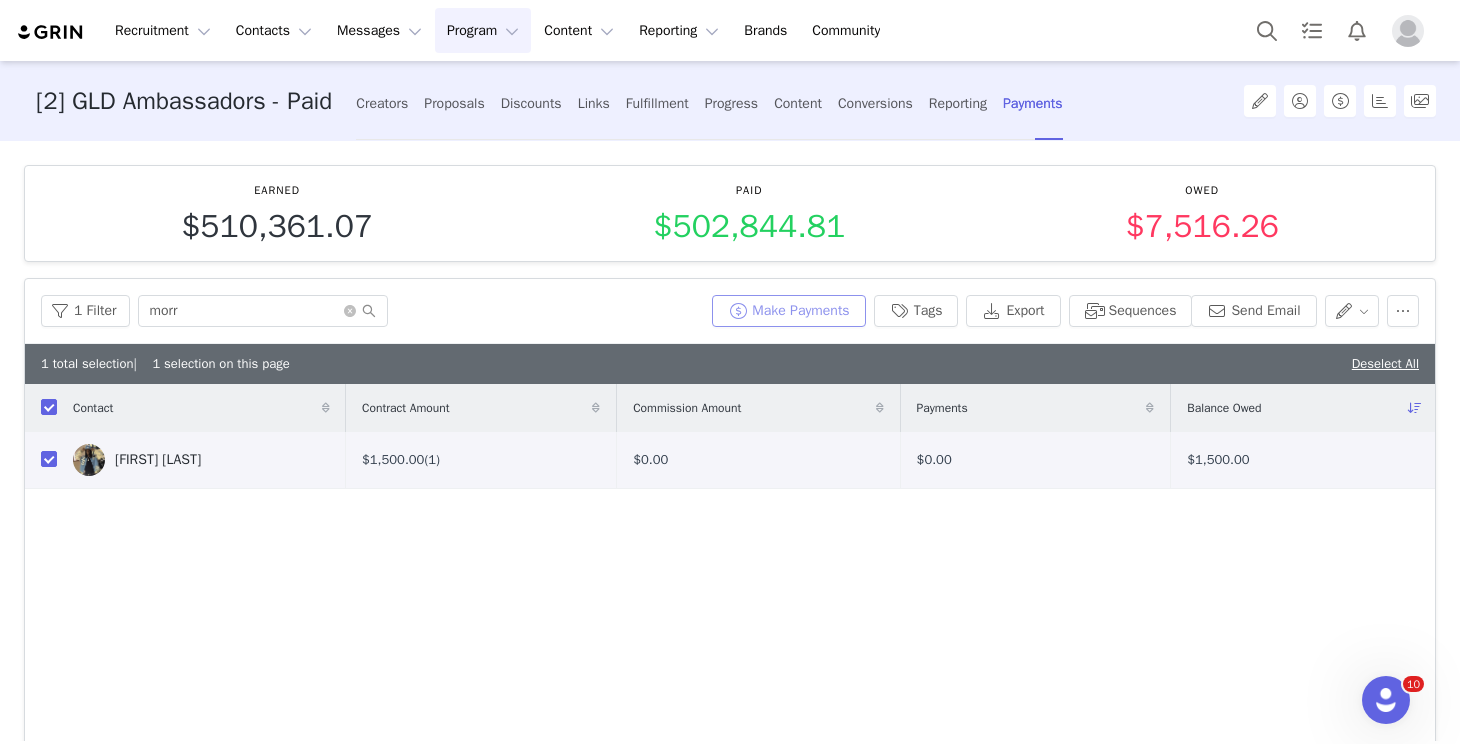 click on "Make Payments" at bounding box center [788, 311] 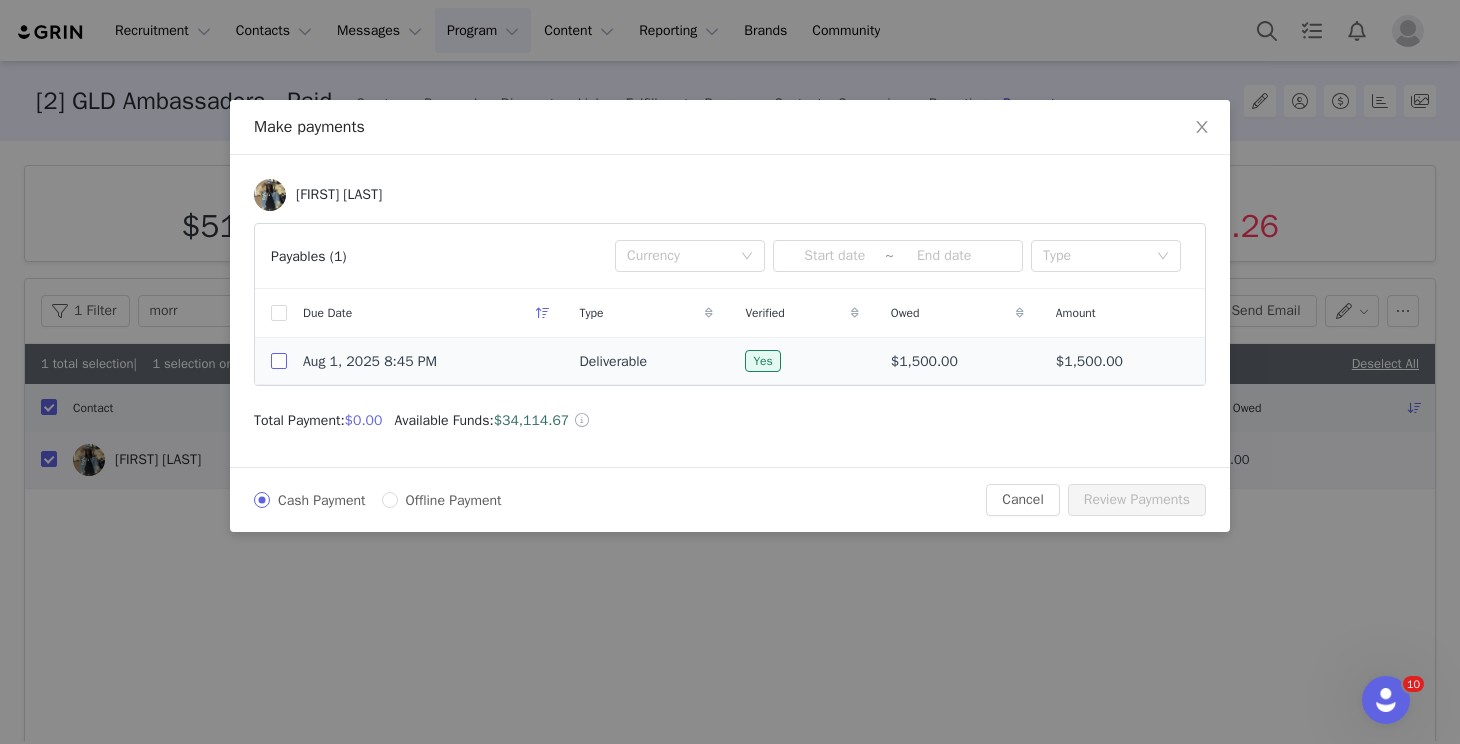 click at bounding box center (279, 361) 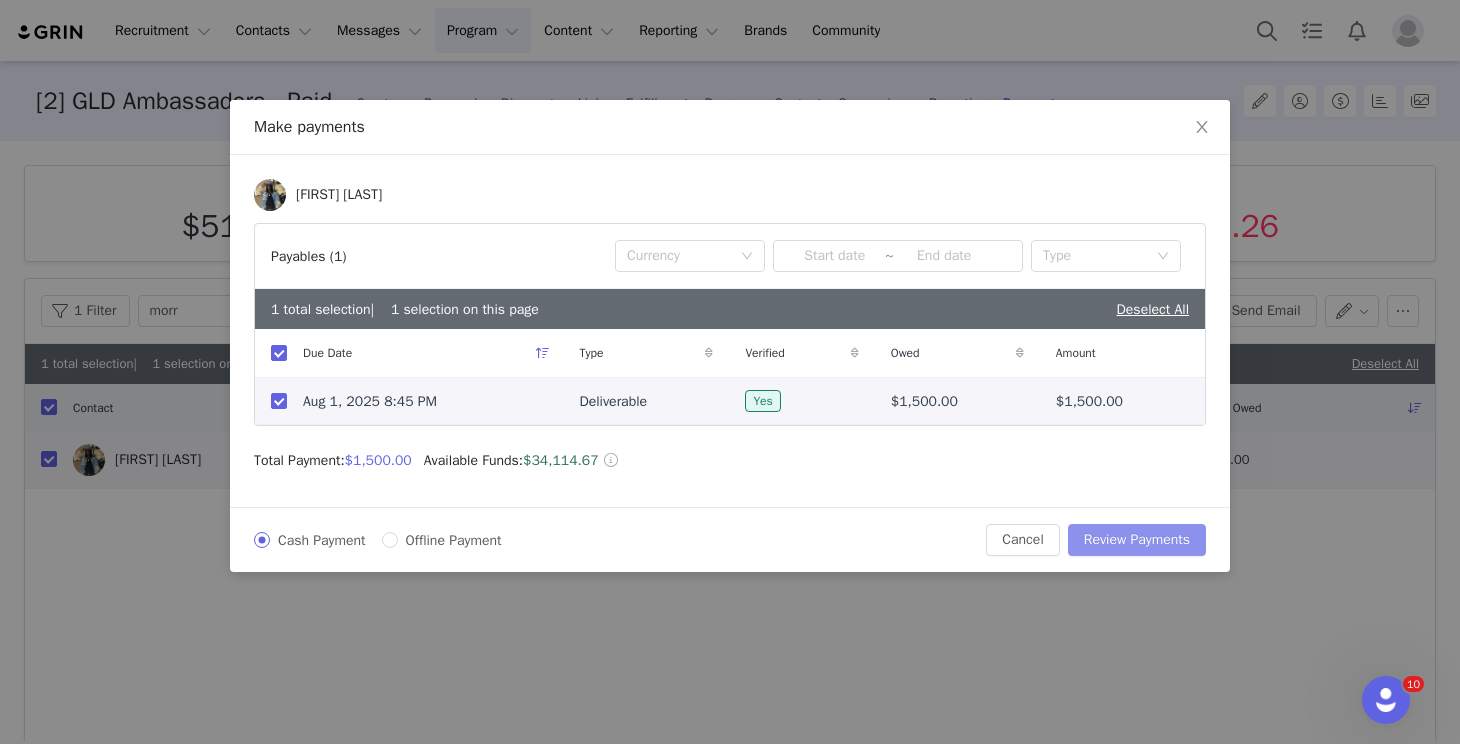 click on "Review Payments" at bounding box center [1137, 540] 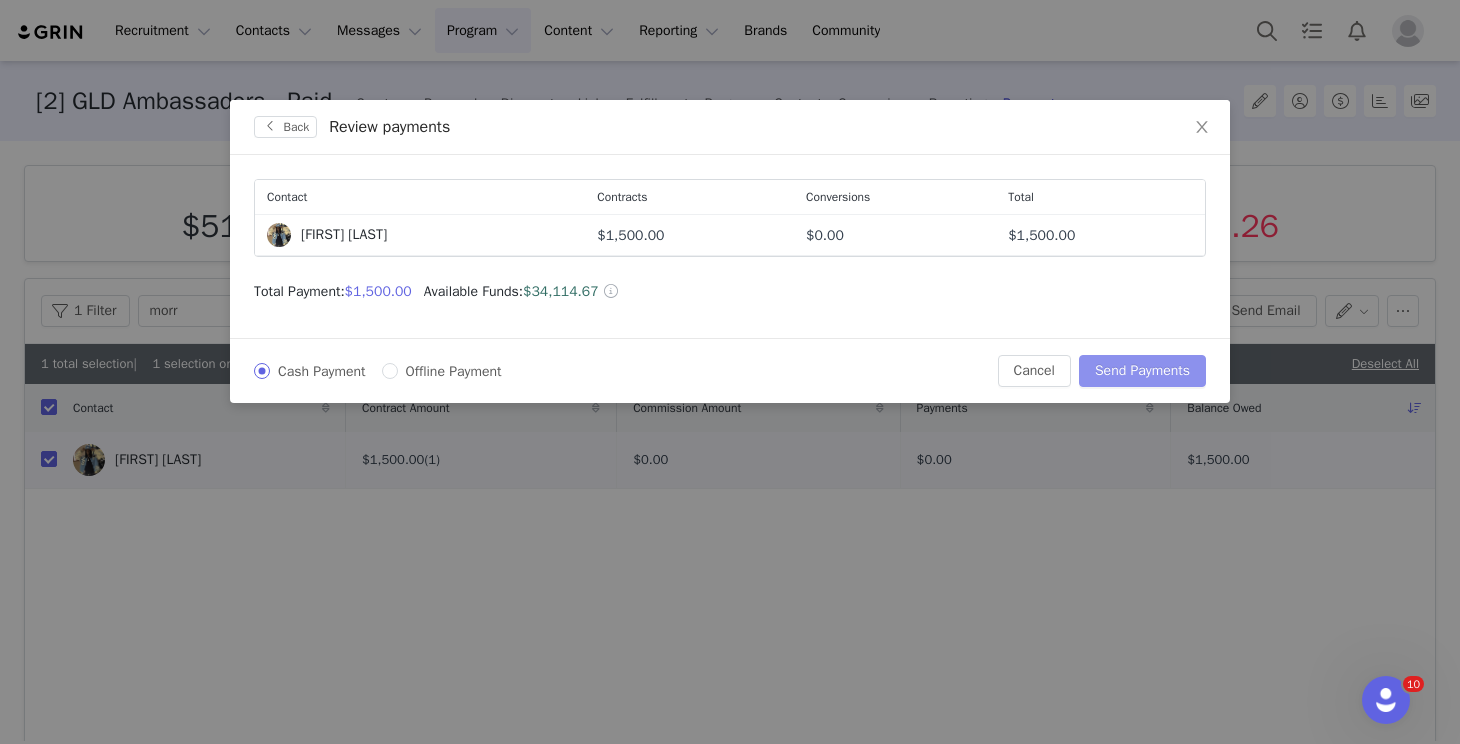 click on "Send Payments" at bounding box center (1142, 371) 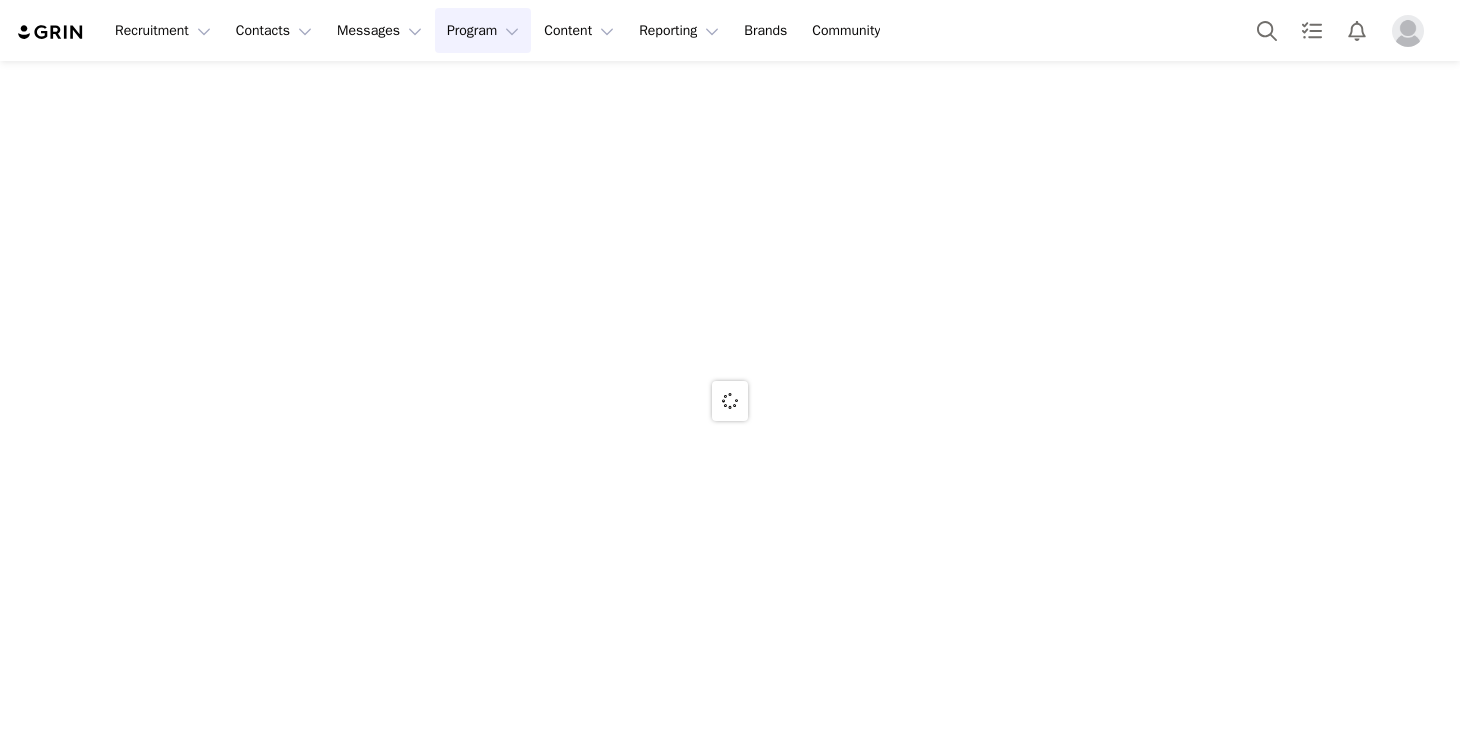 scroll, scrollTop: 0, scrollLeft: 0, axis: both 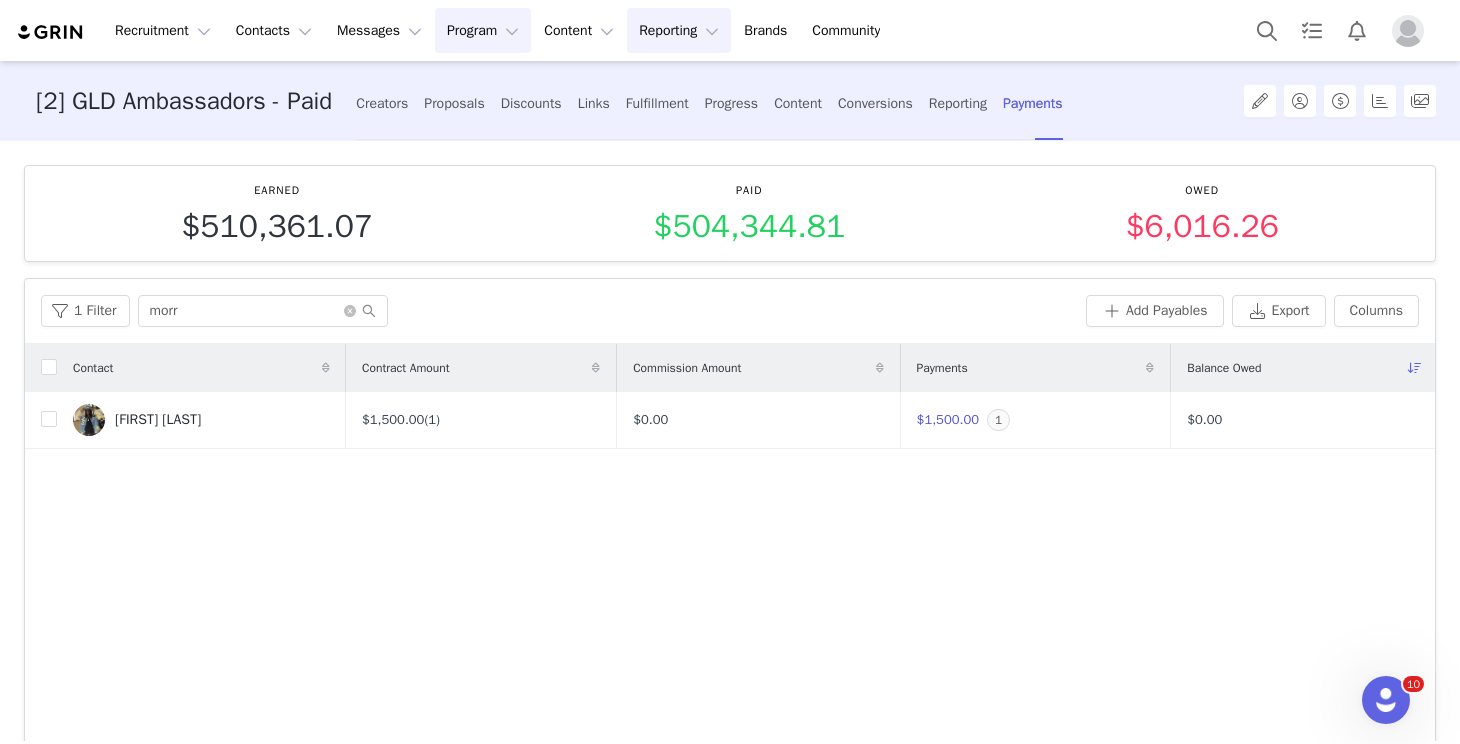 click on "Reporting Reporting" at bounding box center (679, 30) 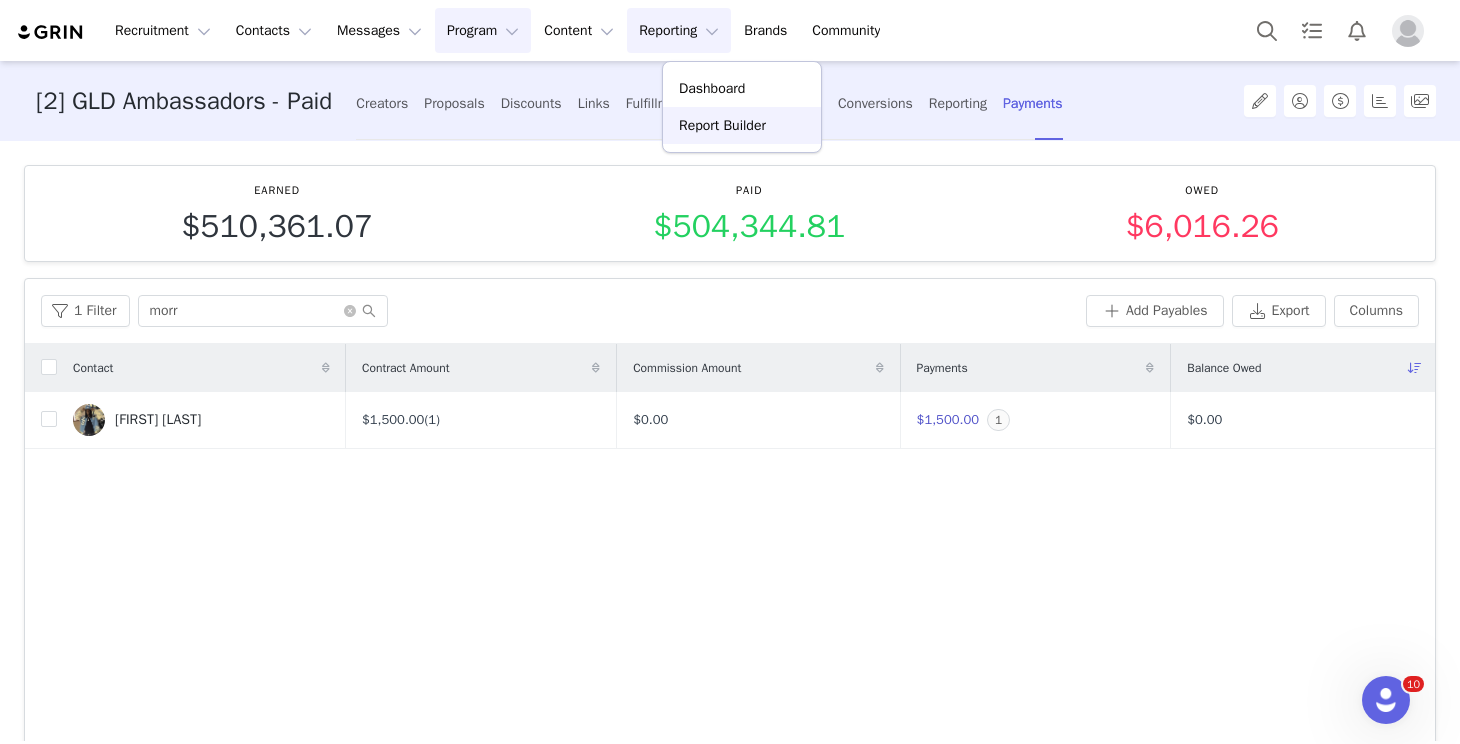 click on "Report Builder" at bounding box center (722, 125) 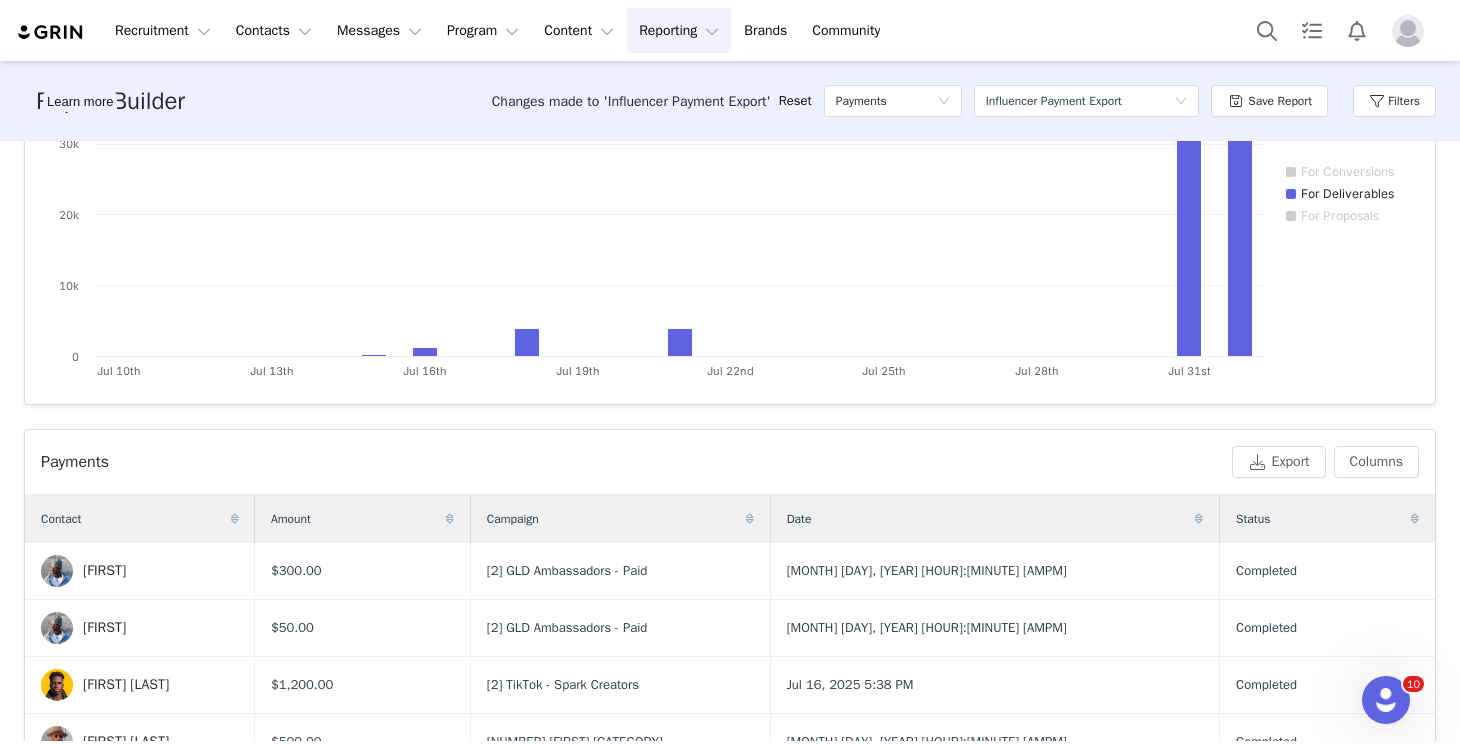 scroll, scrollTop: 662, scrollLeft: 0, axis: vertical 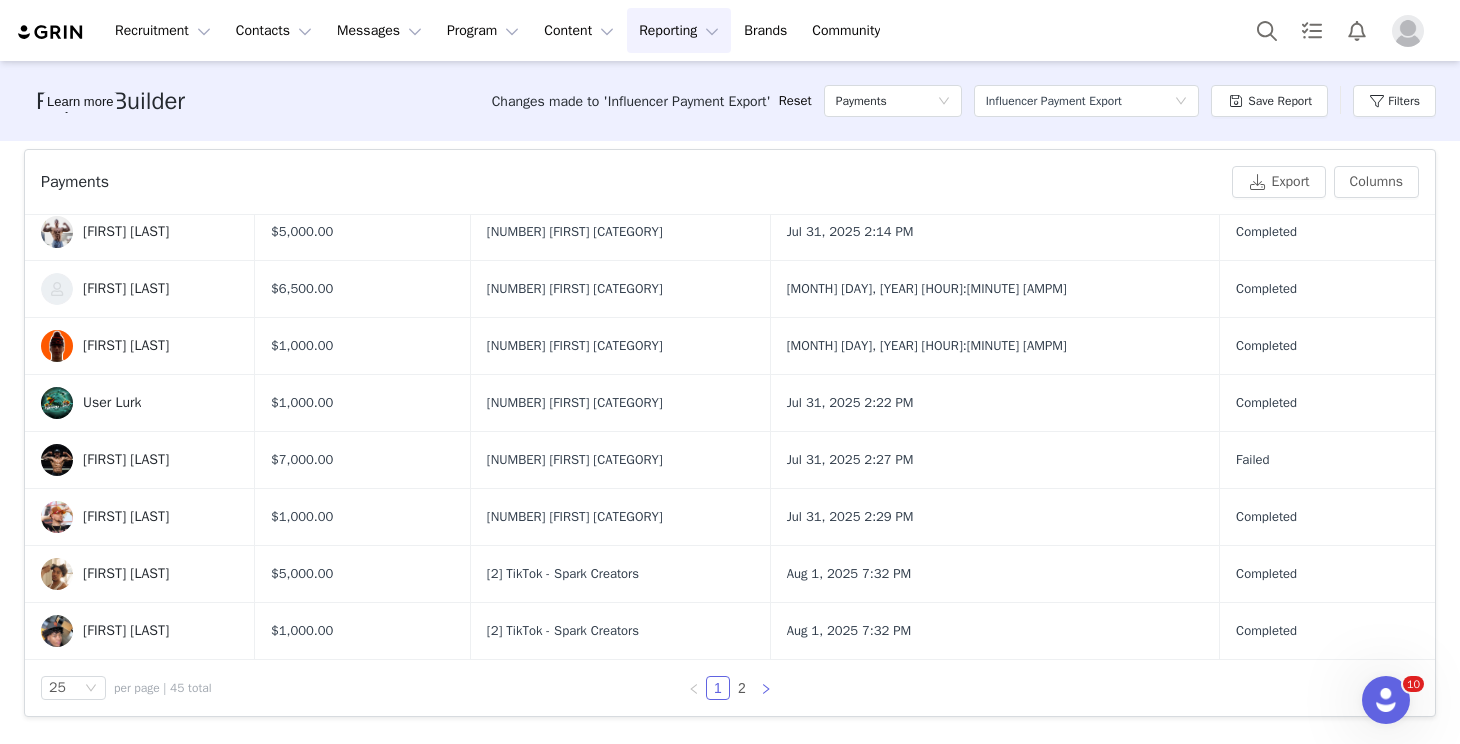 click 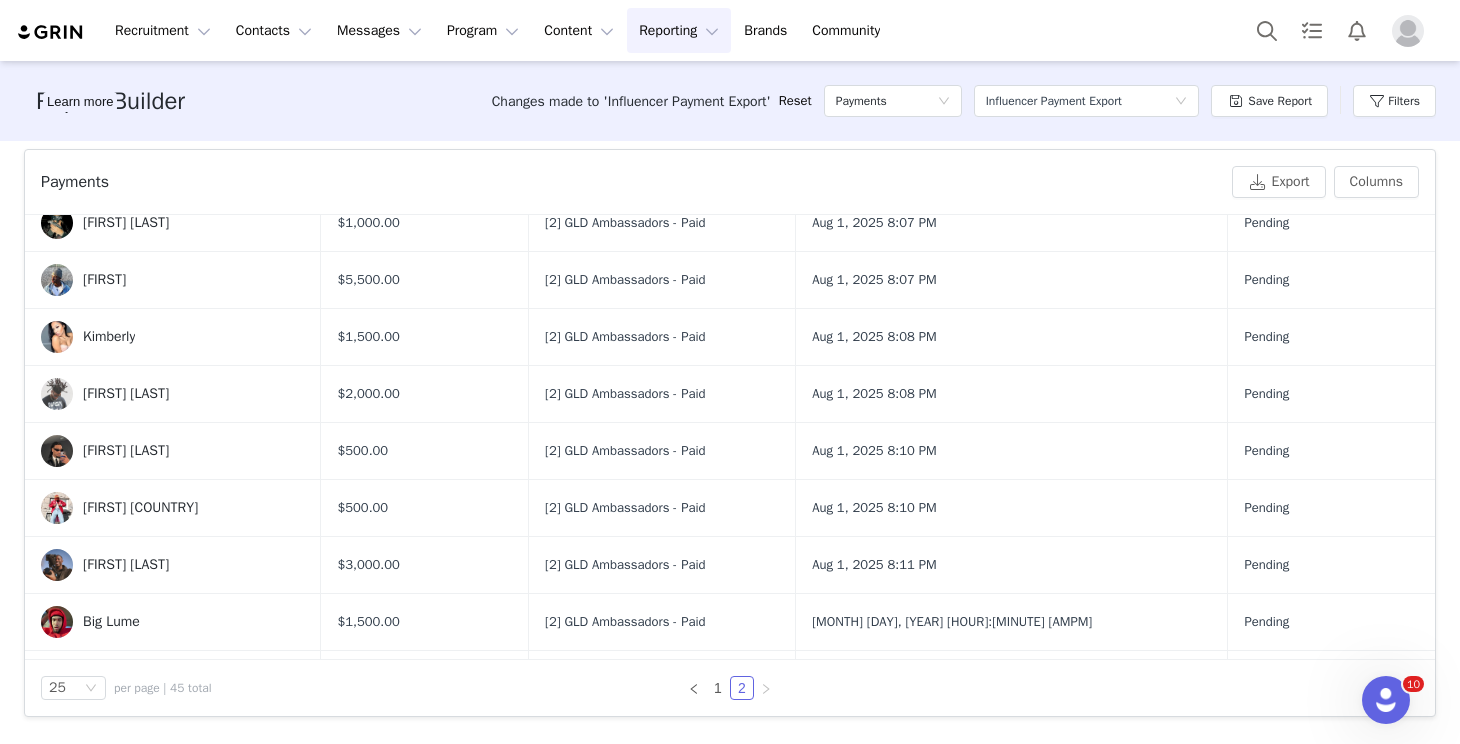 scroll, scrollTop: 743, scrollLeft: 0, axis: vertical 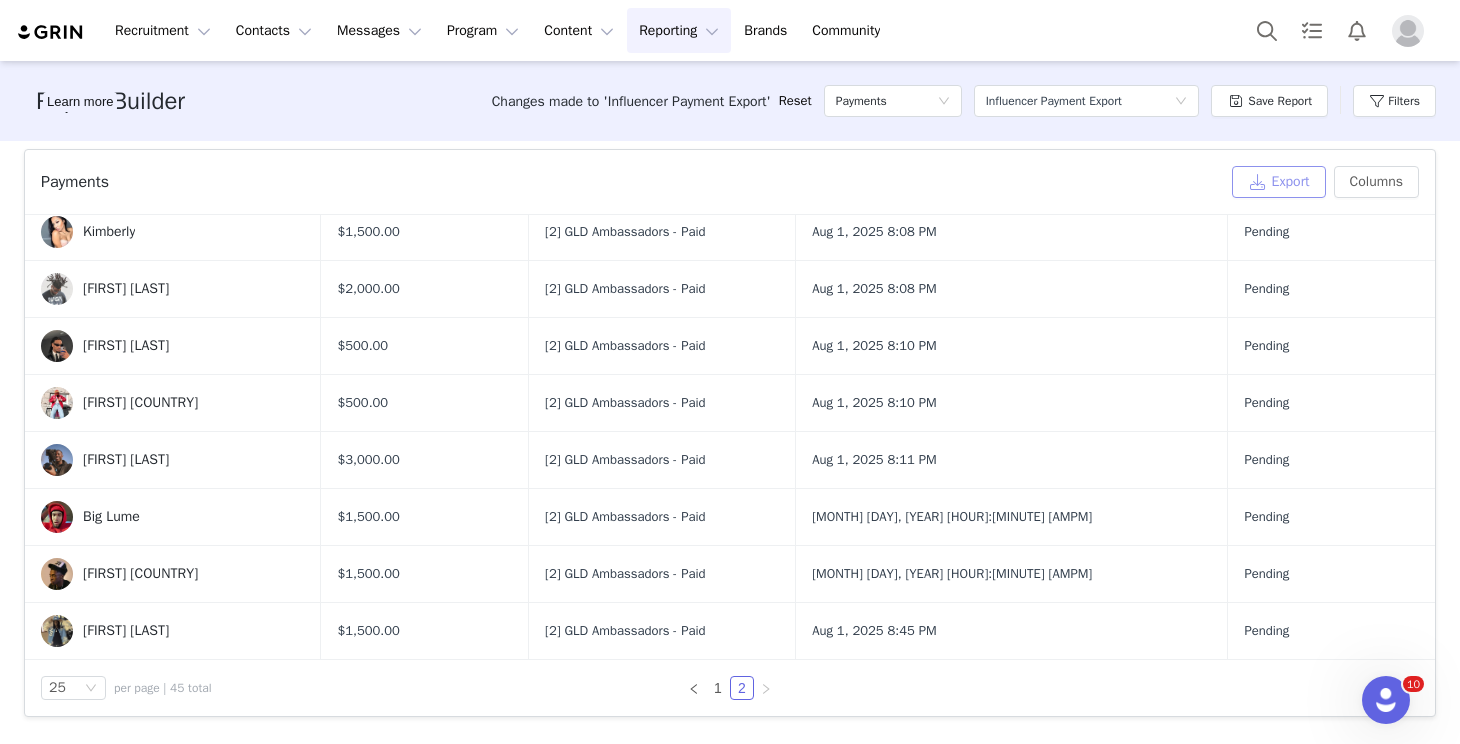click on "Export" at bounding box center (1279, 182) 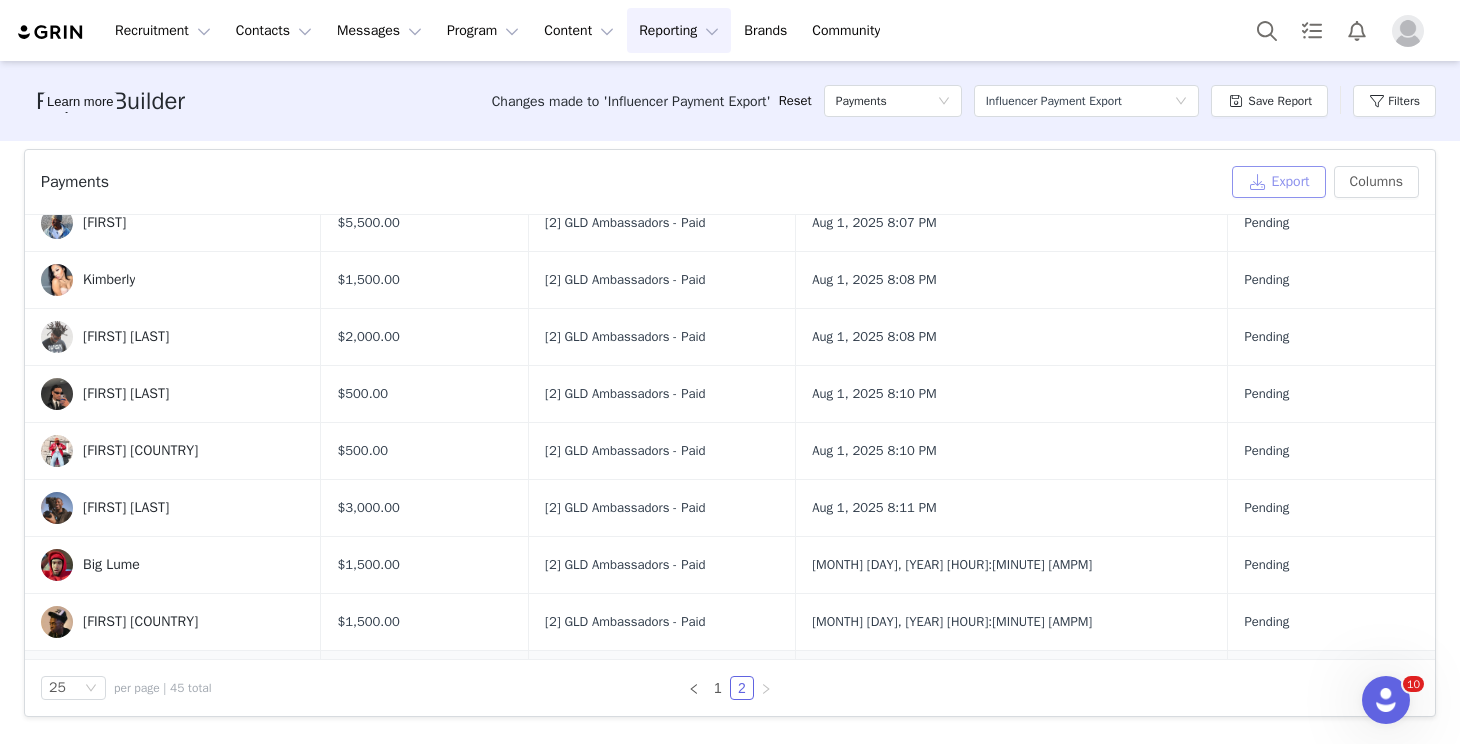 scroll, scrollTop: 743, scrollLeft: 0, axis: vertical 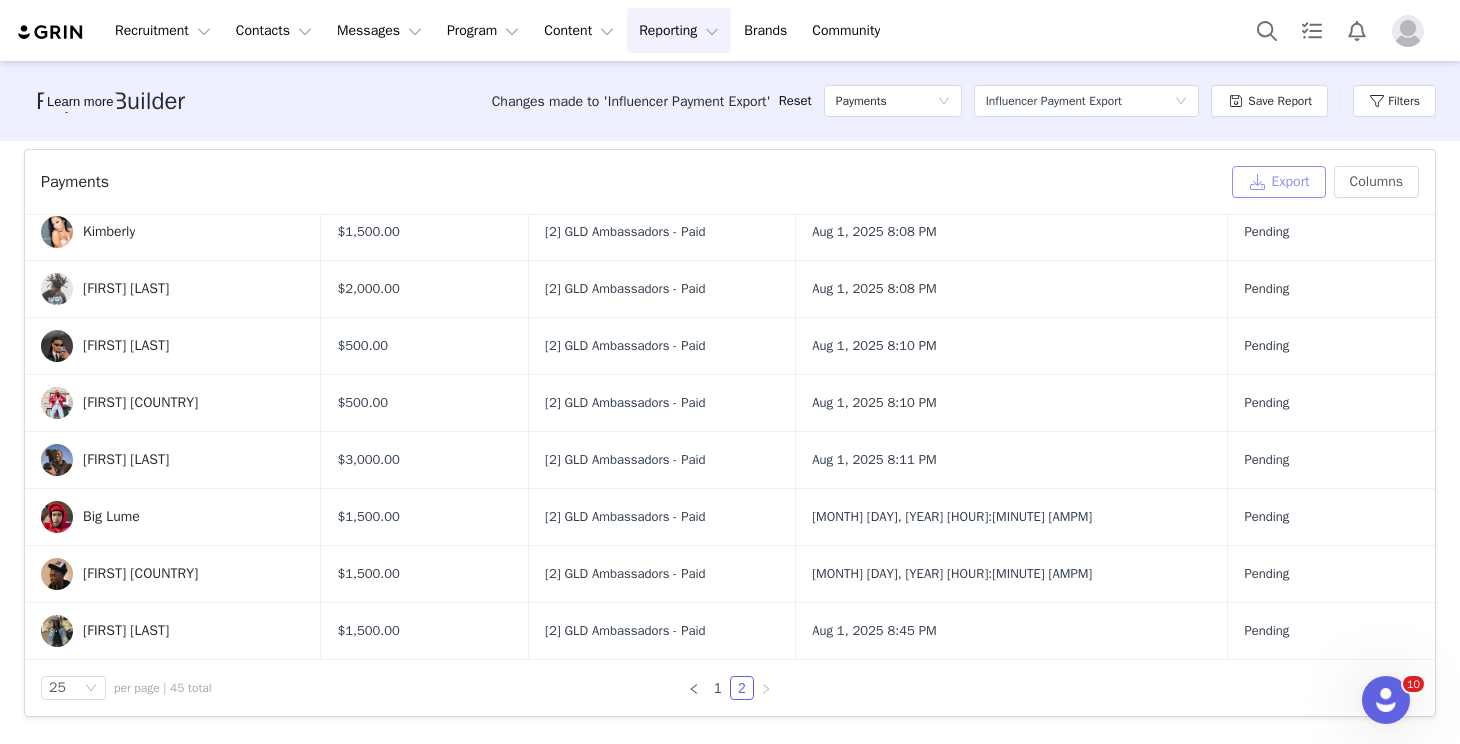 click on "Export" at bounding box center [1279, 182] 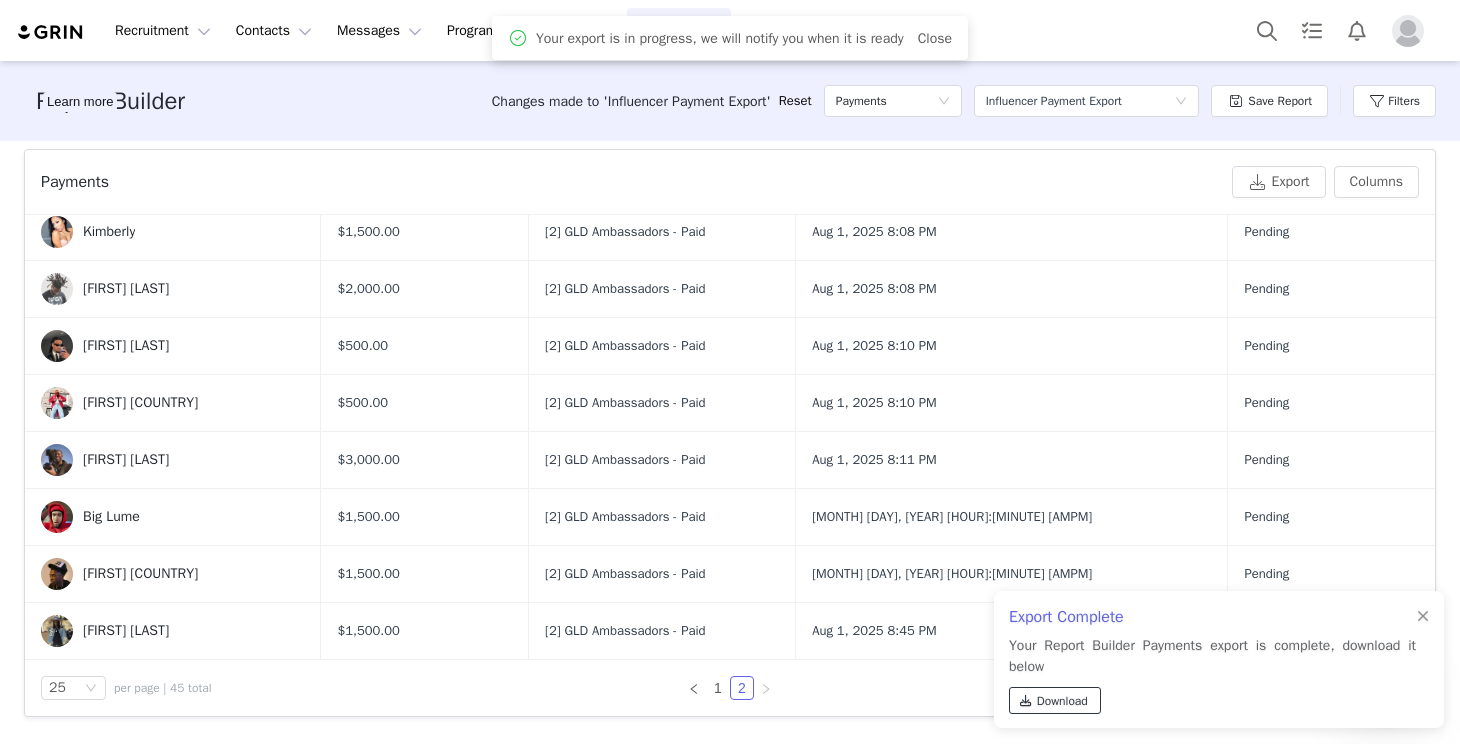 click on "Download" at bounding box center (1062, 701) 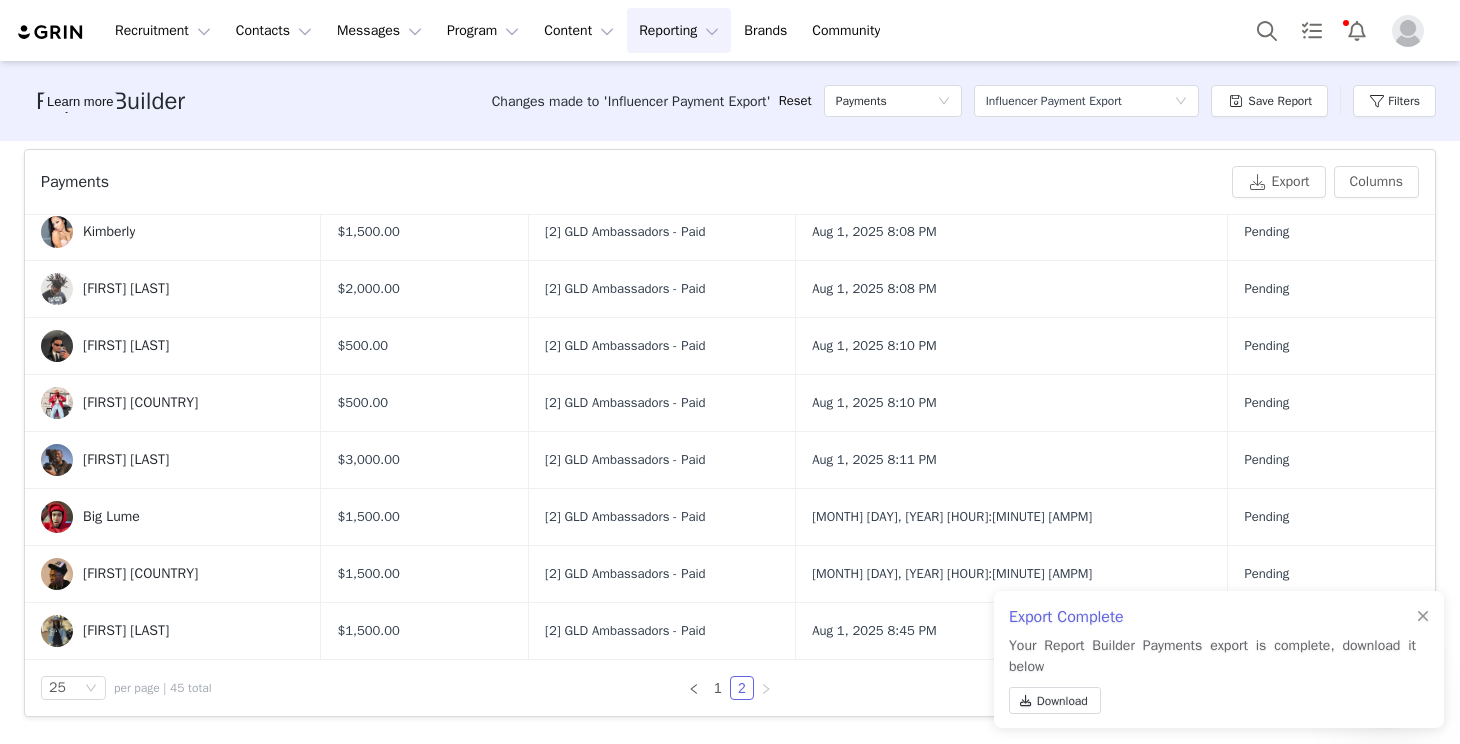 click on "Recruitment Recruitment Creator Search Curated Lists Landing Pages Web Extension AI Creator Search Beta Contacts Contacts Creators Prospects Applicants Messages Messages Dashboard Inbox Templates Sequences Program Program Activations Campaigns Partnerships Payments Affiliates Content Content Creator Content Media Library Social Listening Reporting Reporting Dashboard Report Builder Brands Brands Community Community" at bounding box center [730, 30] 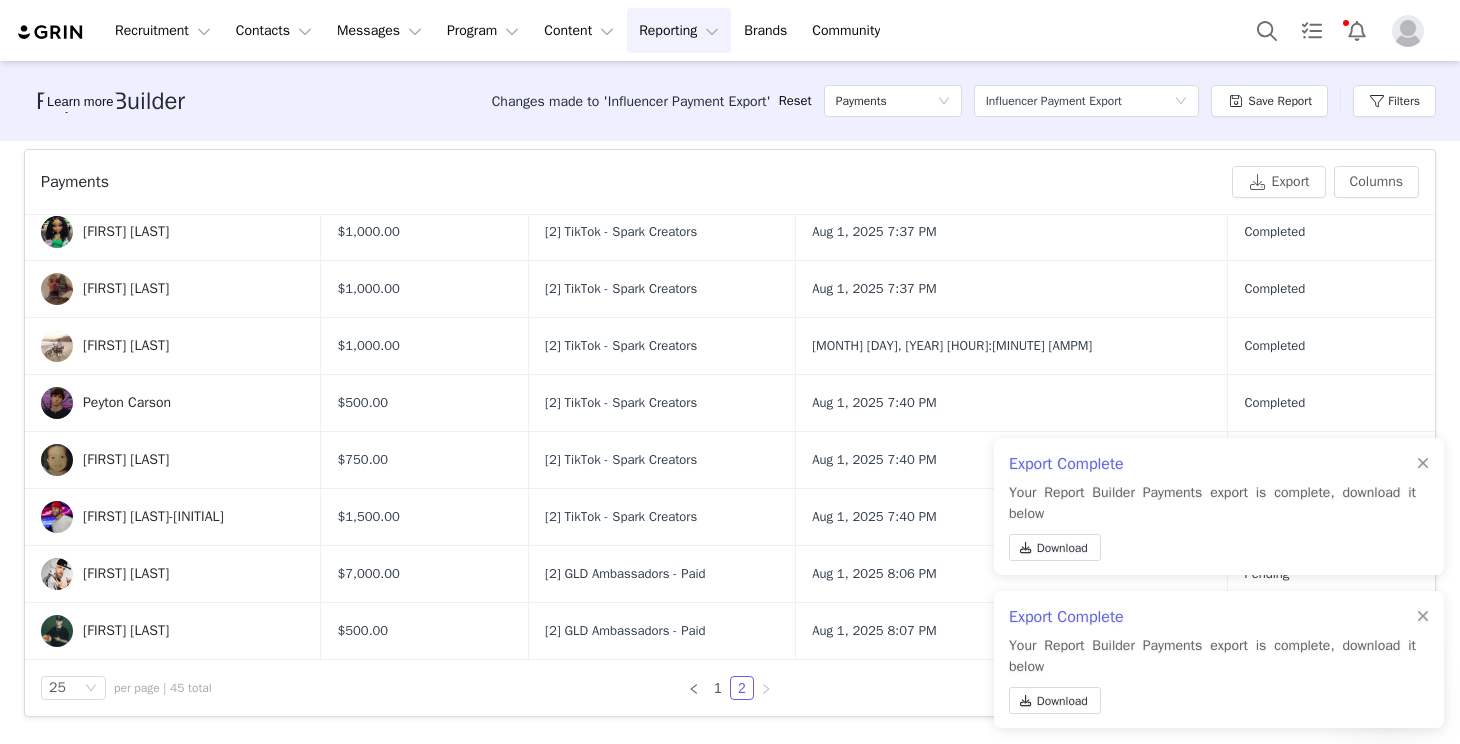 scroll, scrollTop: 0, scrollLeft: 0, axis: both 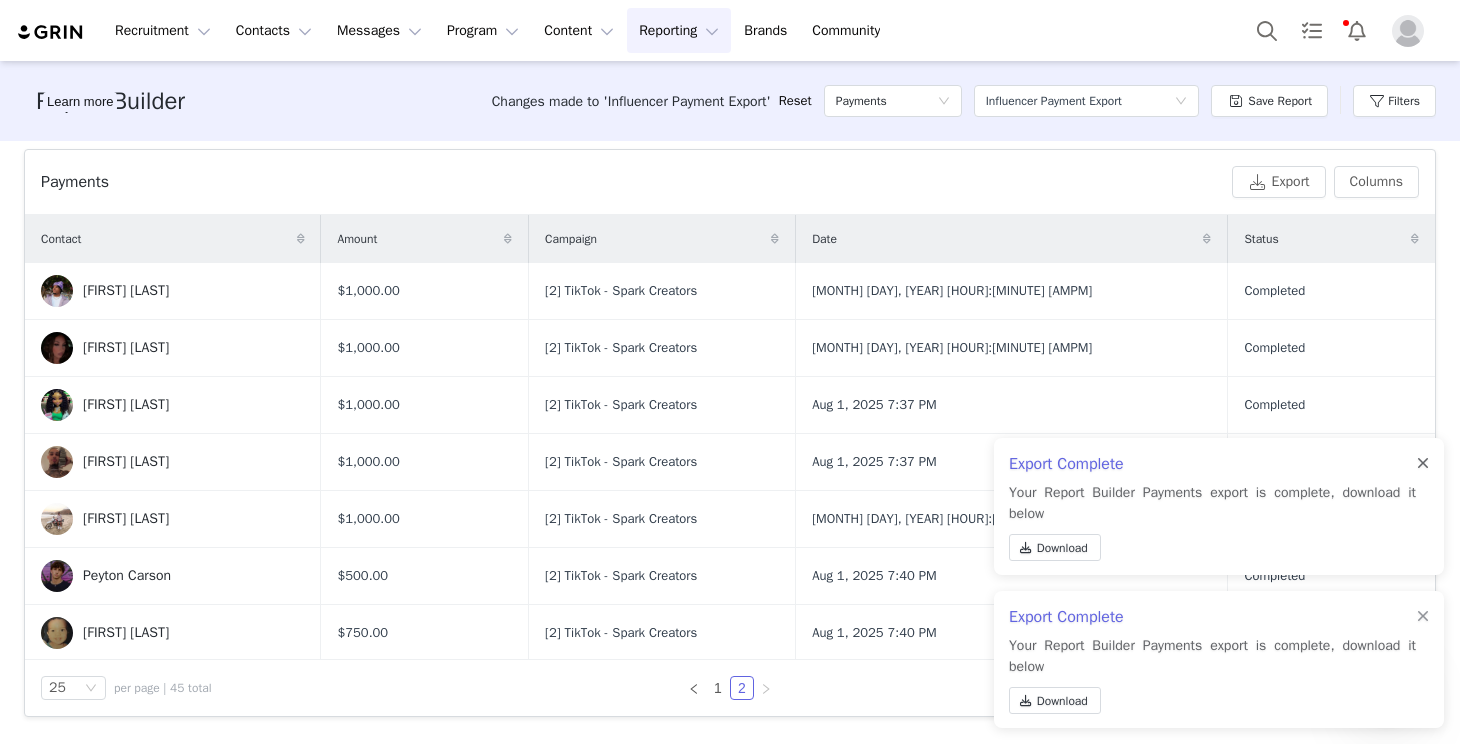 click at bounding box center [1423, 464] 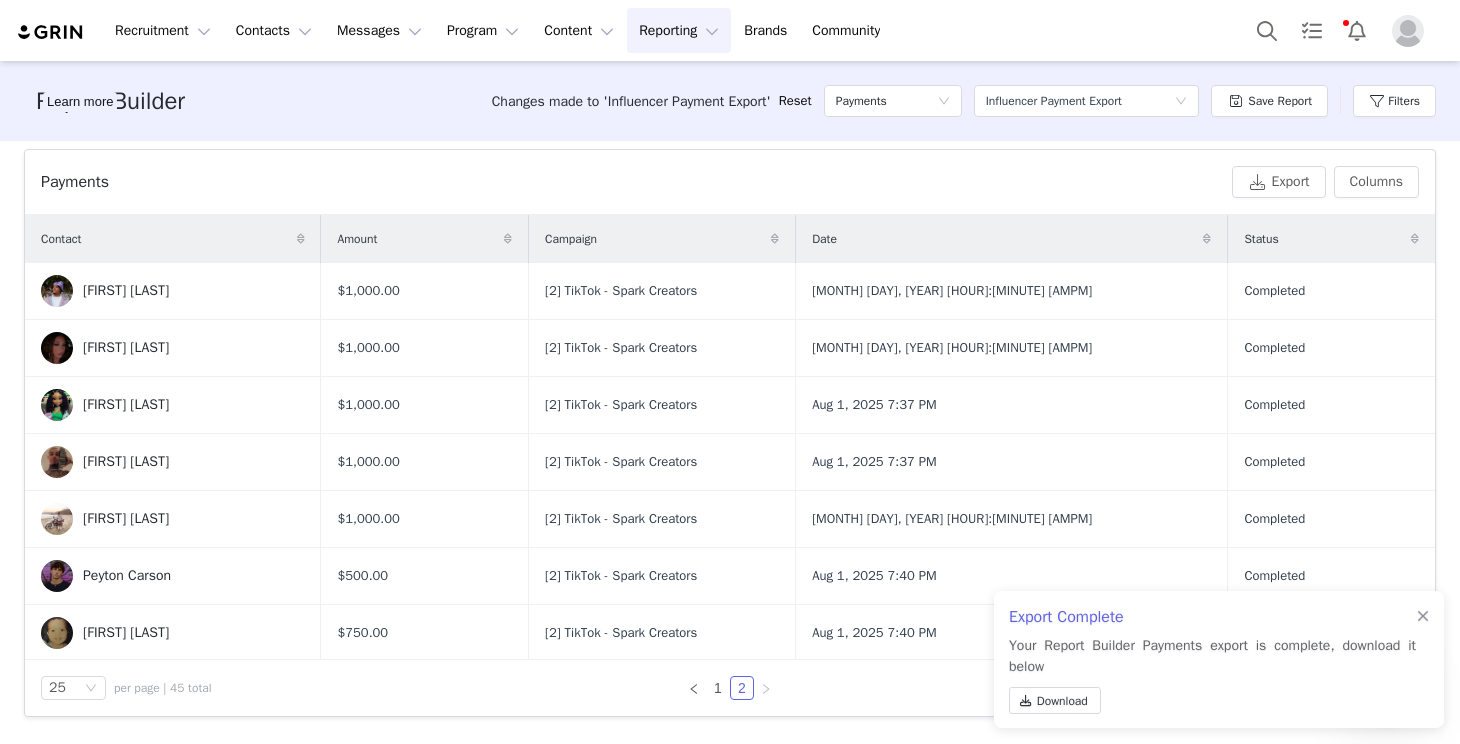 click on "Export Complete Your Report Builder Payments export is complete, download it below
Download" at bounding box center [1219, 659] 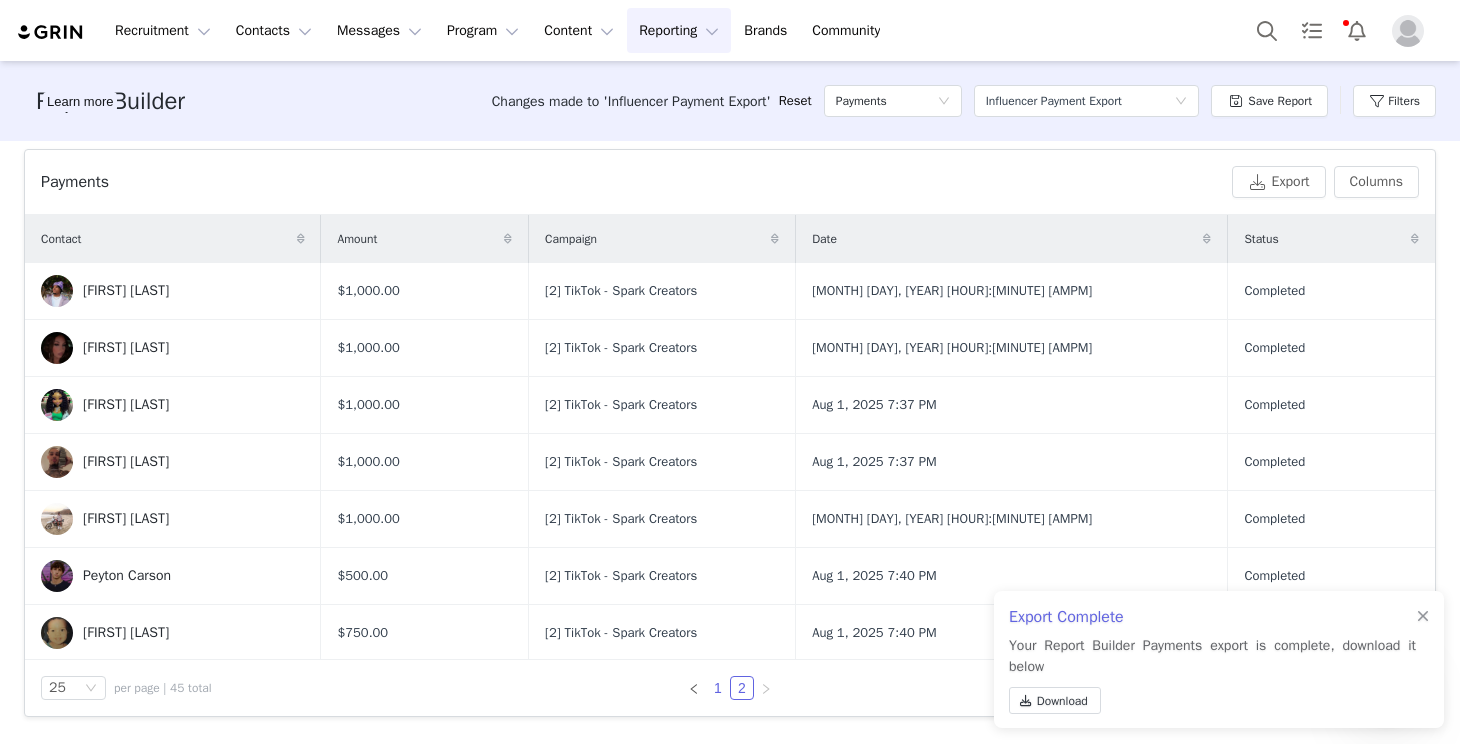click on "1" at bounding box center [718, 688] 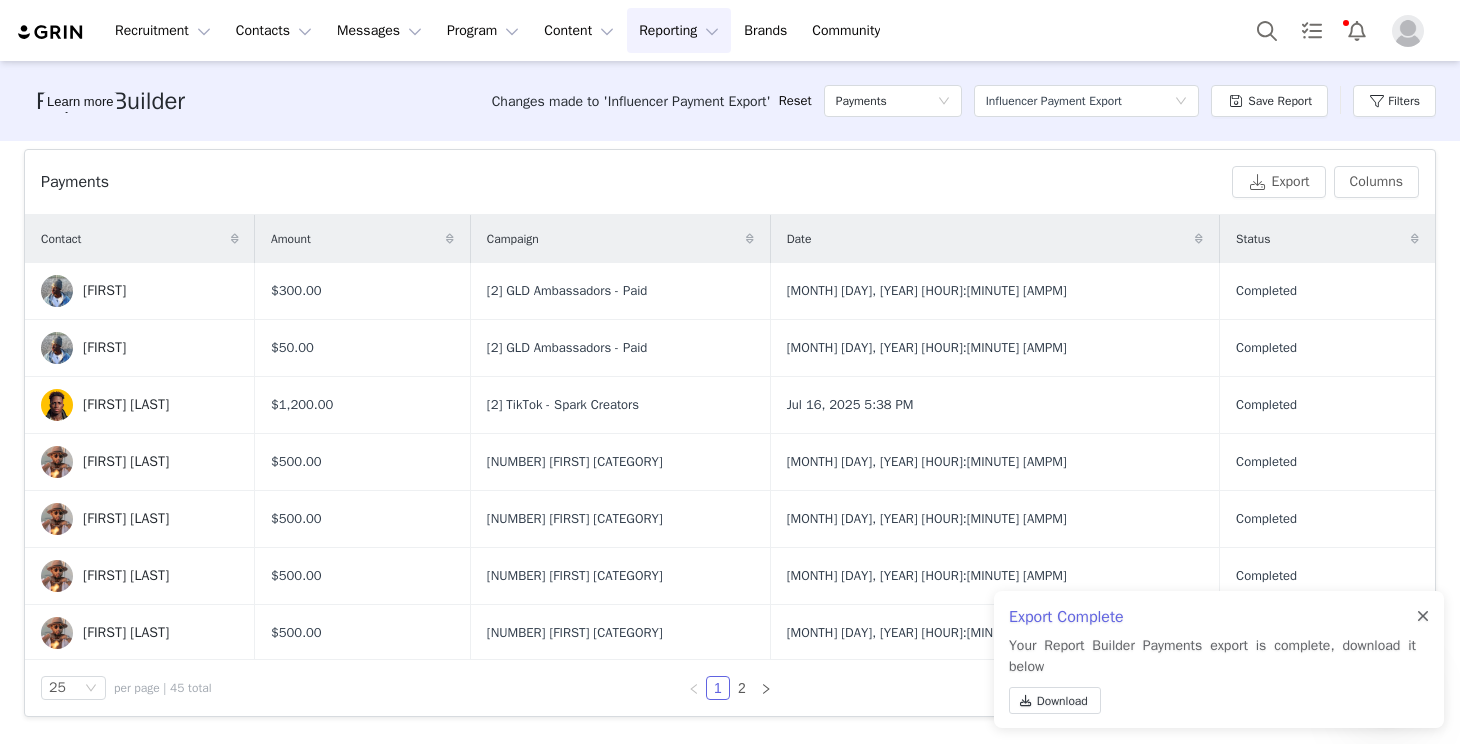 click at bounding box center (1423, 617) 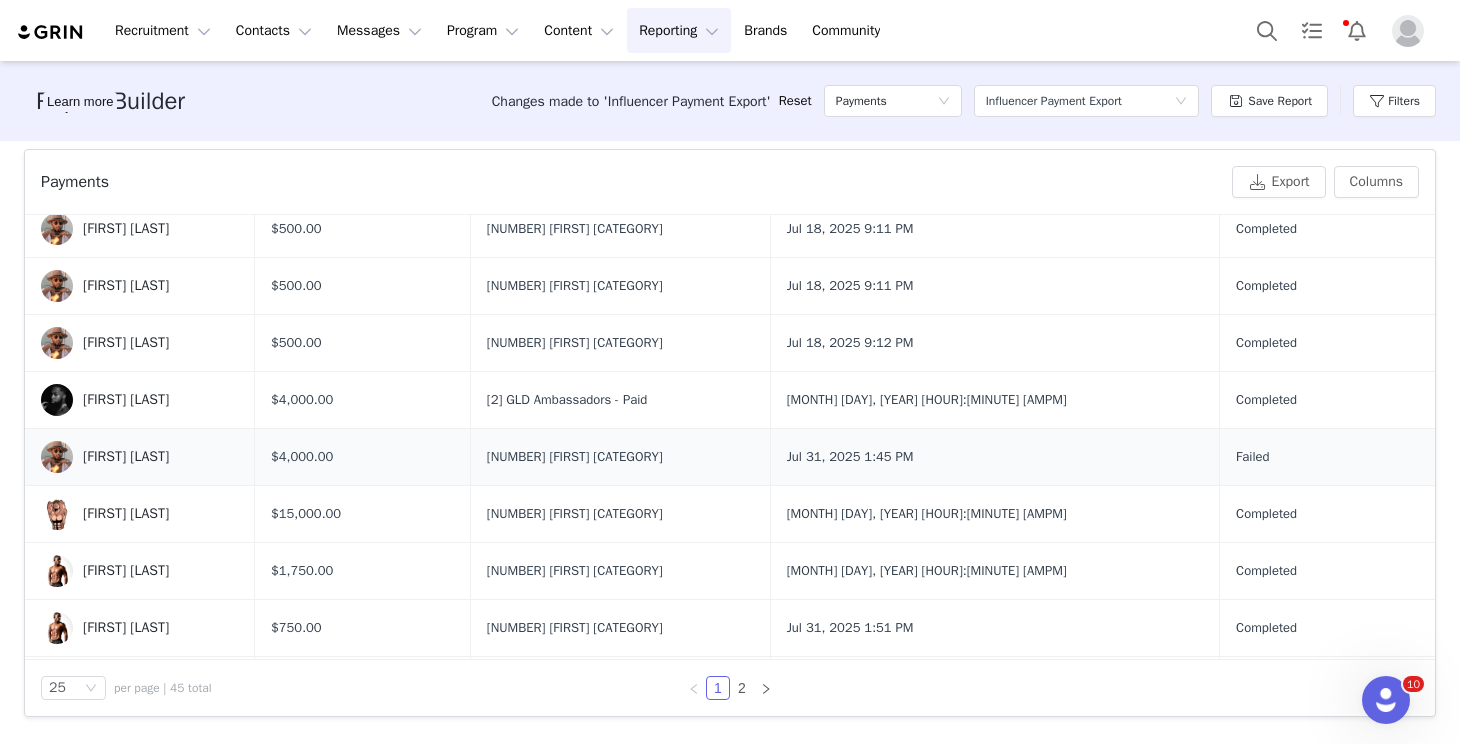 scroll, scrollTop: 522, scrollLeft: 0, axis: vertical 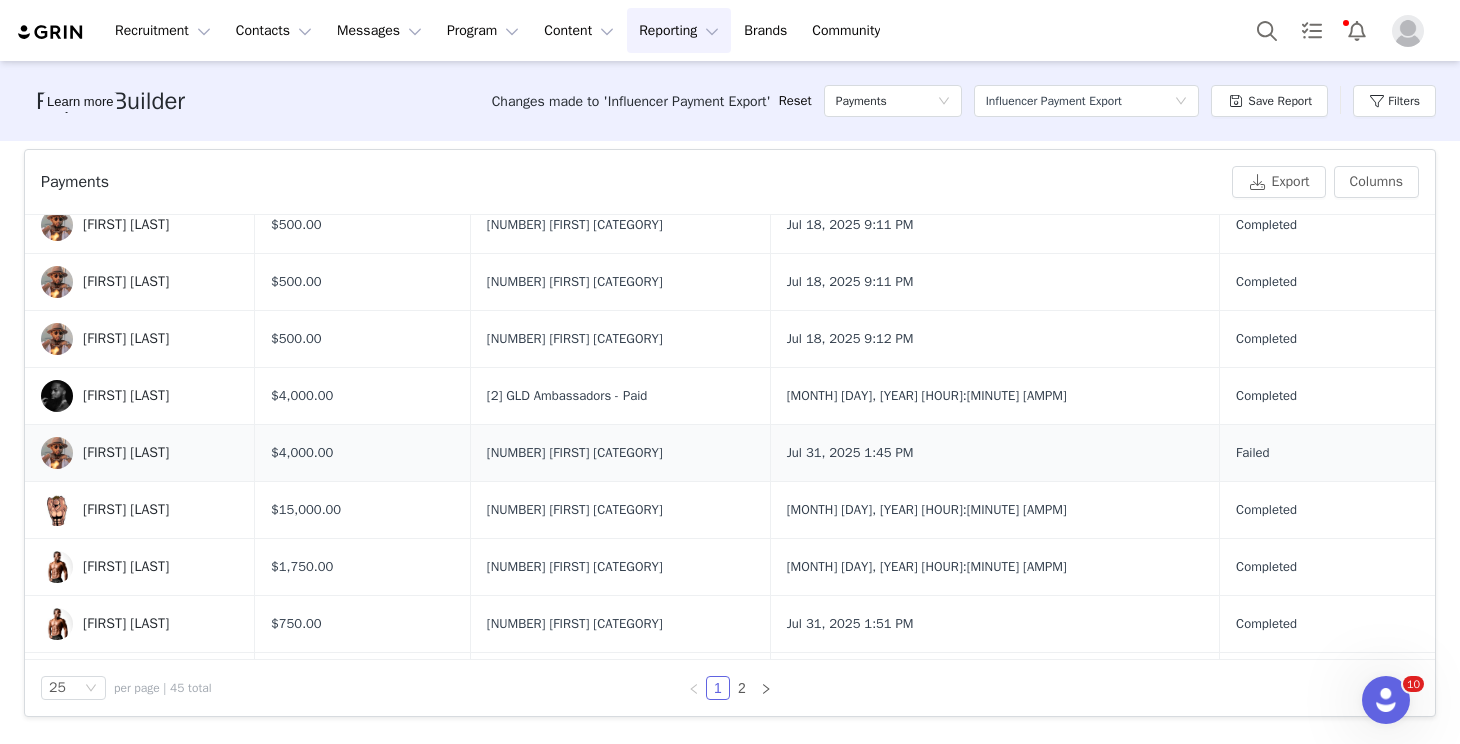 click on "Eren Legend" at bounding box center (126, 453) 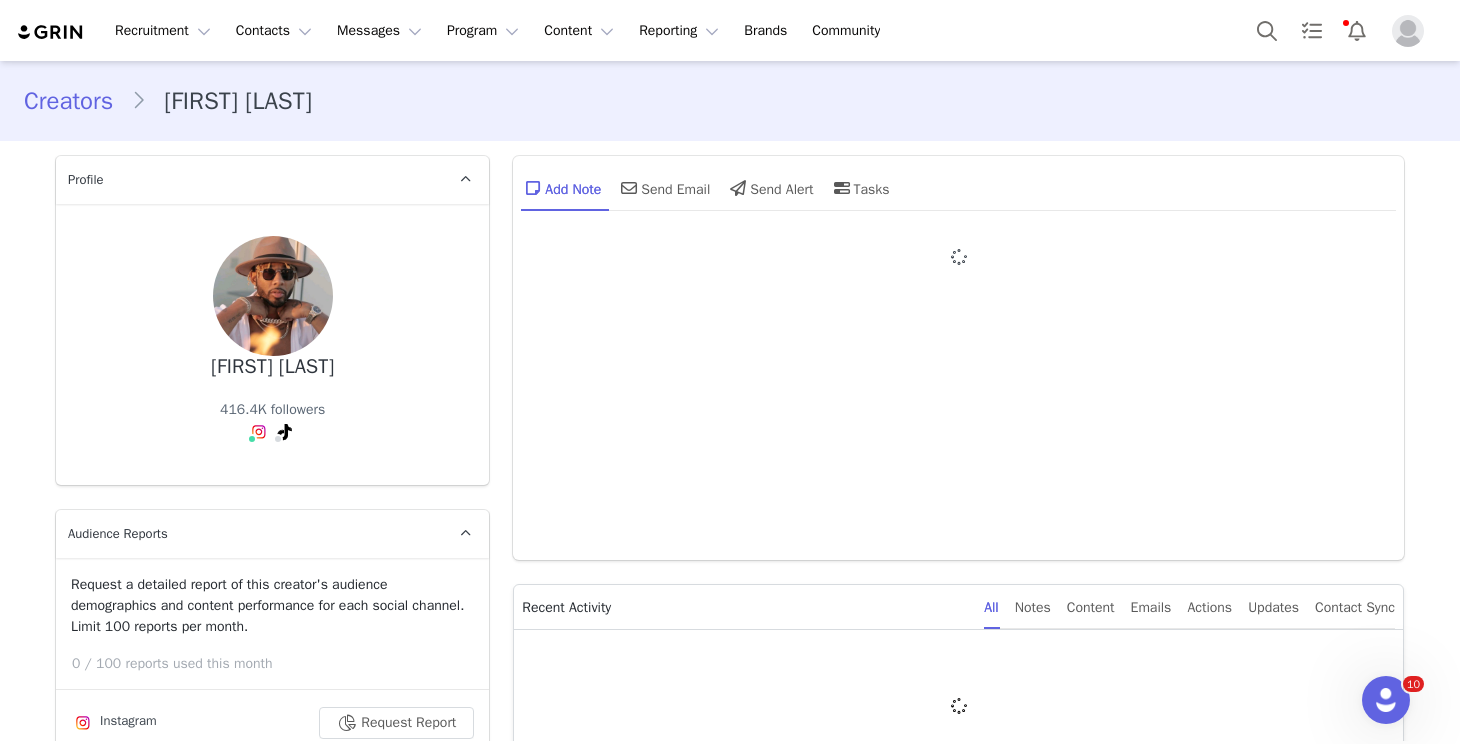 type on "+1 (United States)" 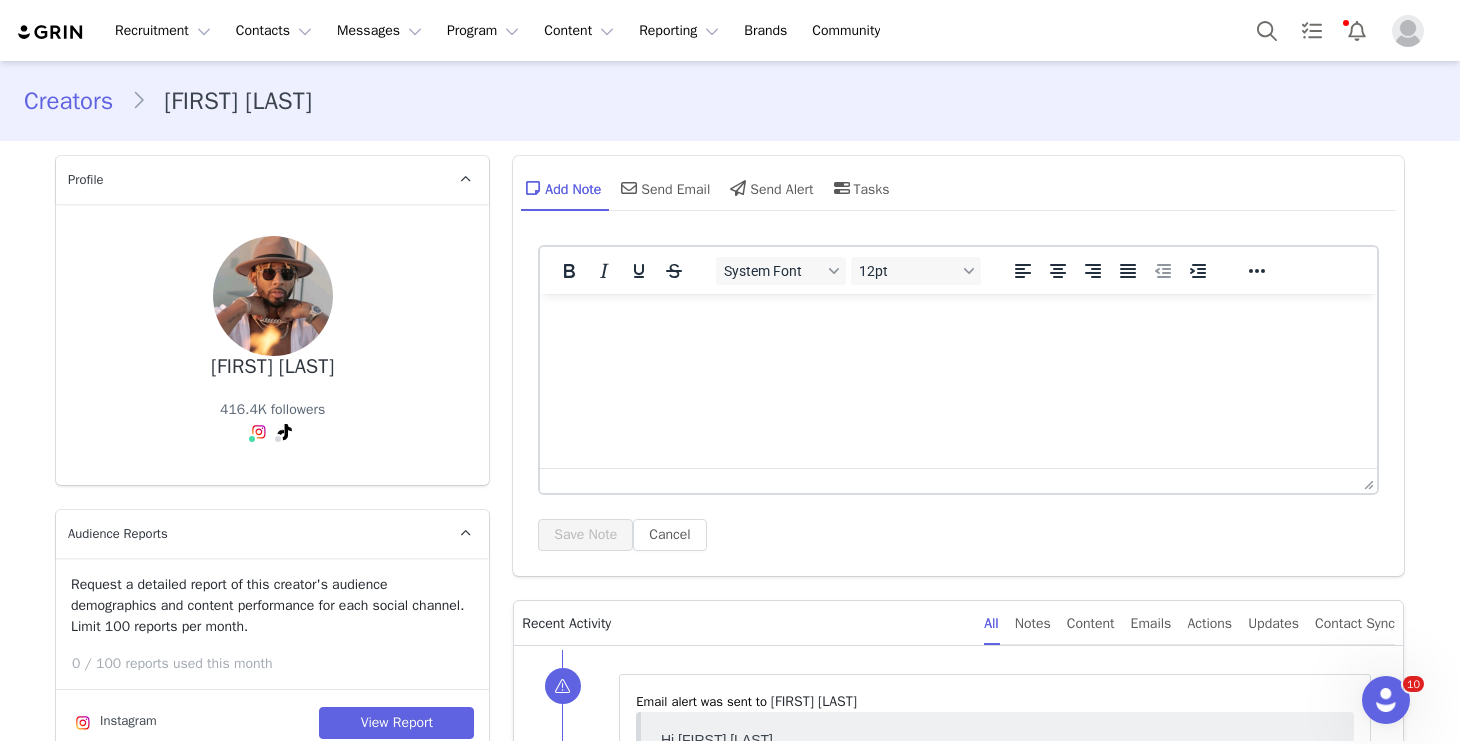 scroll, scrollTop: 0, scrollLeft: 0, axis: both 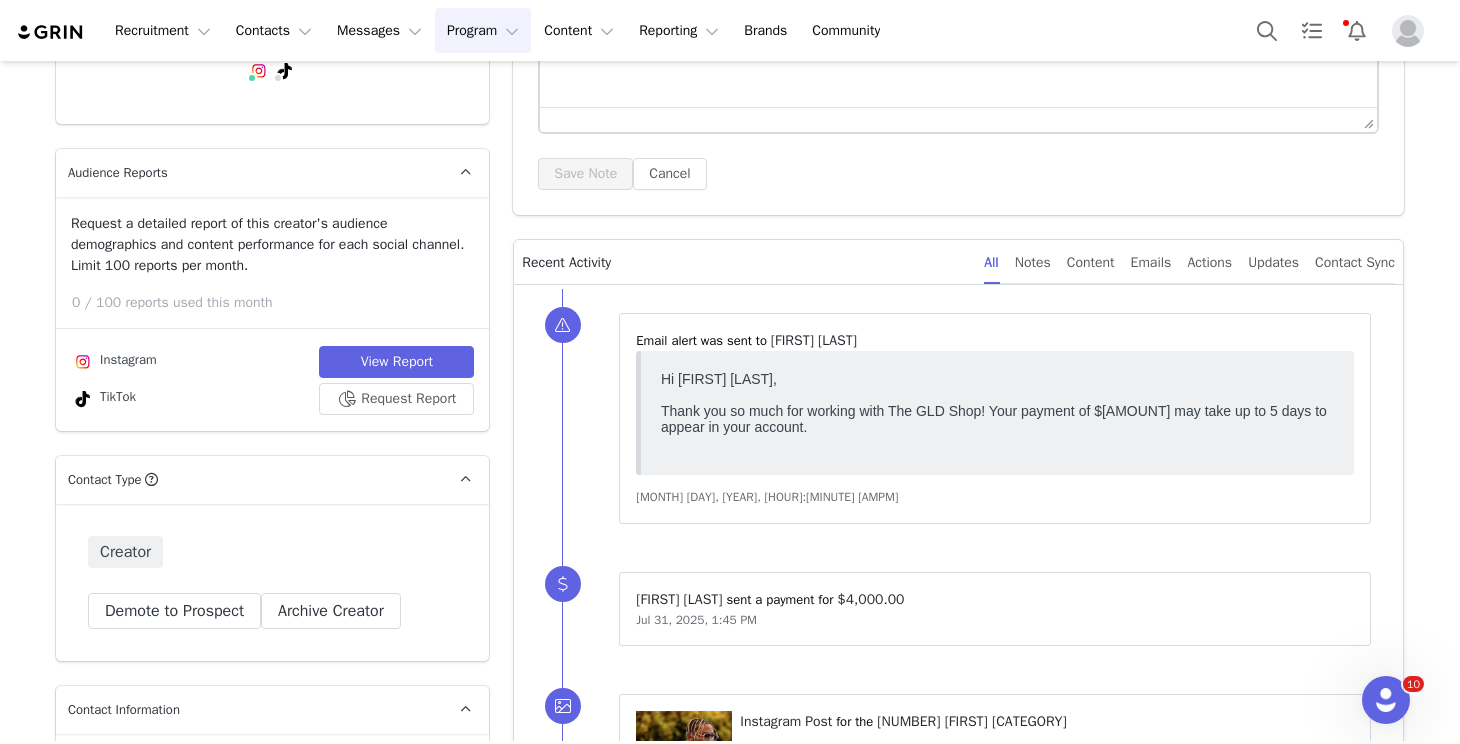 click on "Program Program" at bounding box center [483, 30] 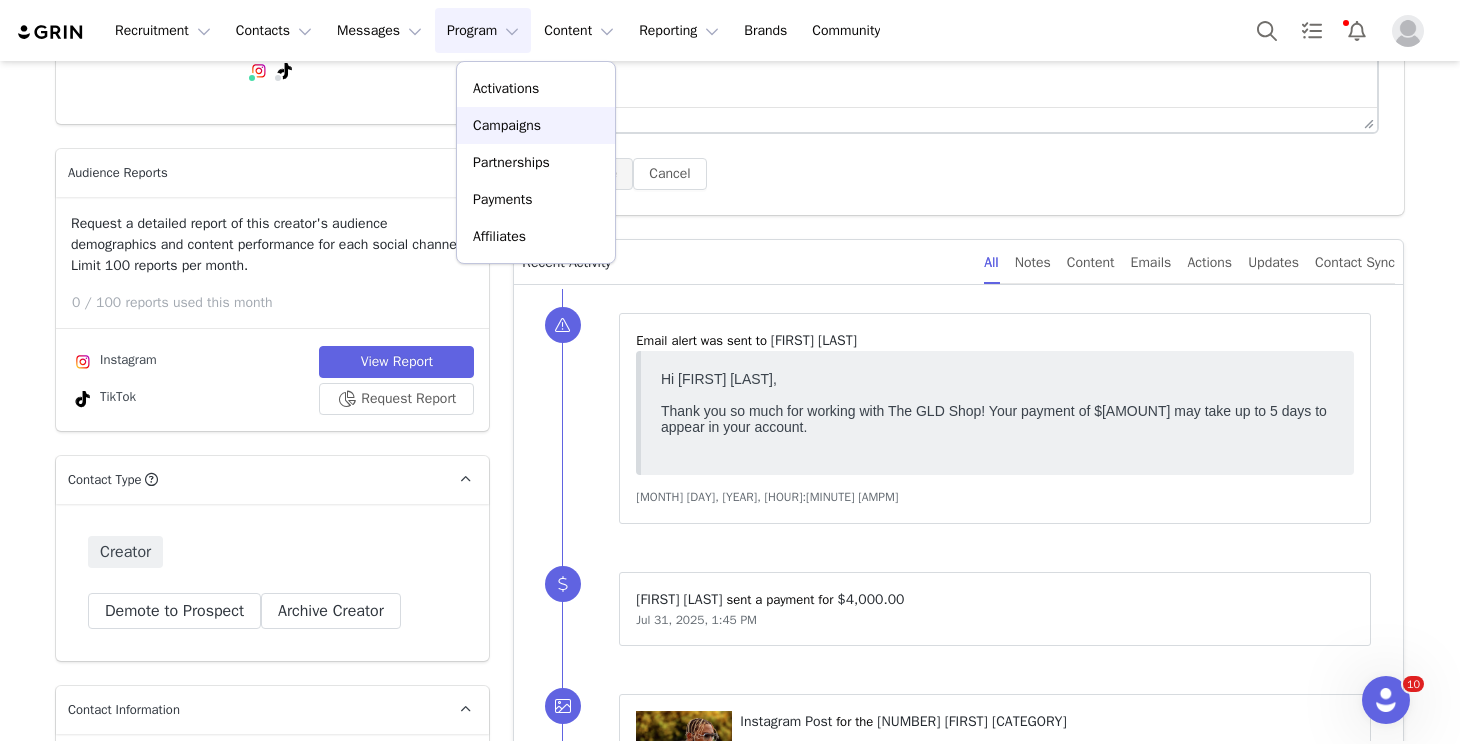 click on "Campaigns" at bounding box center [507, 125] 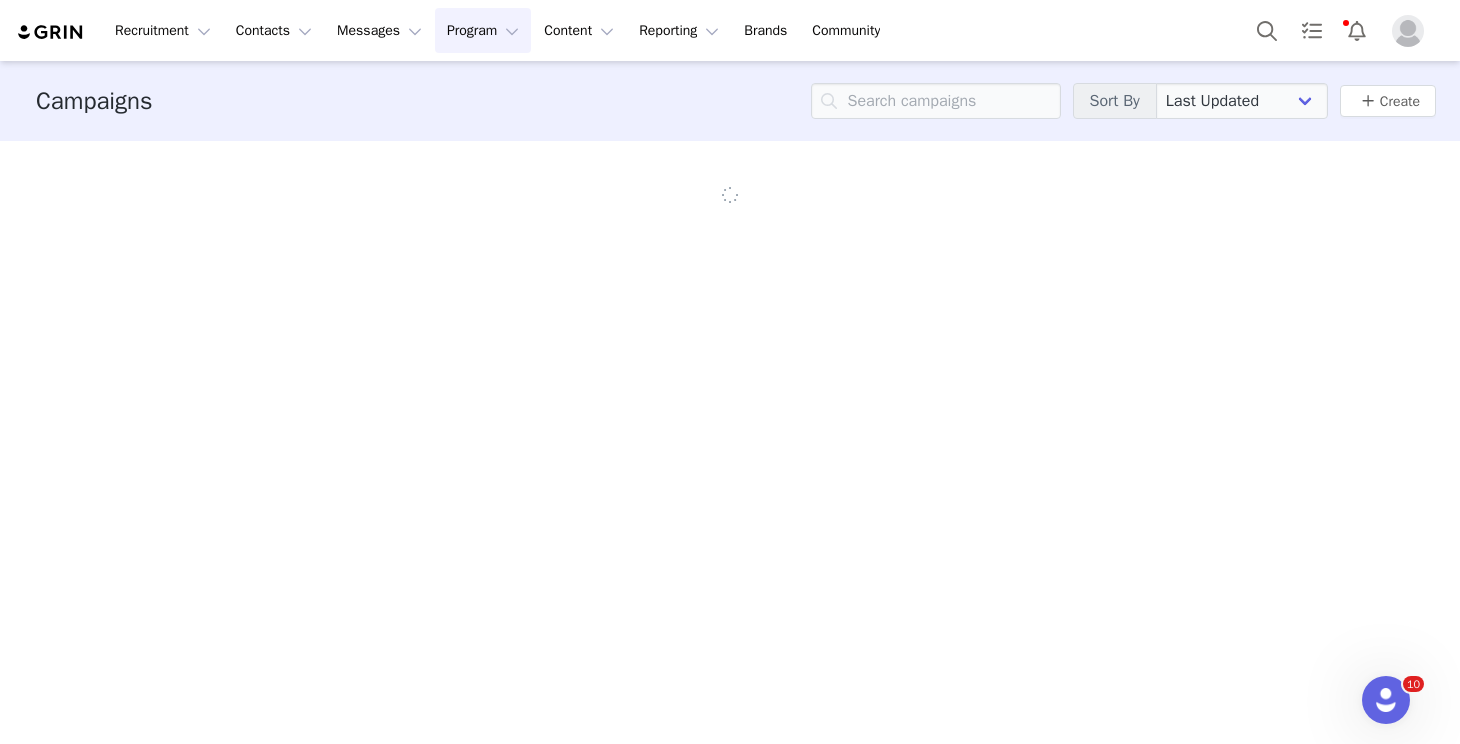 scroll, scrollTop: 0, scrollLeft: 0, axis: both 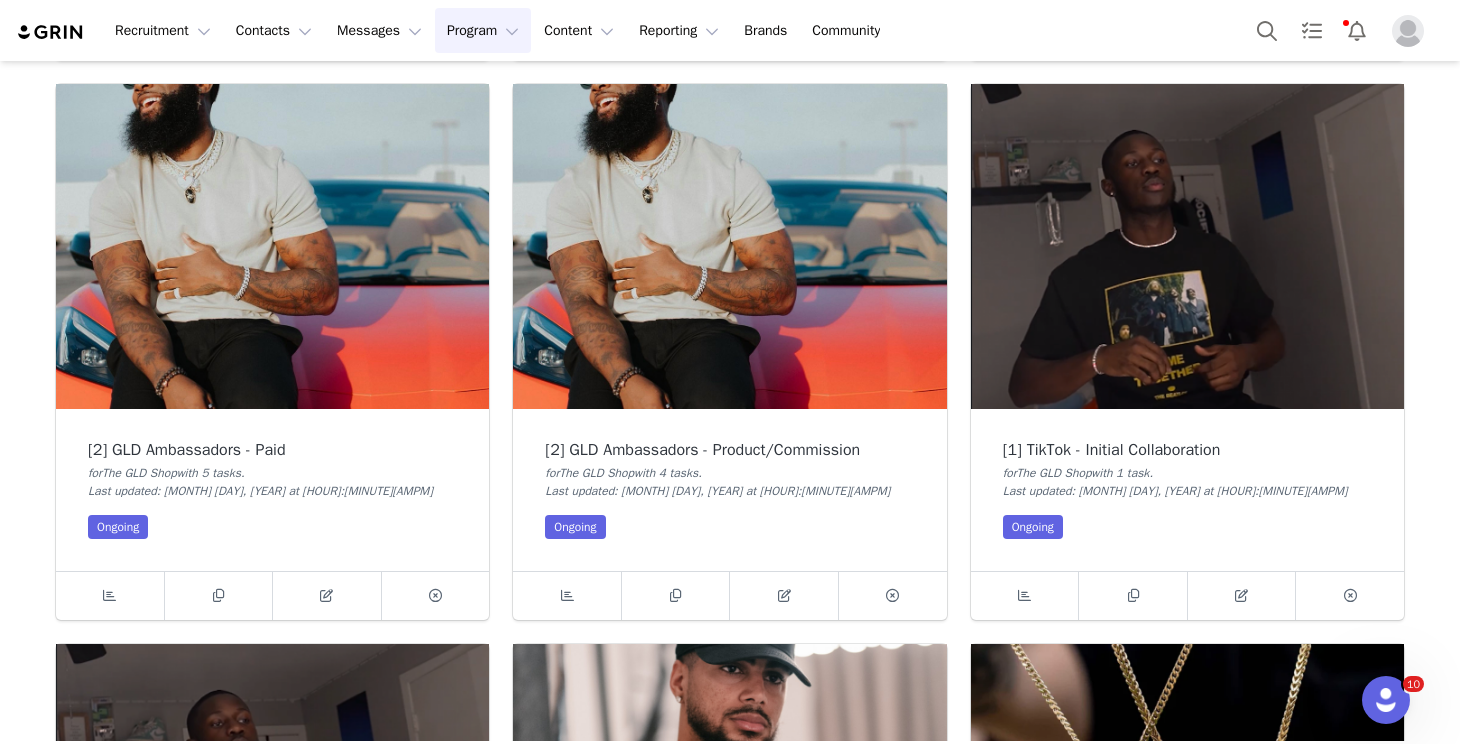 click at bounding box center [272, 246] 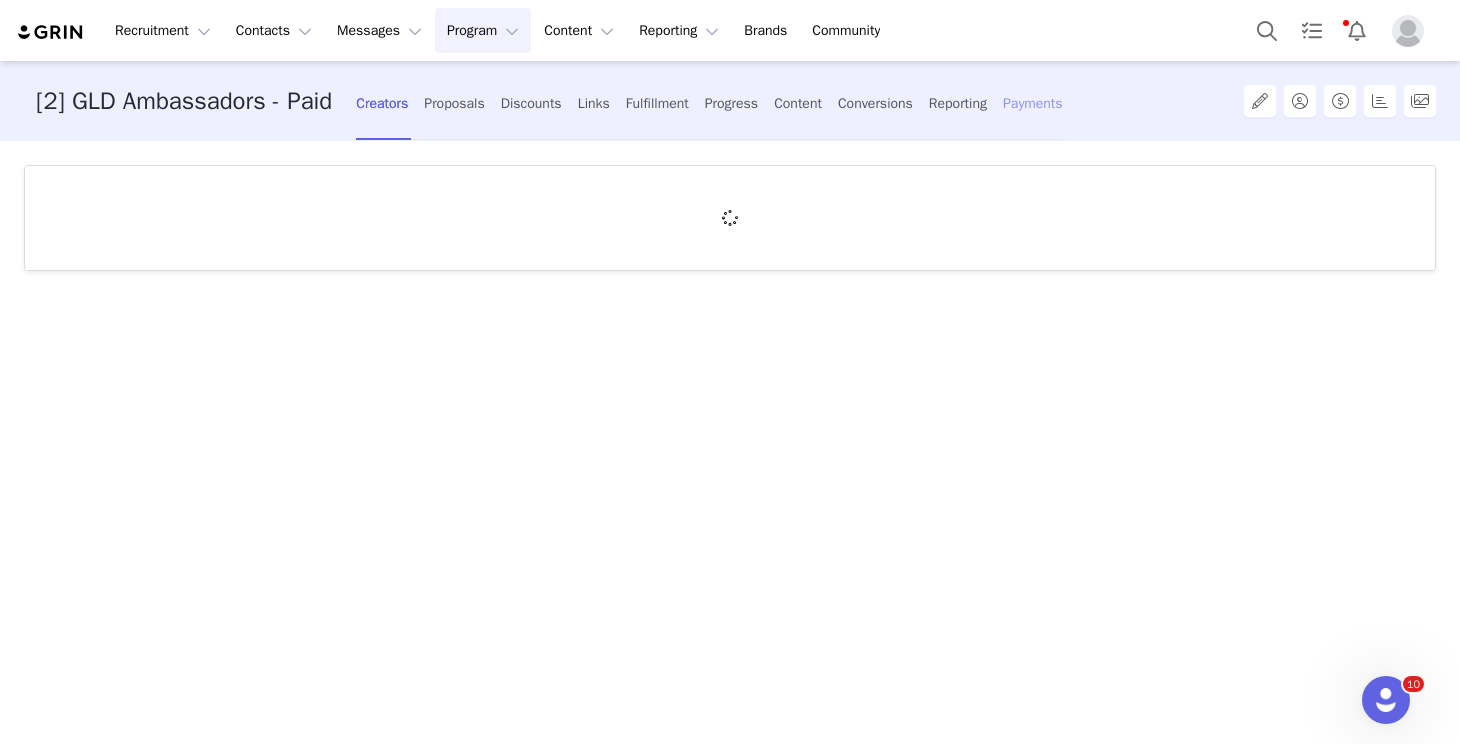 click on "Payments" at bounding box center [1033, 103] 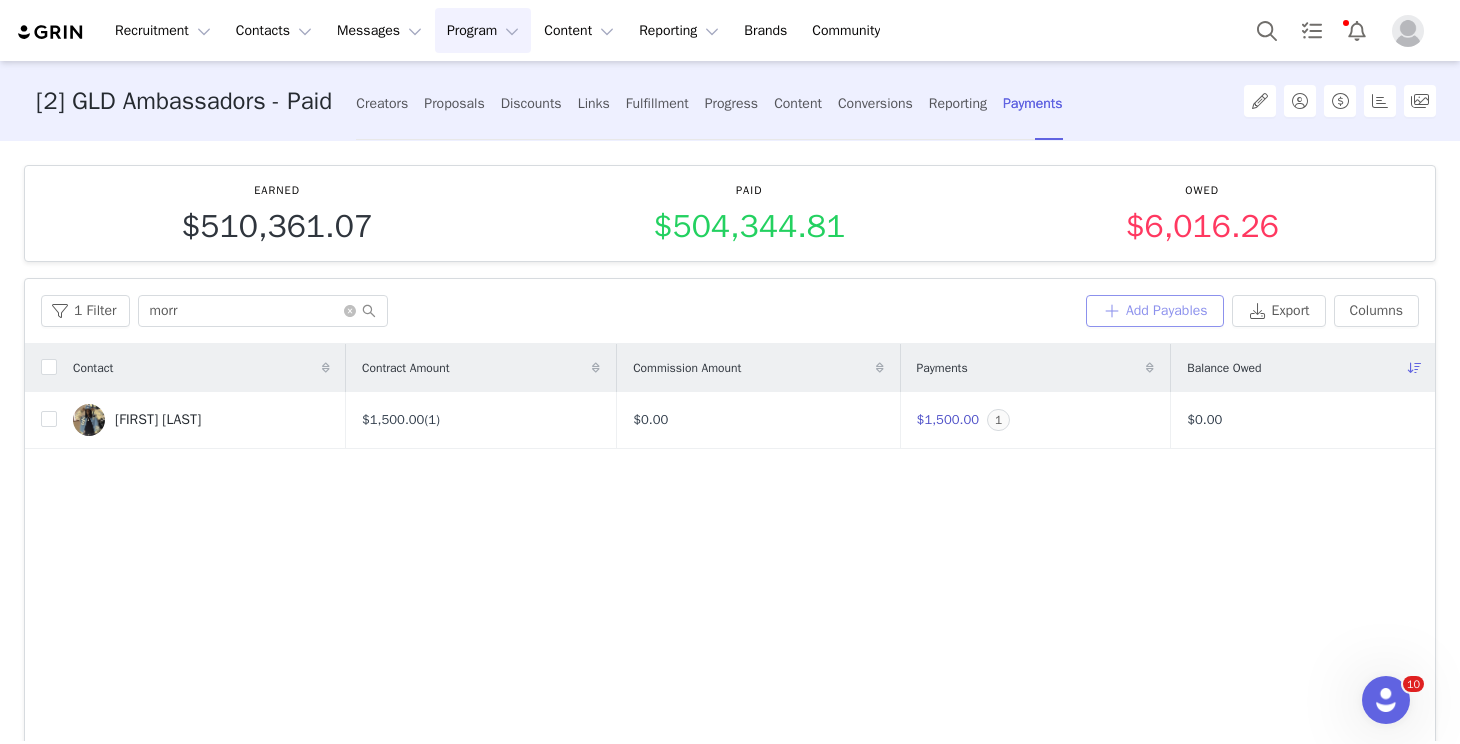 click on "Add Payables" at bounding box center [1155, 311] 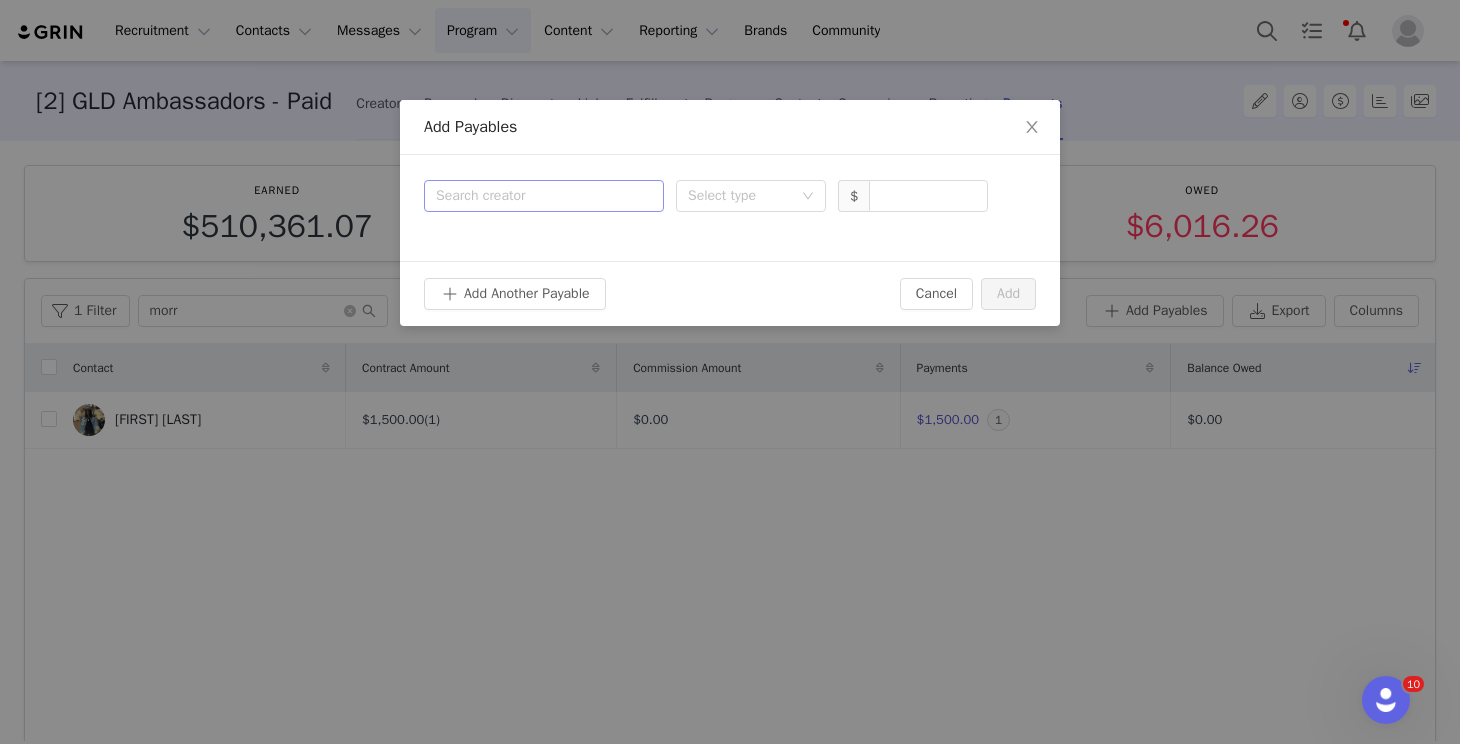 click on "Search creator" at bounding box center [539, 196] 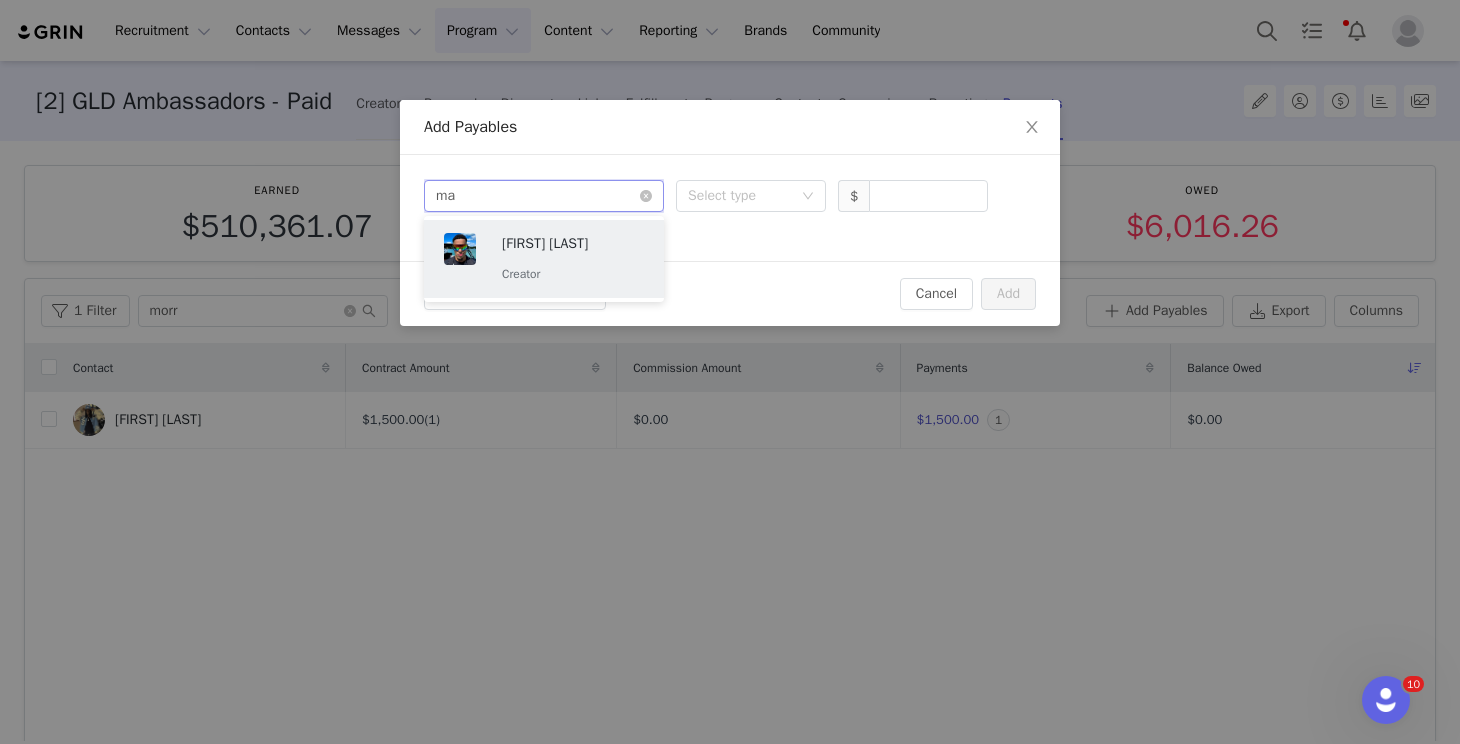 type on "mat" 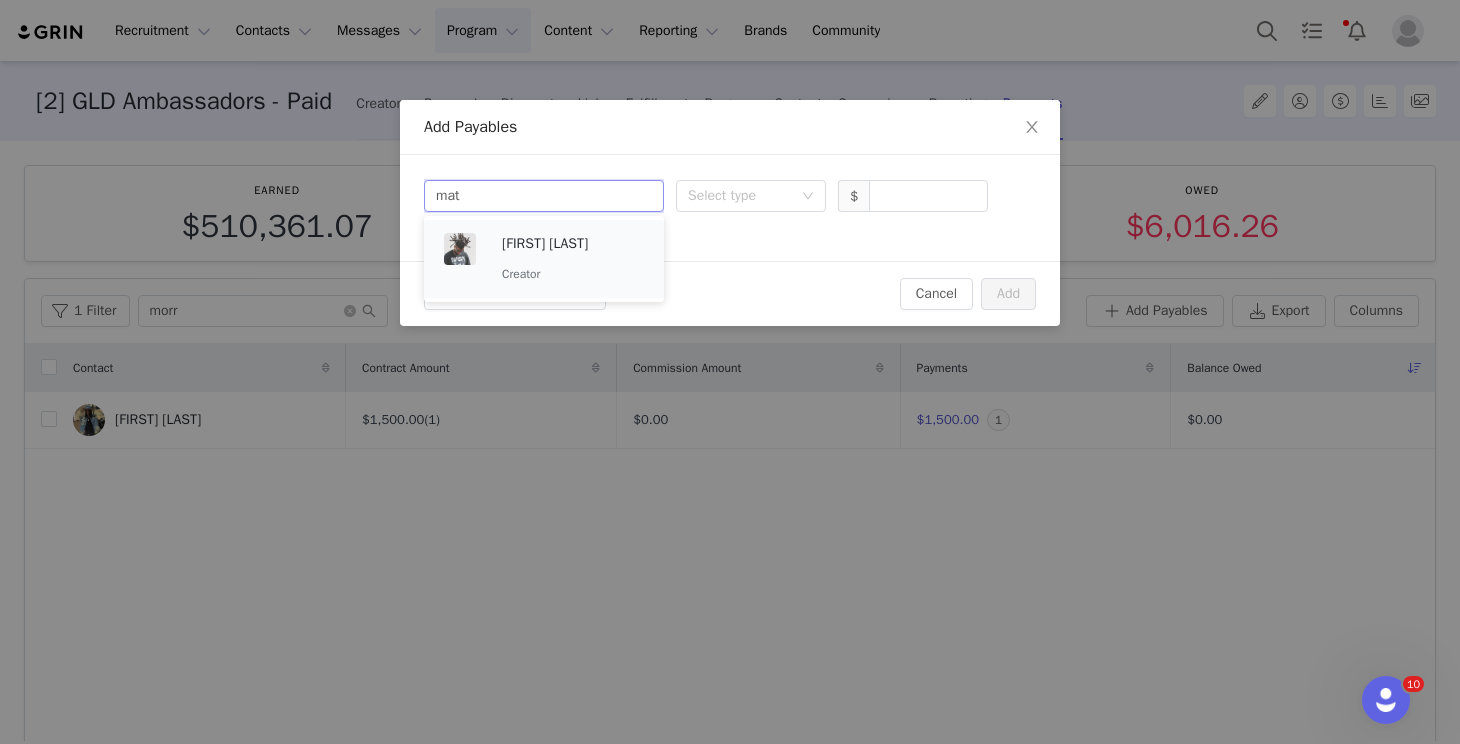 click on "Matt Meux Creator" at bounding box center [573, 259] 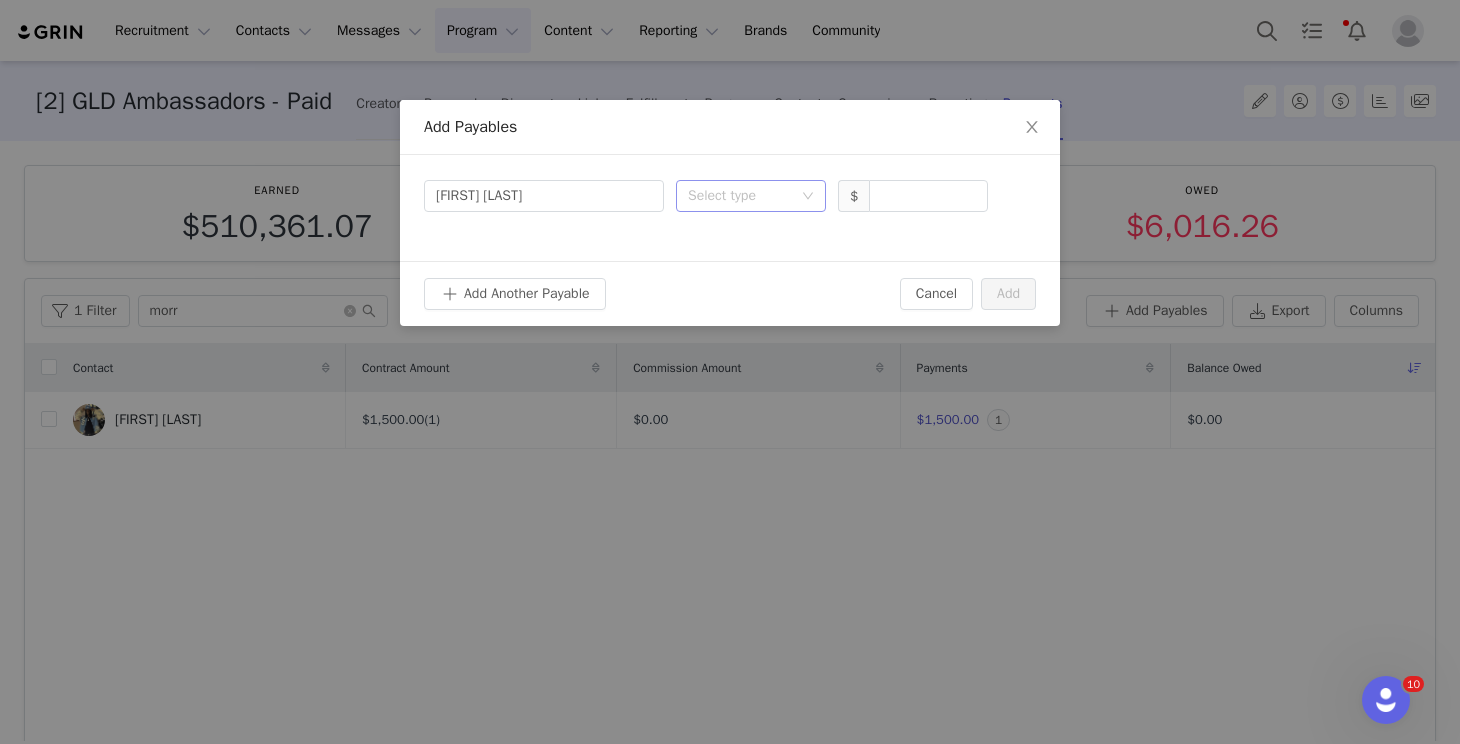 click on "Select type" at bounding box center (740, 196) 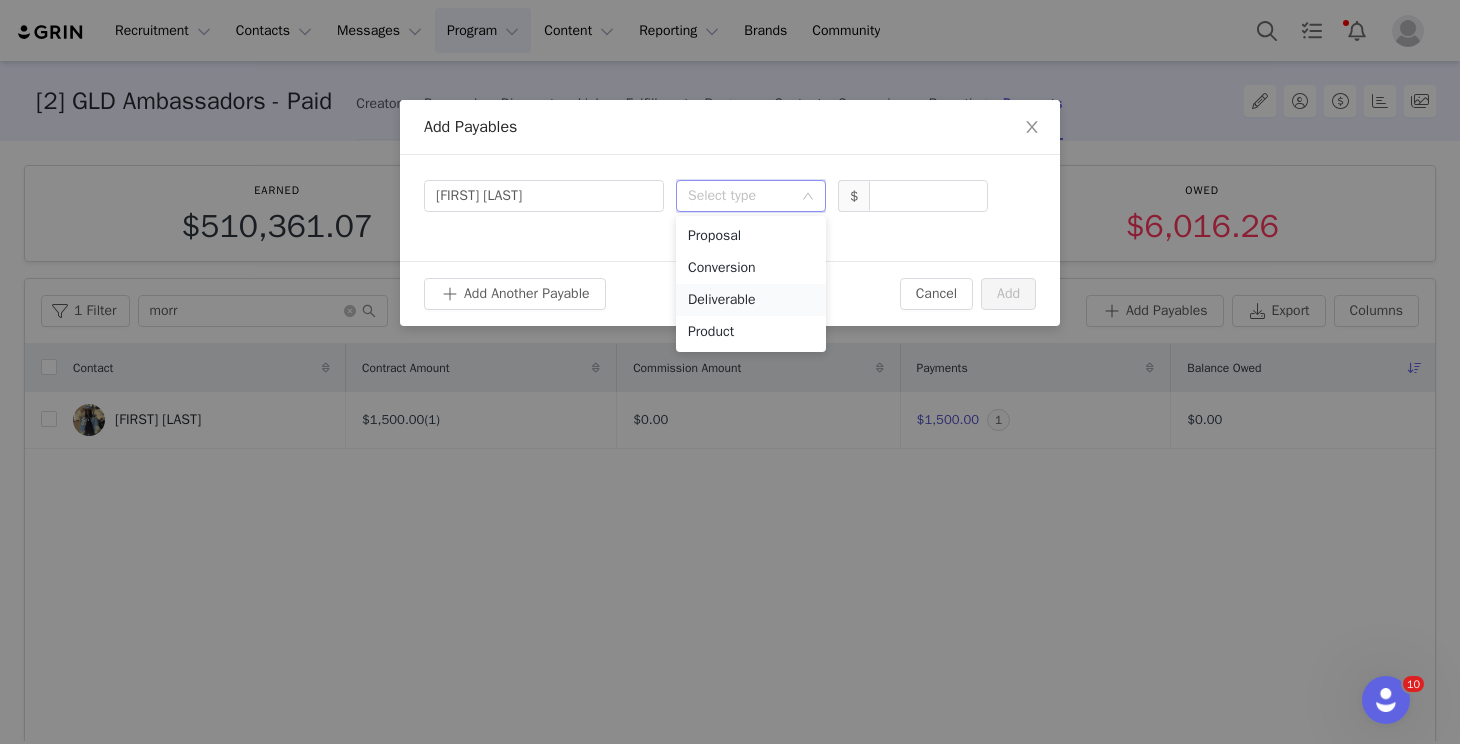 click on "Deliverable" at bounding box center (751, 300) 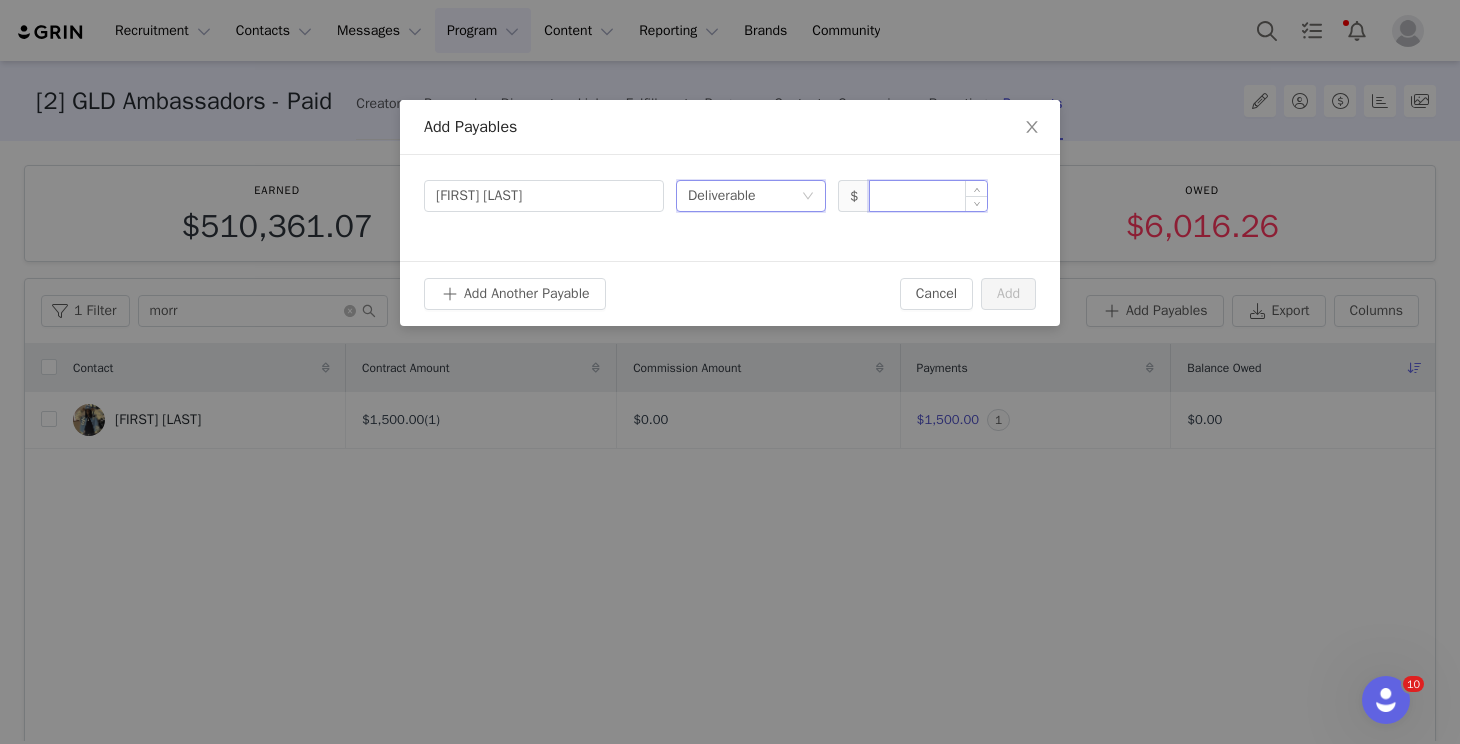 click at bounding box center [928, 196] 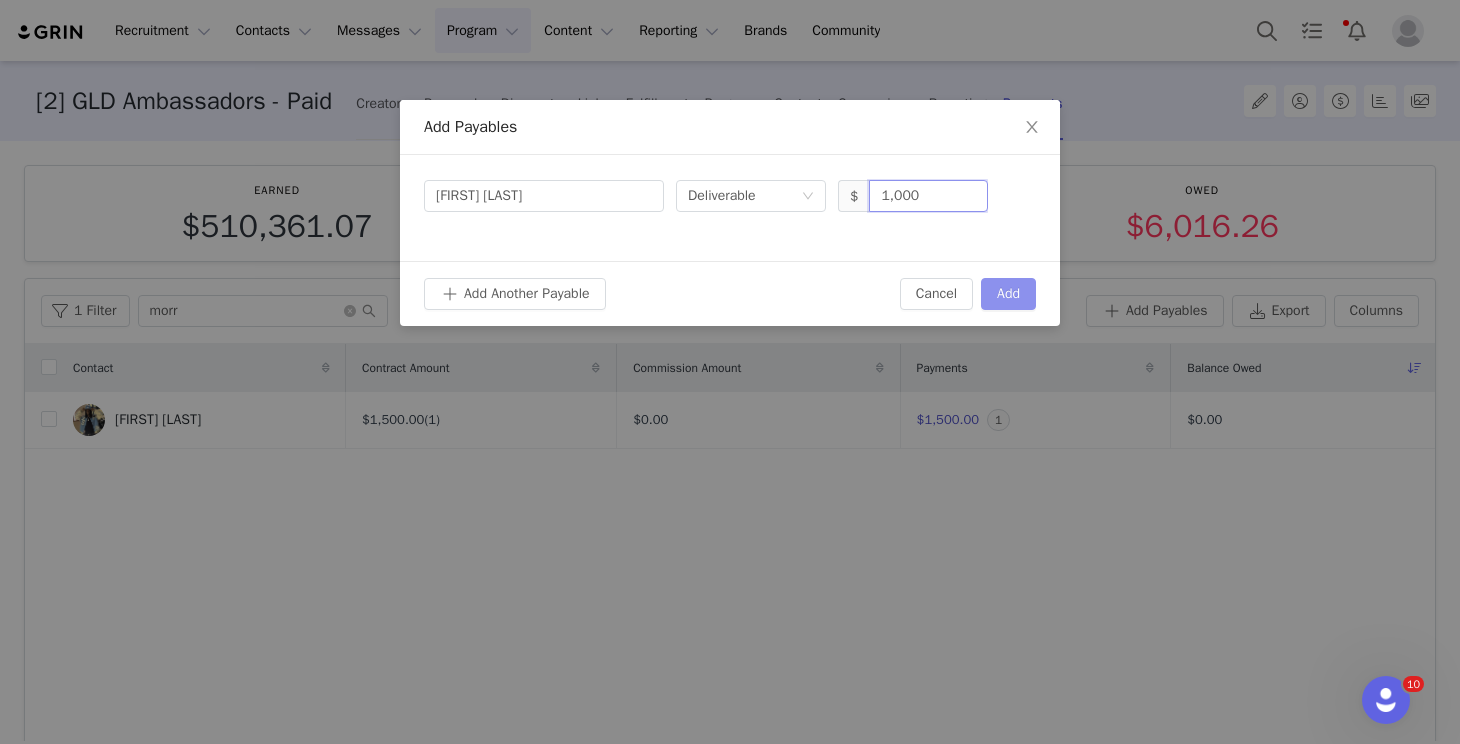 type on "1,000" 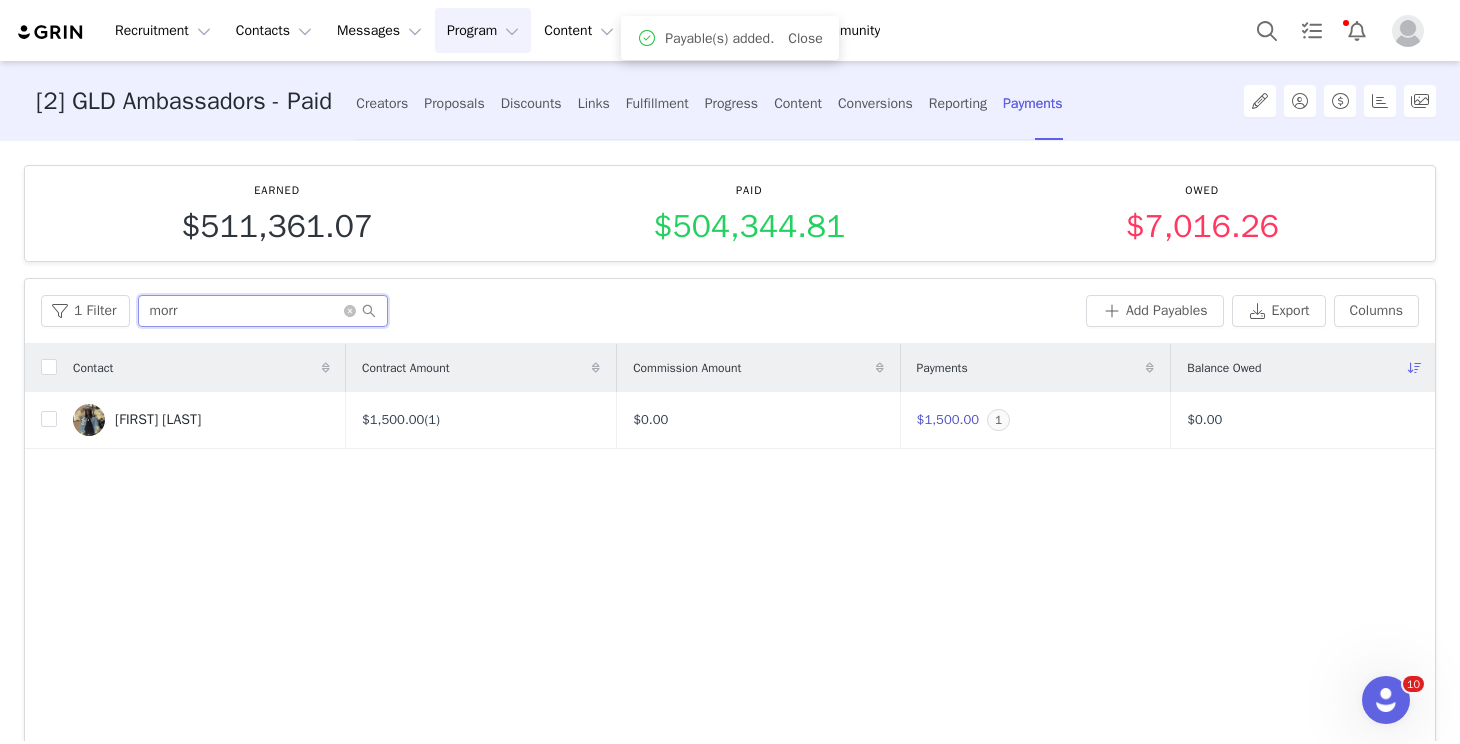 click on "morr" at bounding box center (263, 311) 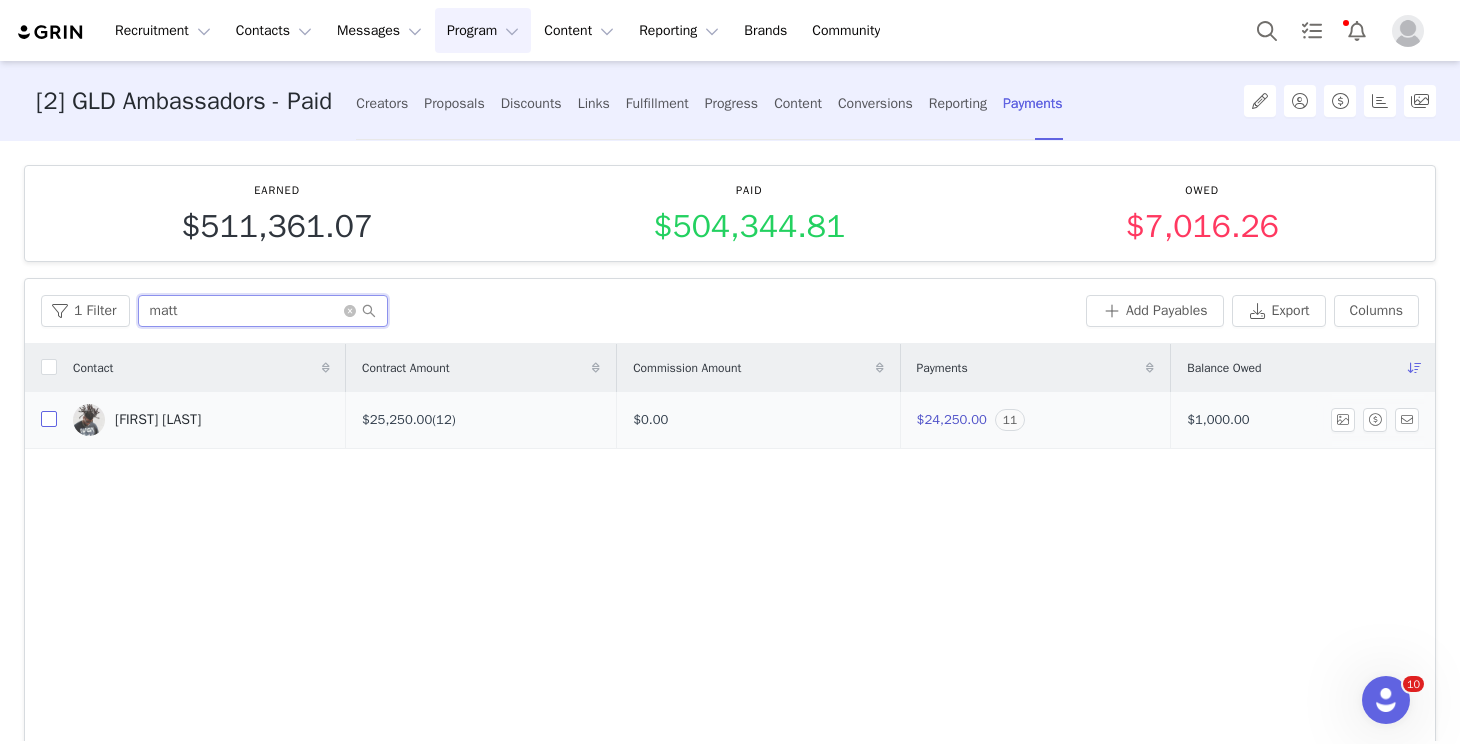 type on "matt" 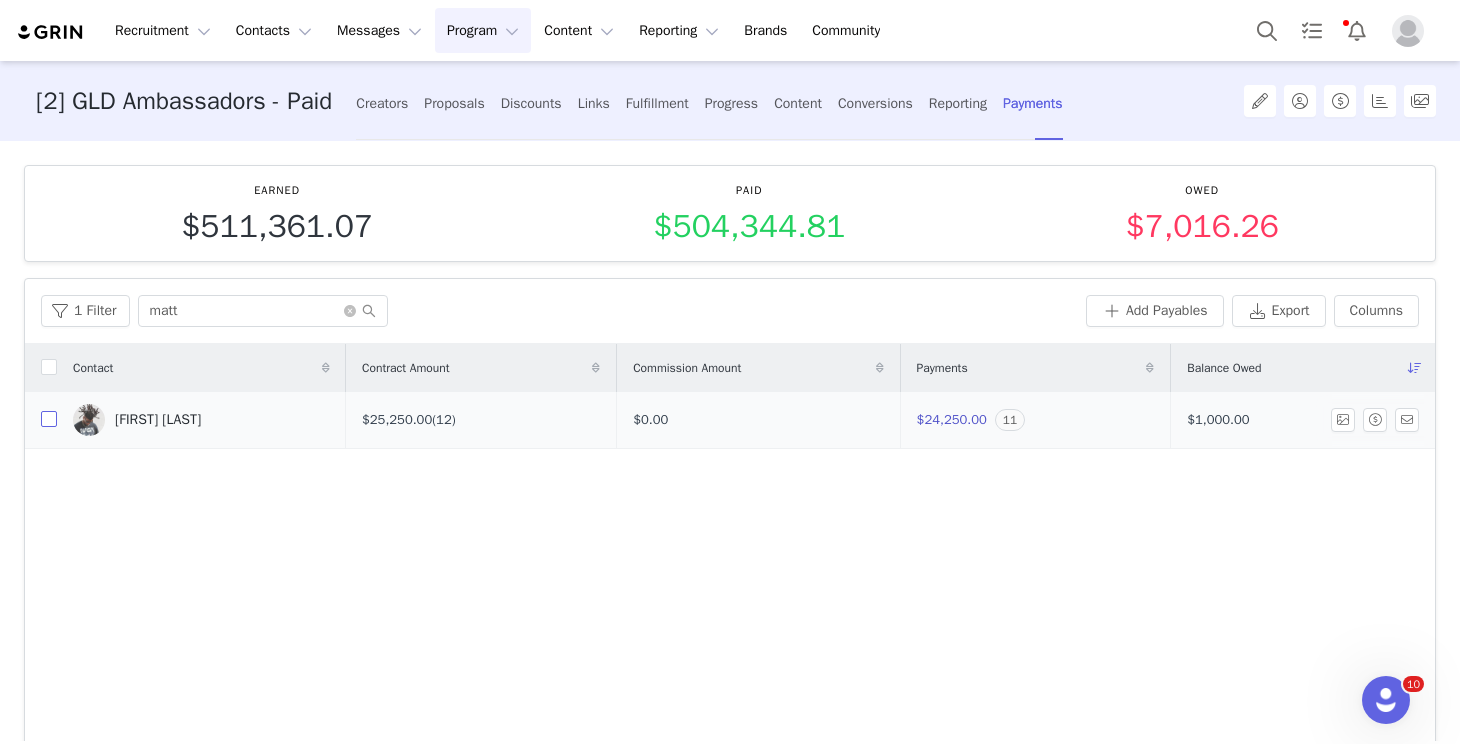 click at bounding box center [49, 419] 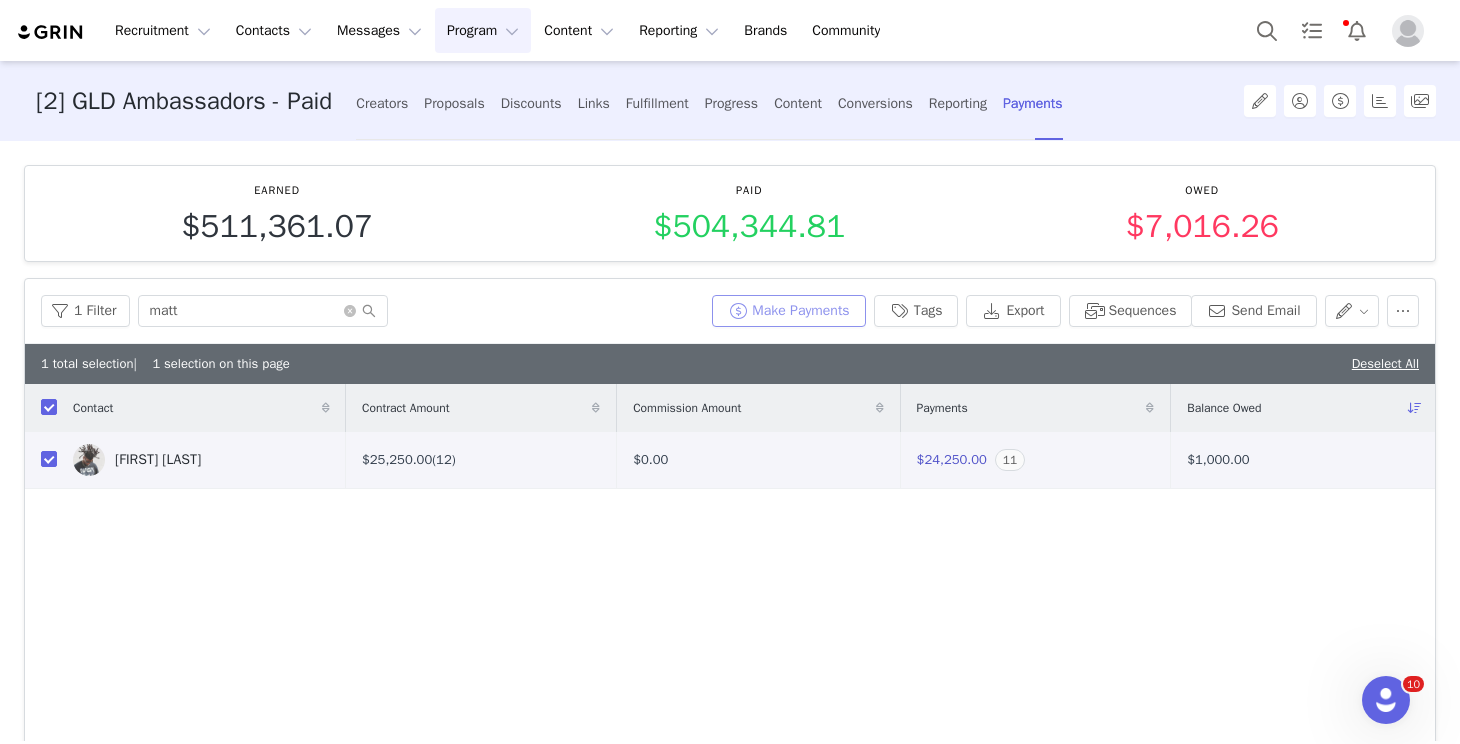 click on "Make Payments" at bounding box center [788, 311] 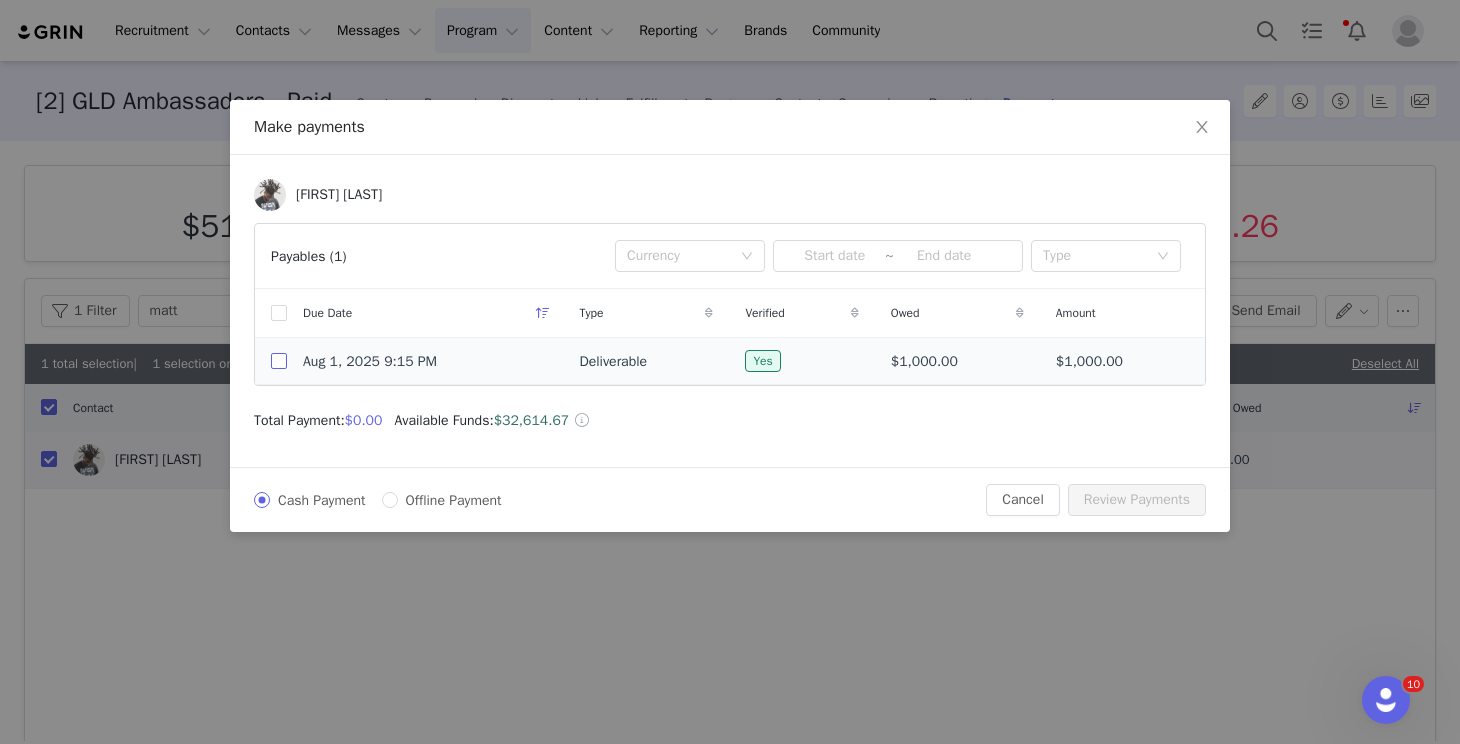 click at bounding box center (279, 361) 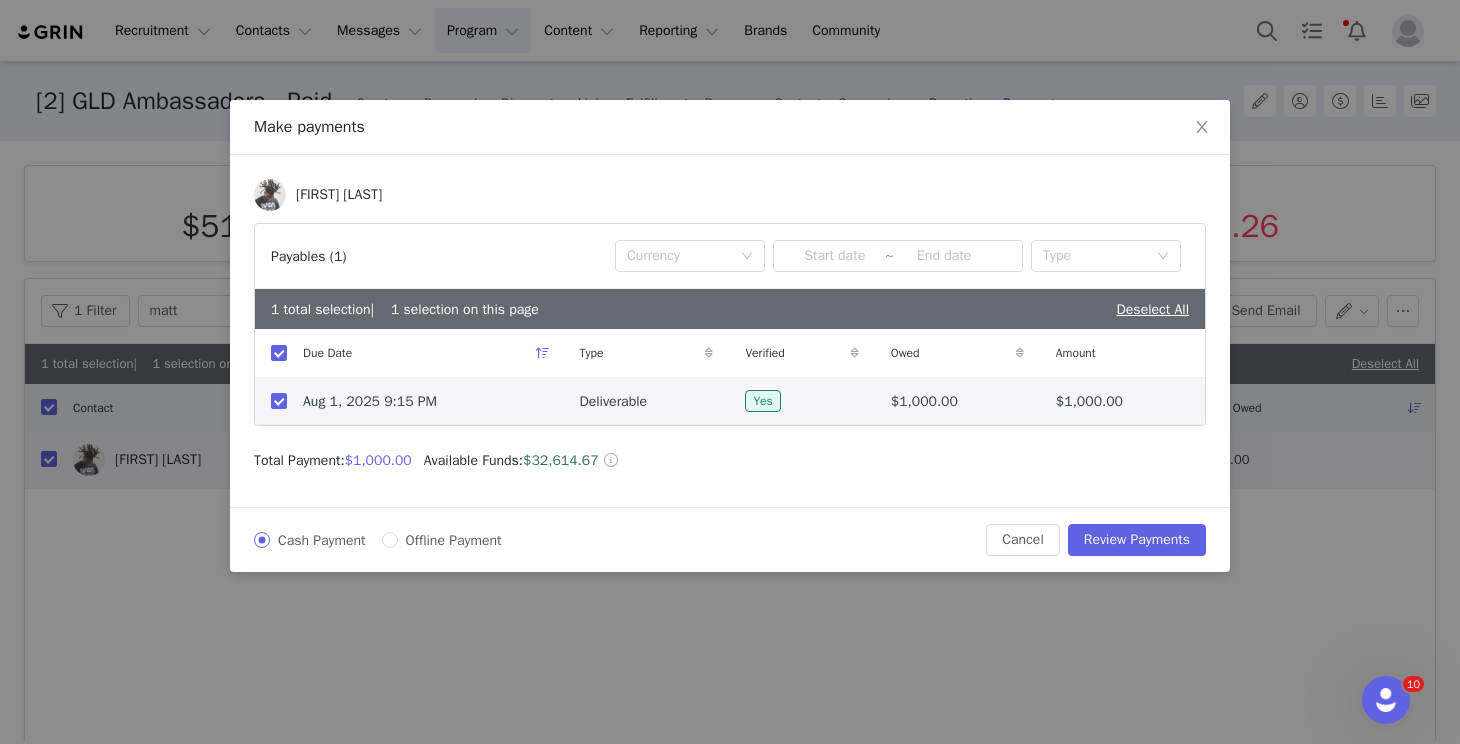 click on "Cash Payment   Offline Payment      Cancel Review Payments" at bounding box center [730, 539] 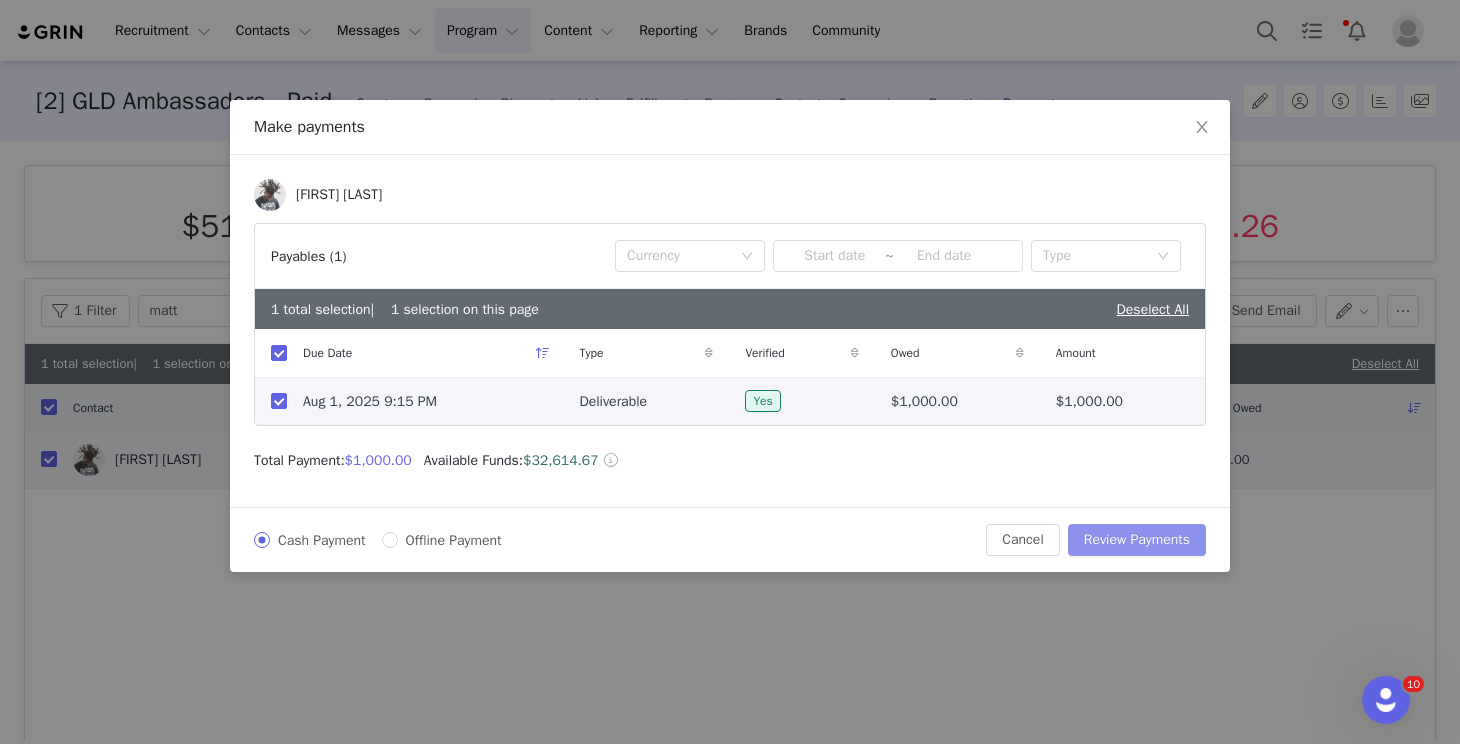 click on "Review Payments" at bounding box center [1137, 540] 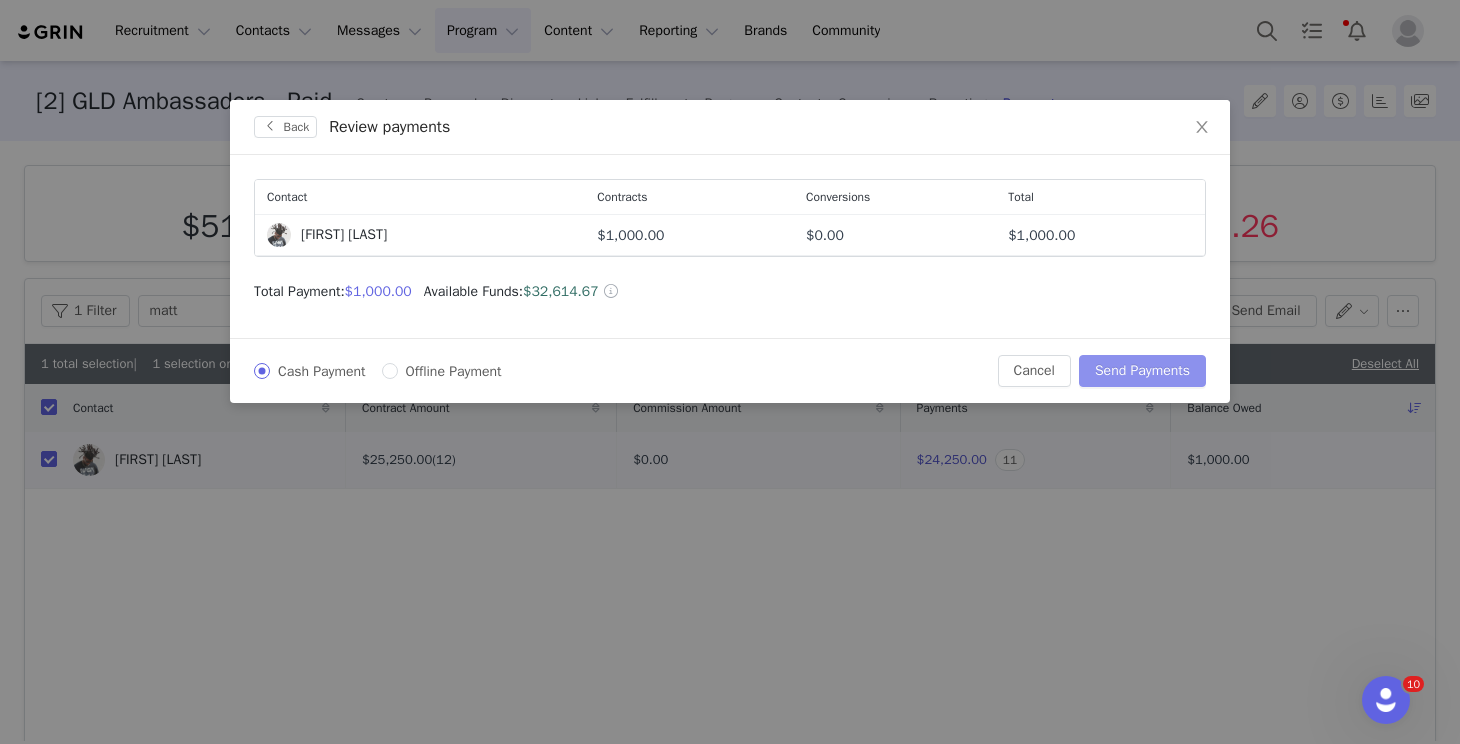 click on "Send Payments" at bounding box center [1142, 371] 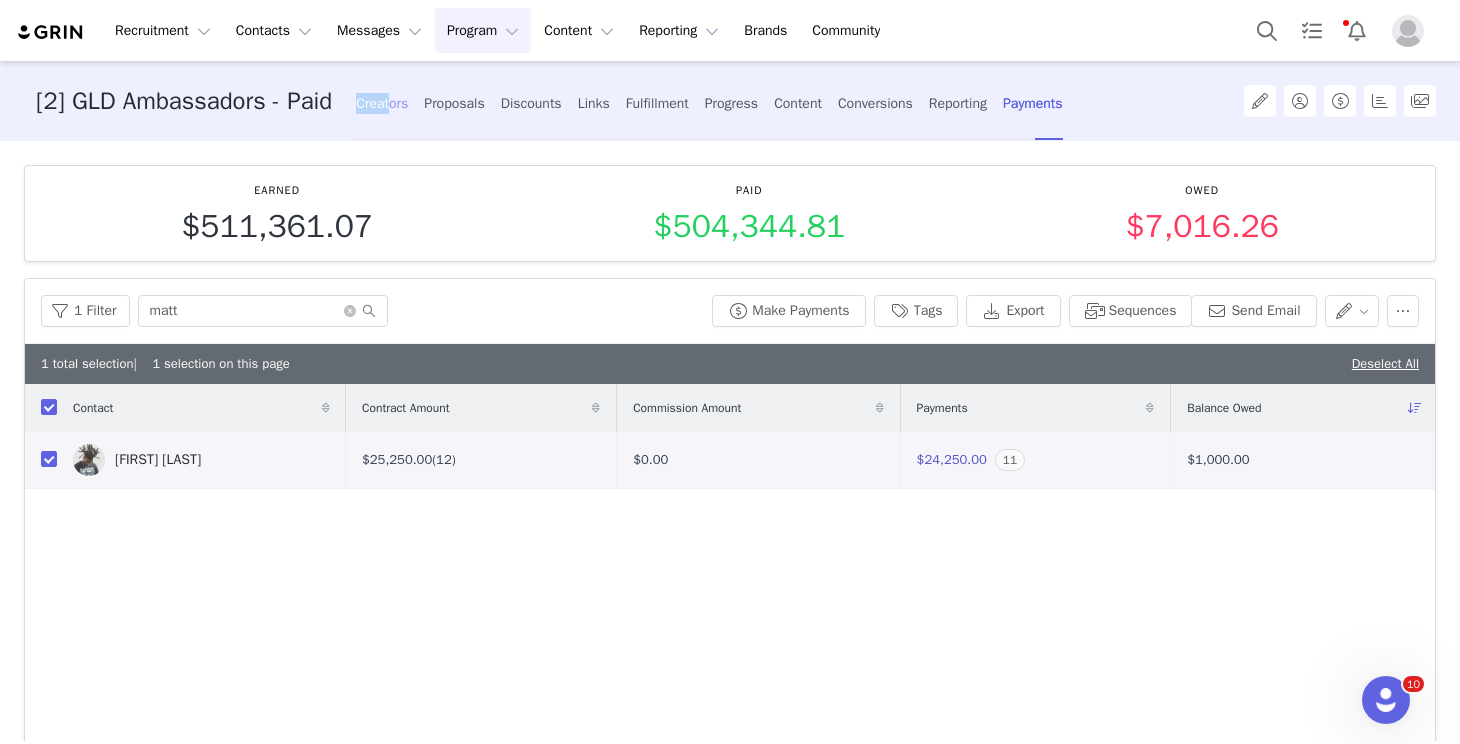 click on "Creators" at bounding box center (382, 103) 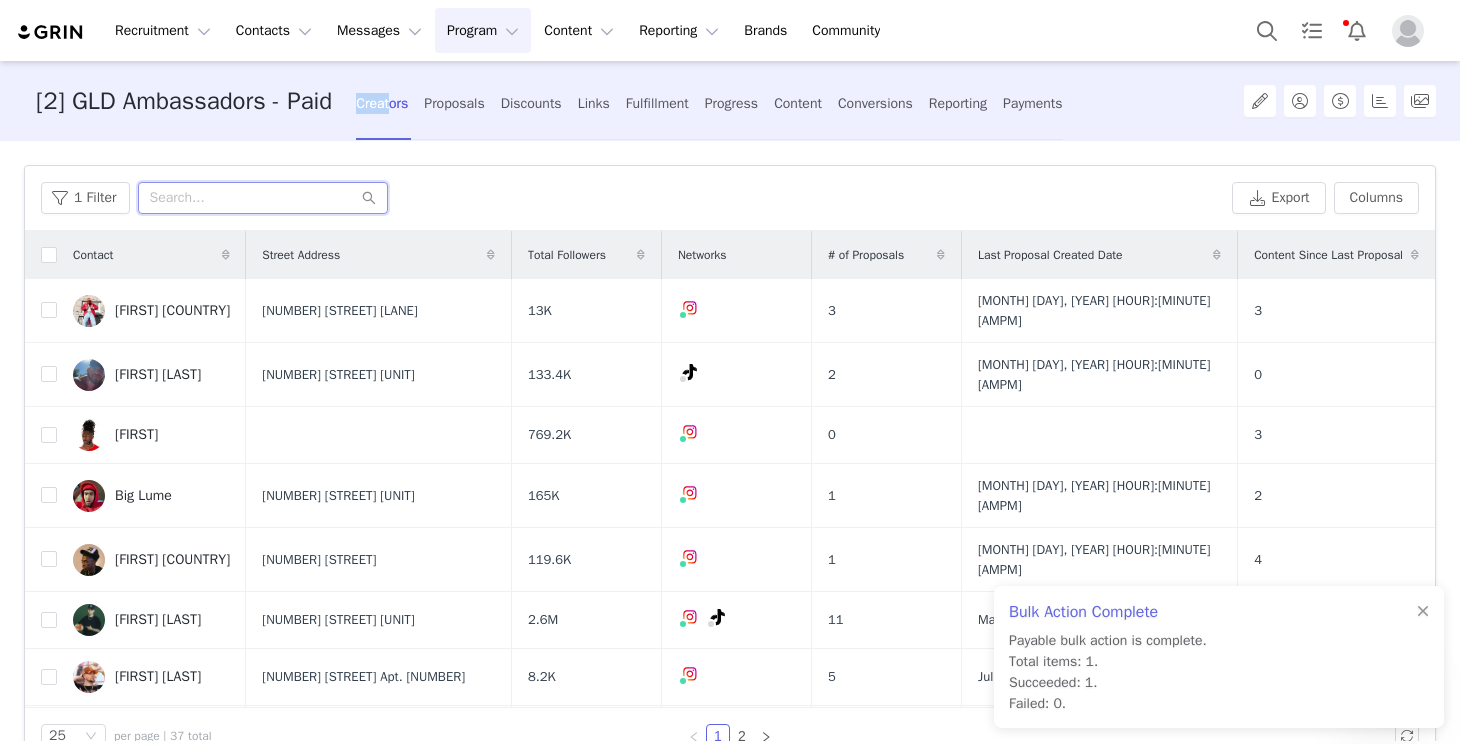 click at bounding box center (263, 198) 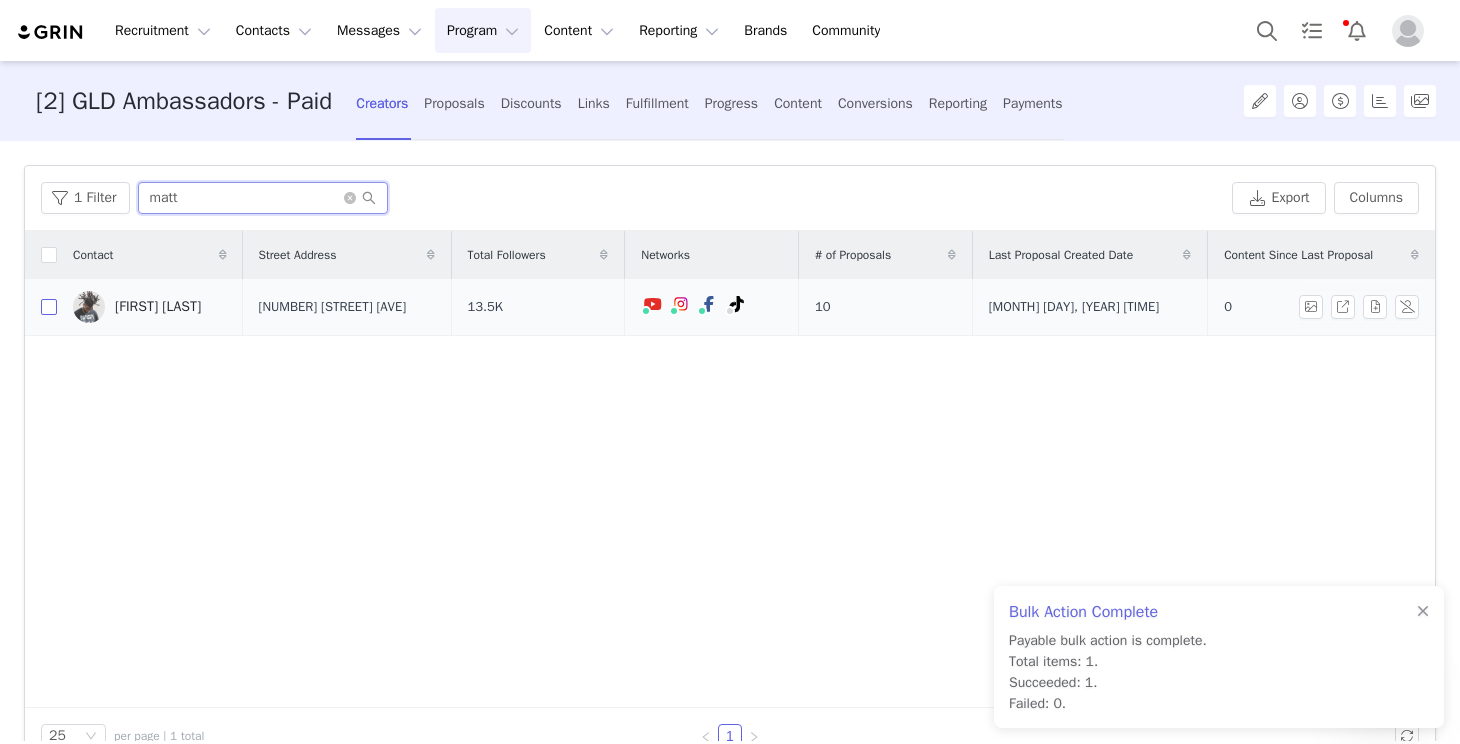 type on "matt" 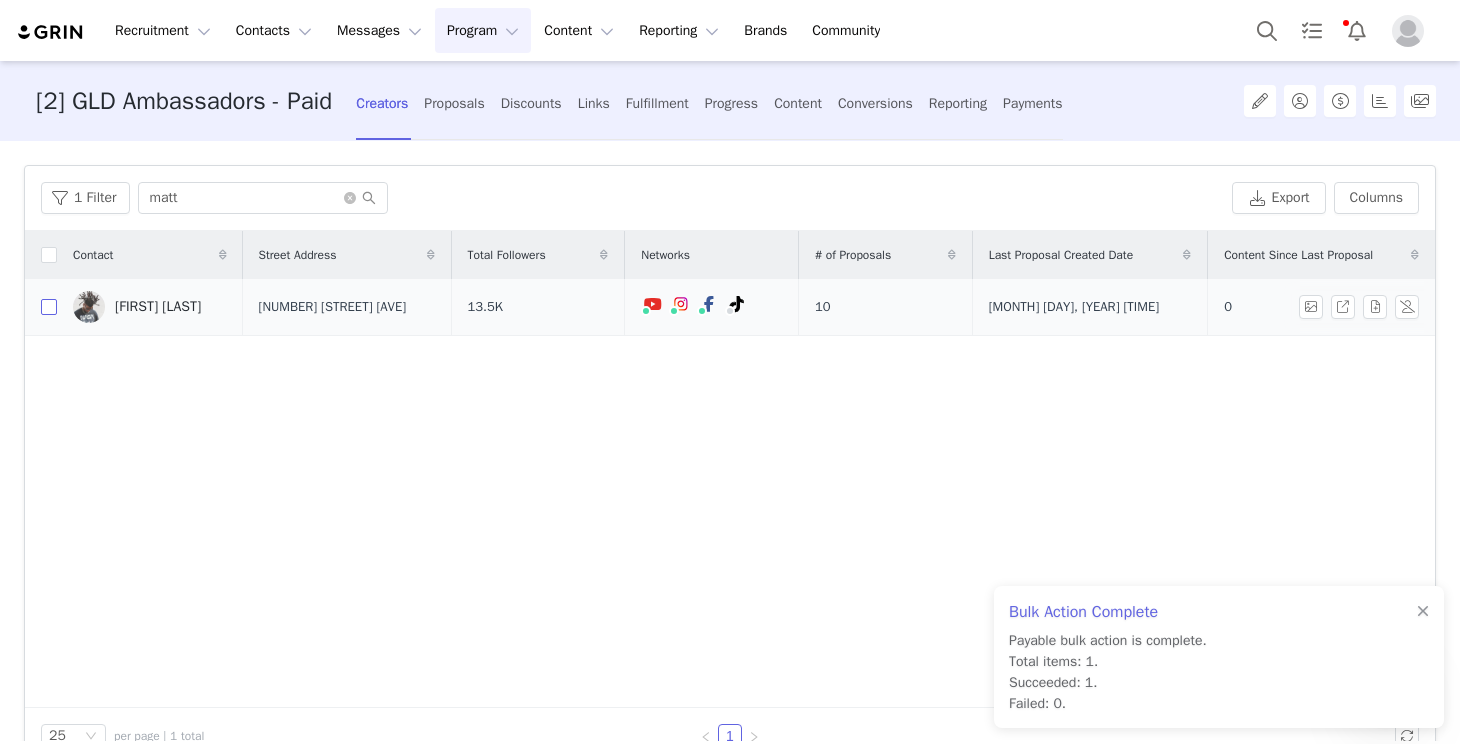click at bounding box center [49, 307] 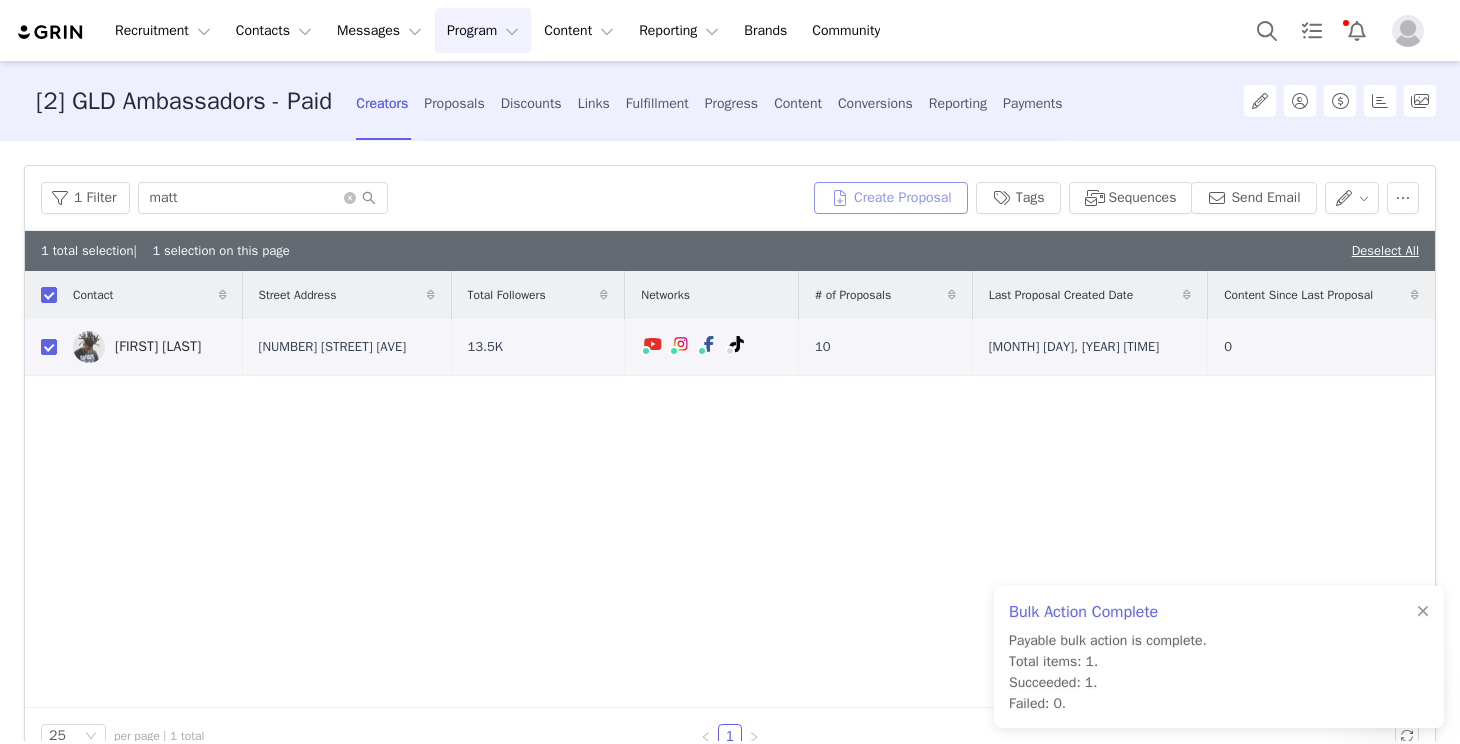 click on "Create Proposal" at bounding box center [891, 198] 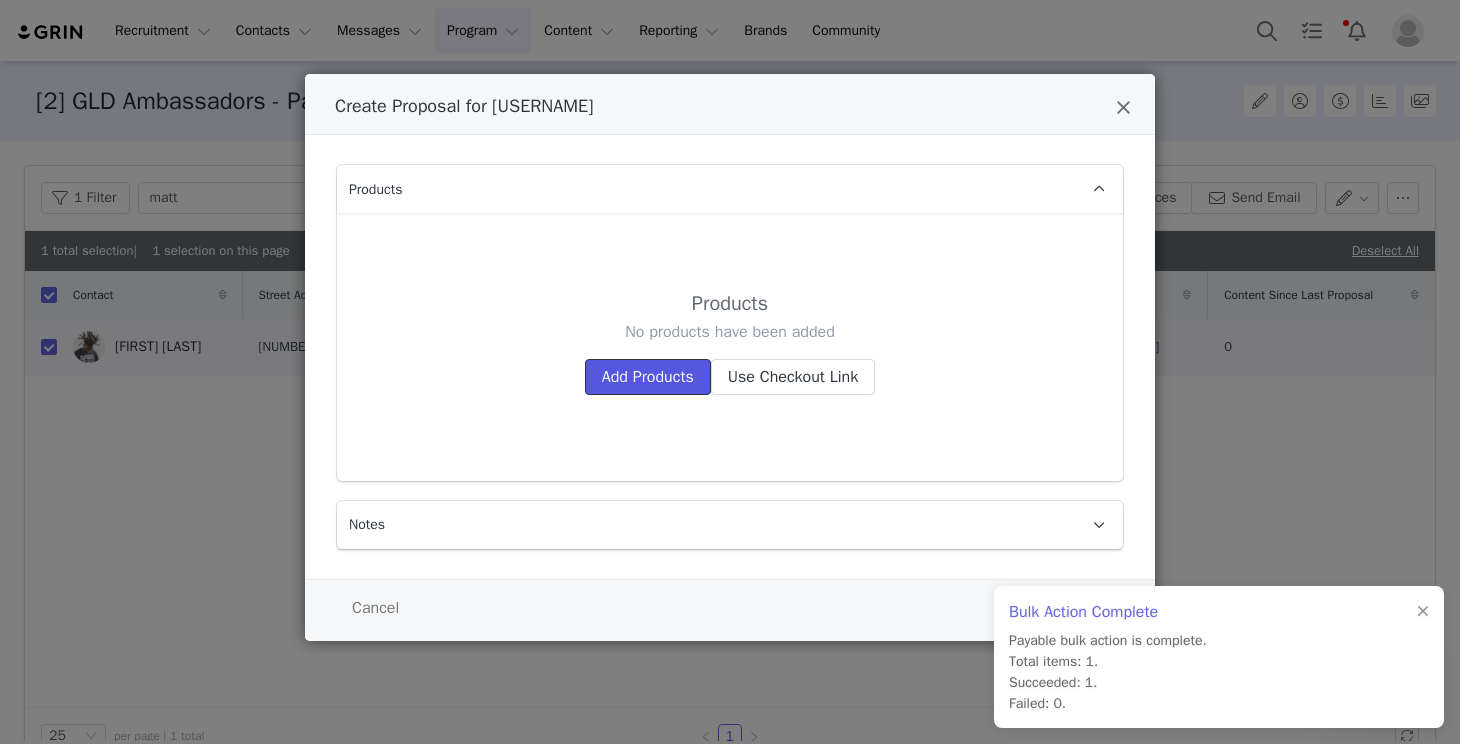 click on "Add Products" at bounding box center [648, 377] 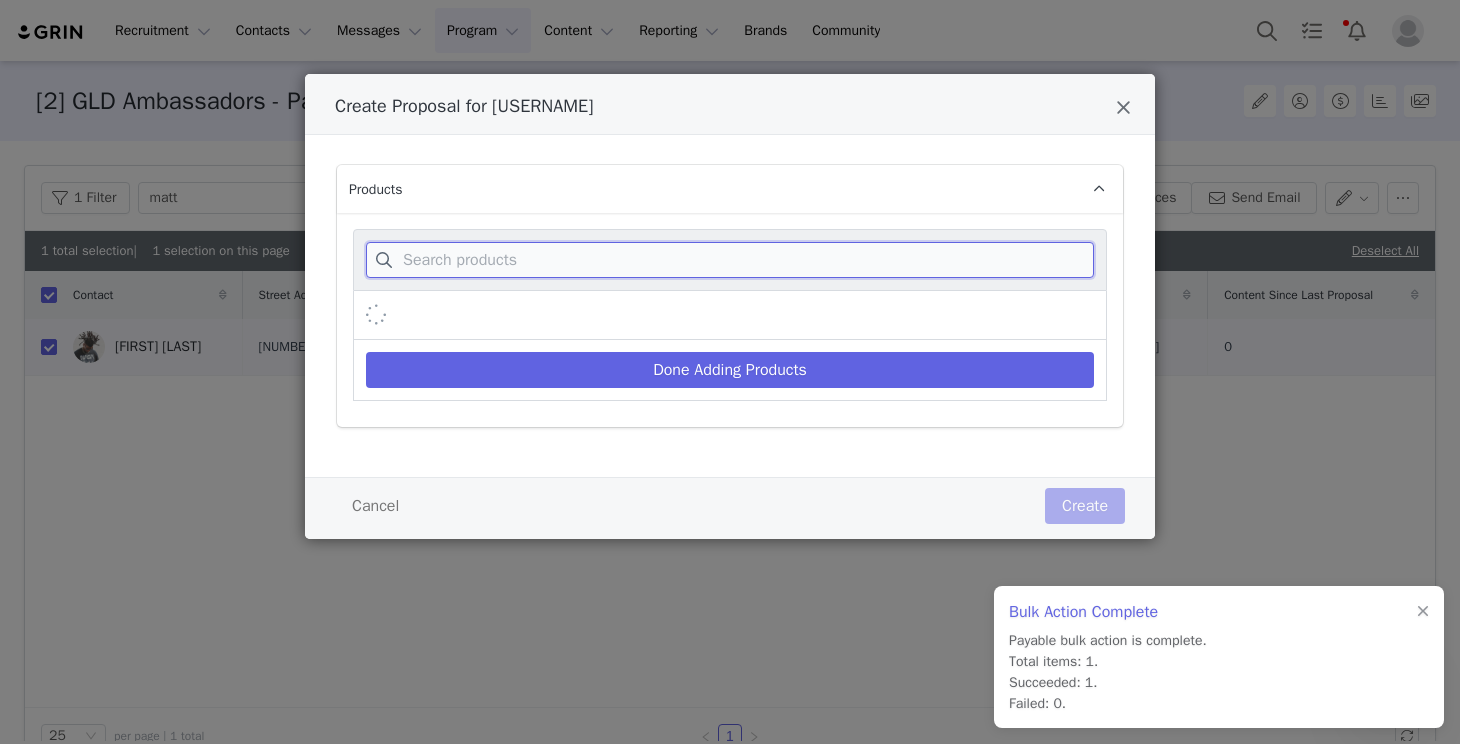 click at bounding box center [730, 260] 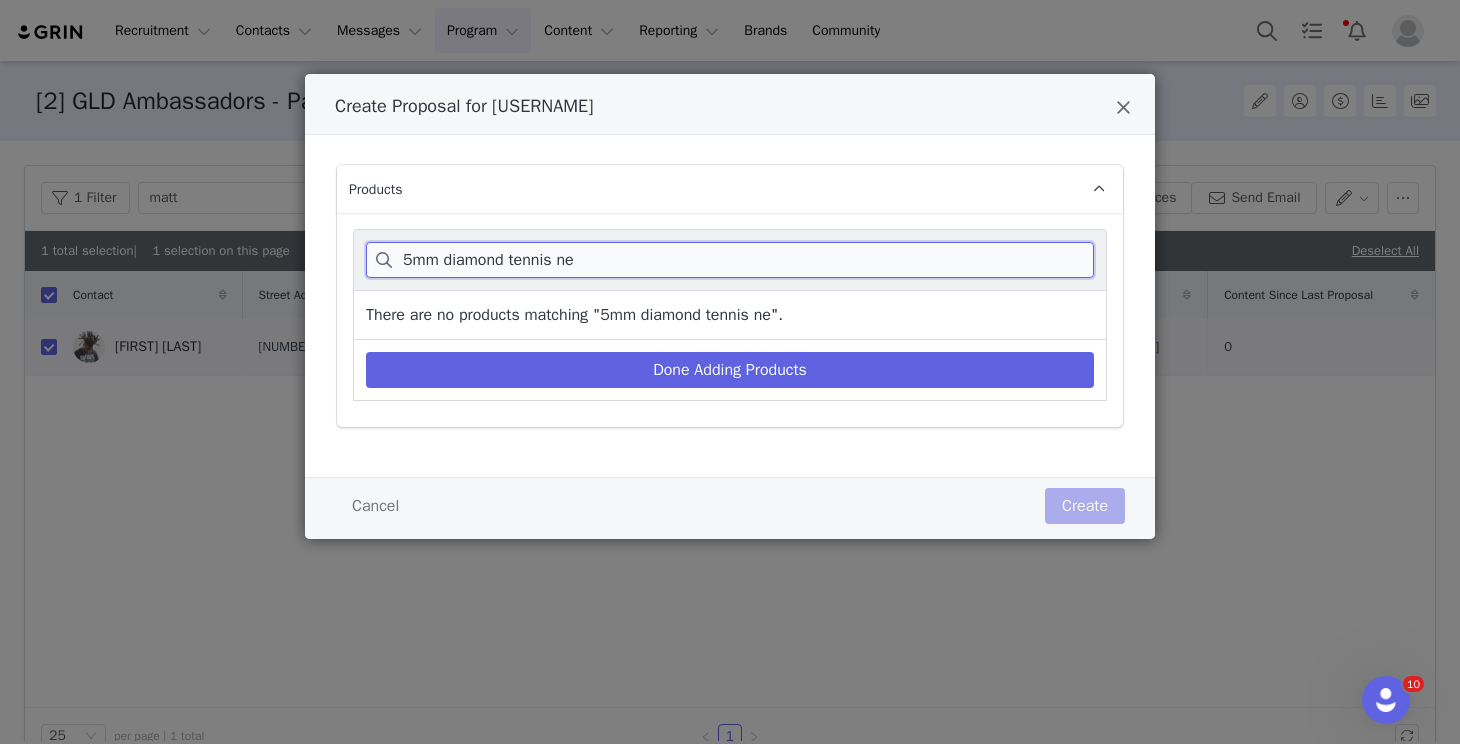 click on "5mm diamond tennis ne" at bounding box center [730, 260] 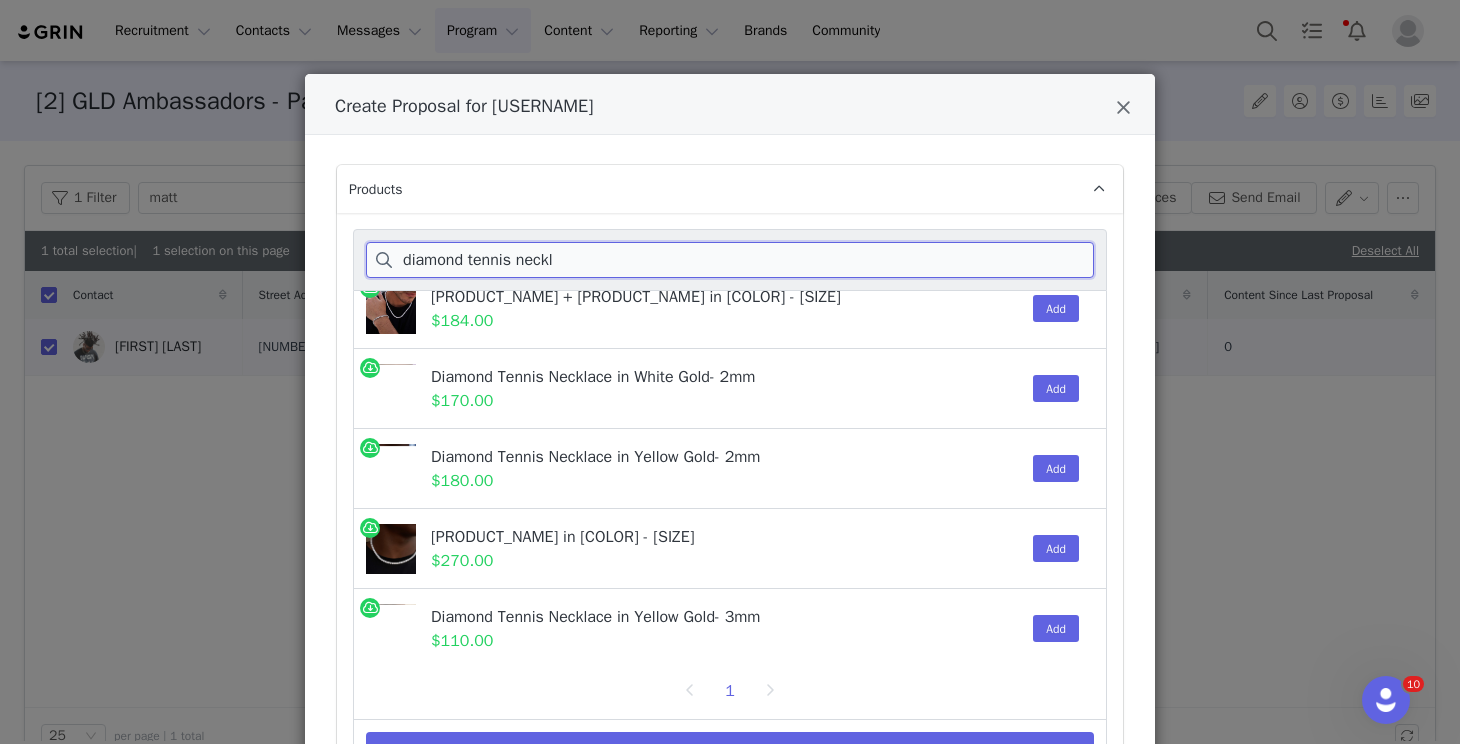 scroll, scrollTop: 831, scrollLeft: 0, axis: vertical 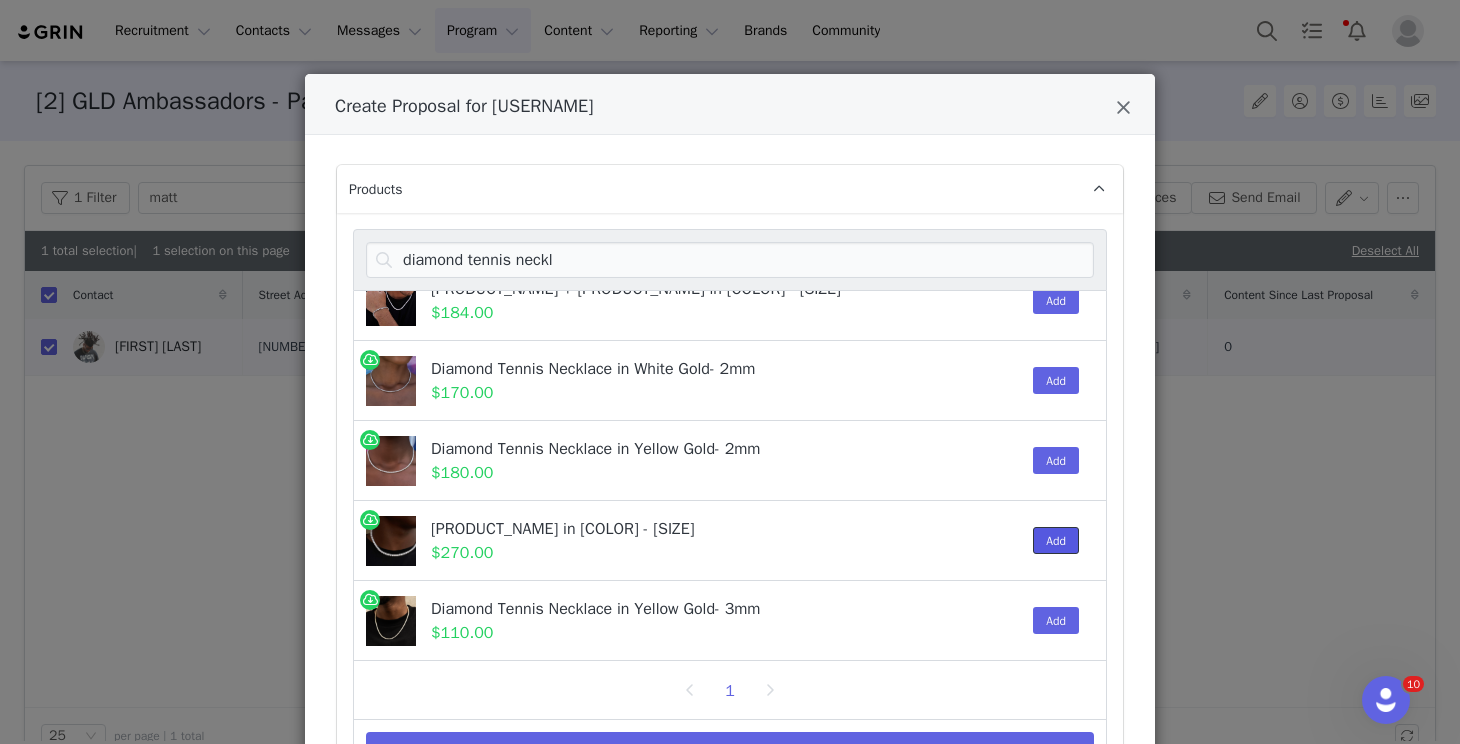 click on "Add" at bounding box center (1056, 540) 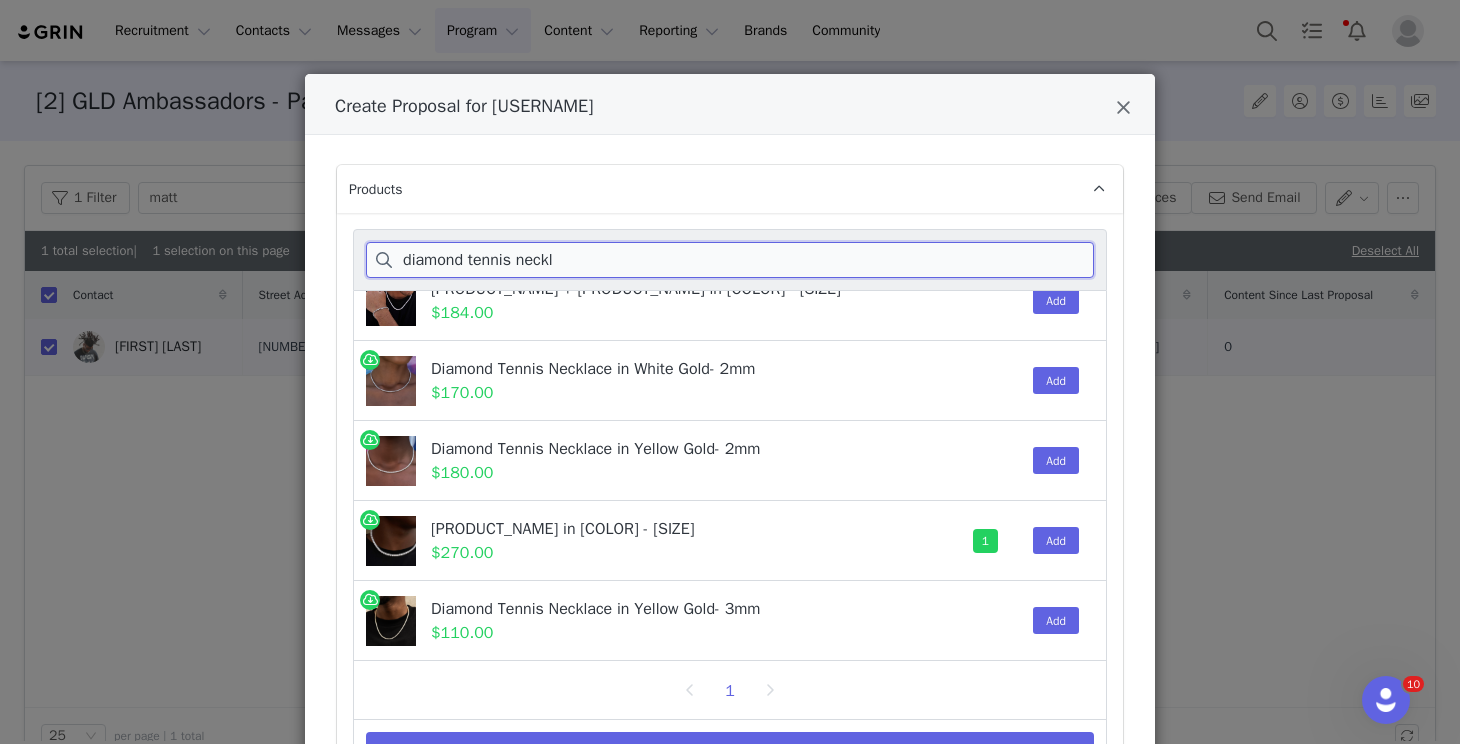 click on "diamond tennis neckl" at bounding box center (730, 260) 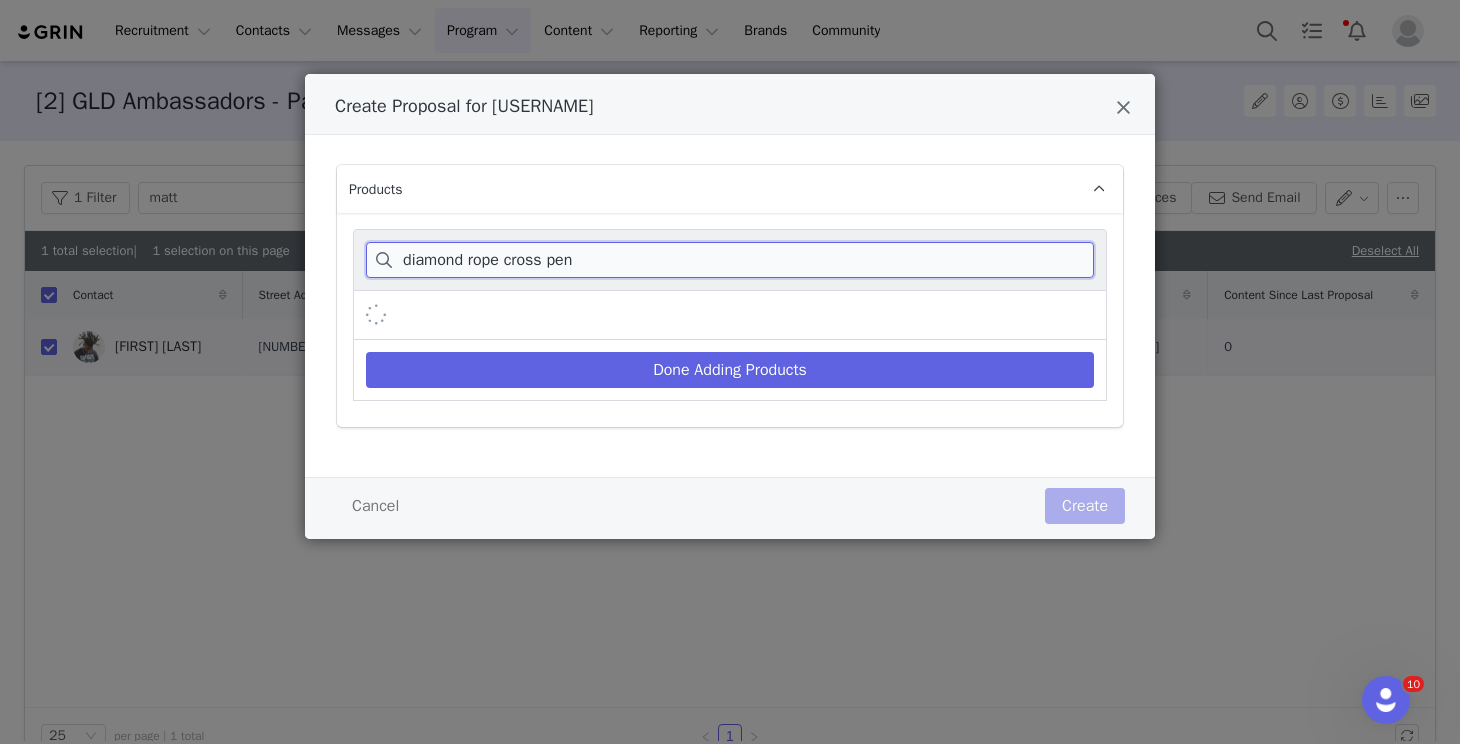 scroll, scrollTop: 0, scrollLeft: 0, axis: both 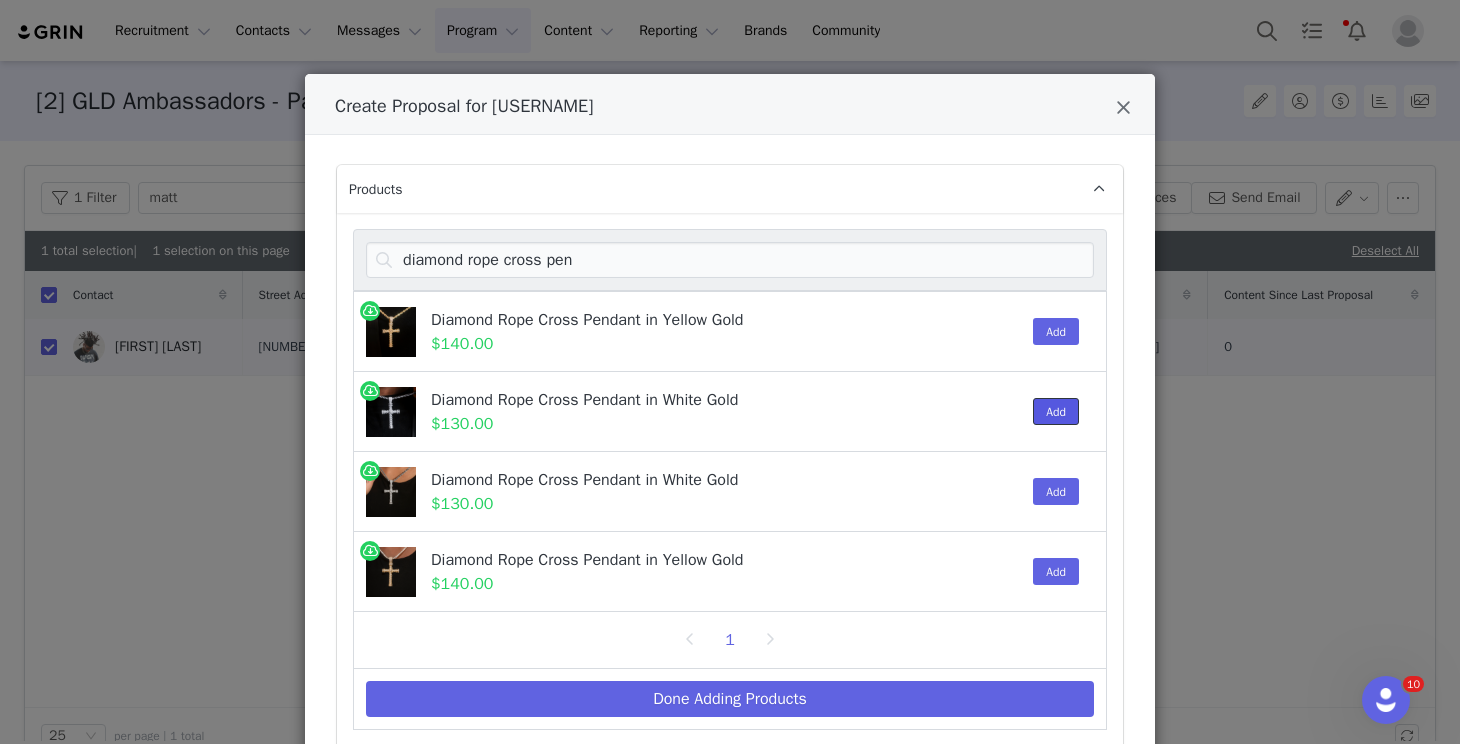 click on "Add" at bounding box center (1056, 411) 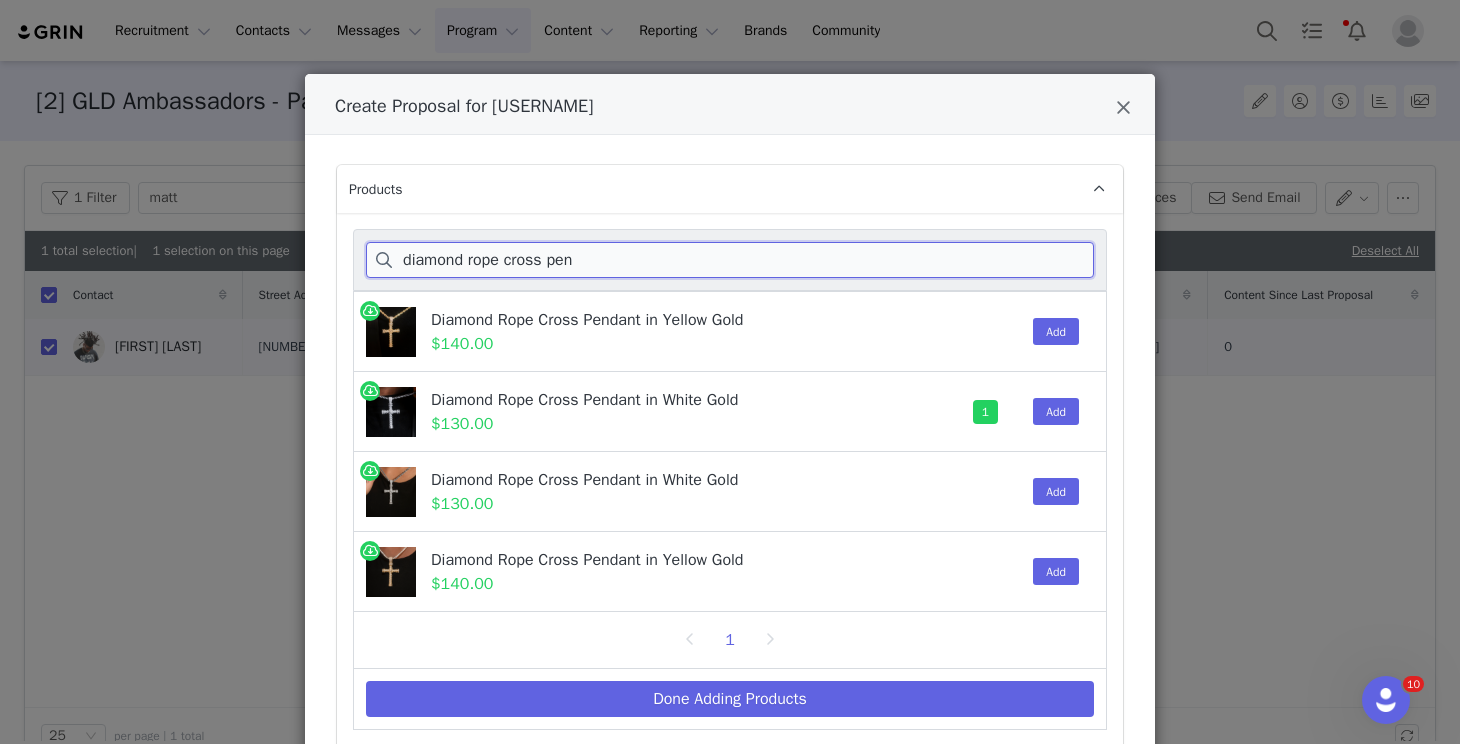 click on "diamond rope cross pen" at bounding box center (730, 260) 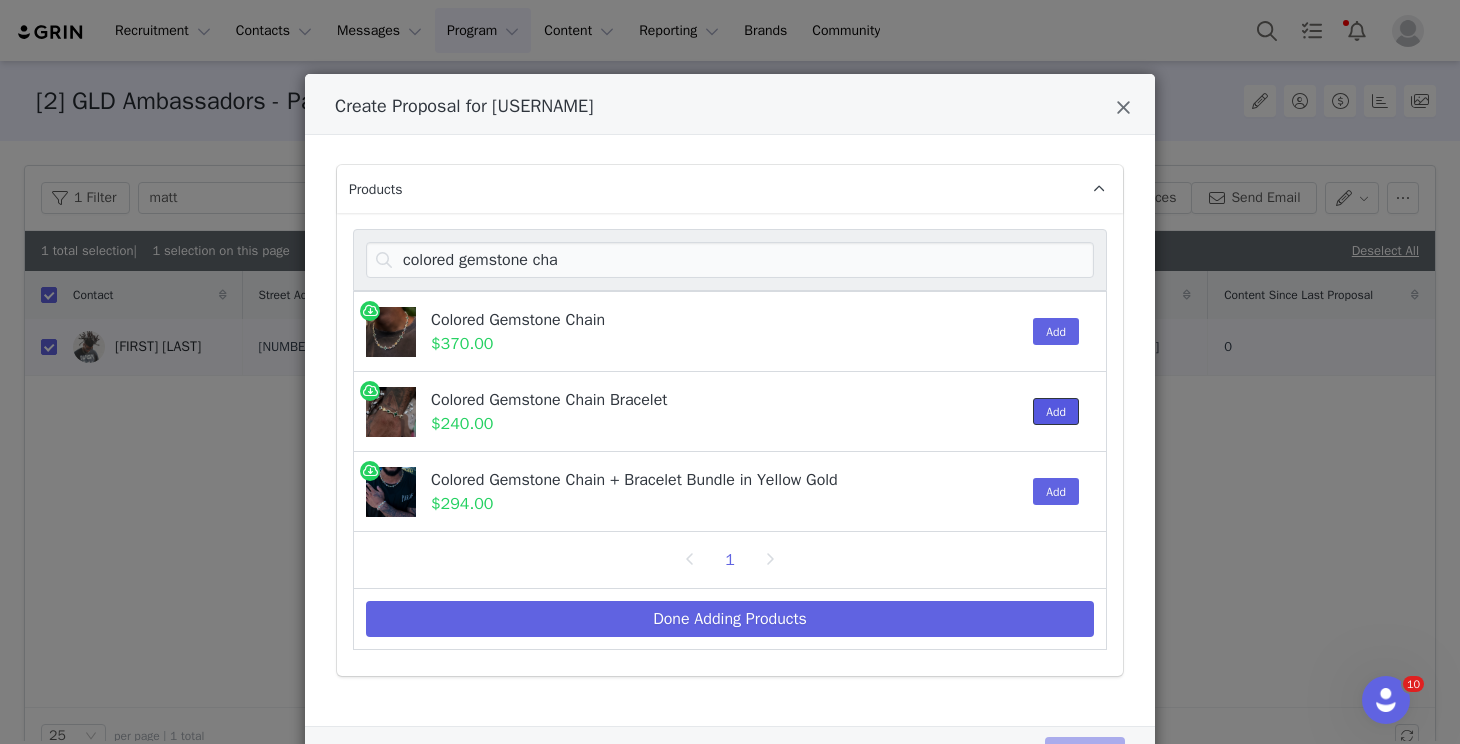 click on "Add" at bounding box center (1056, 411) 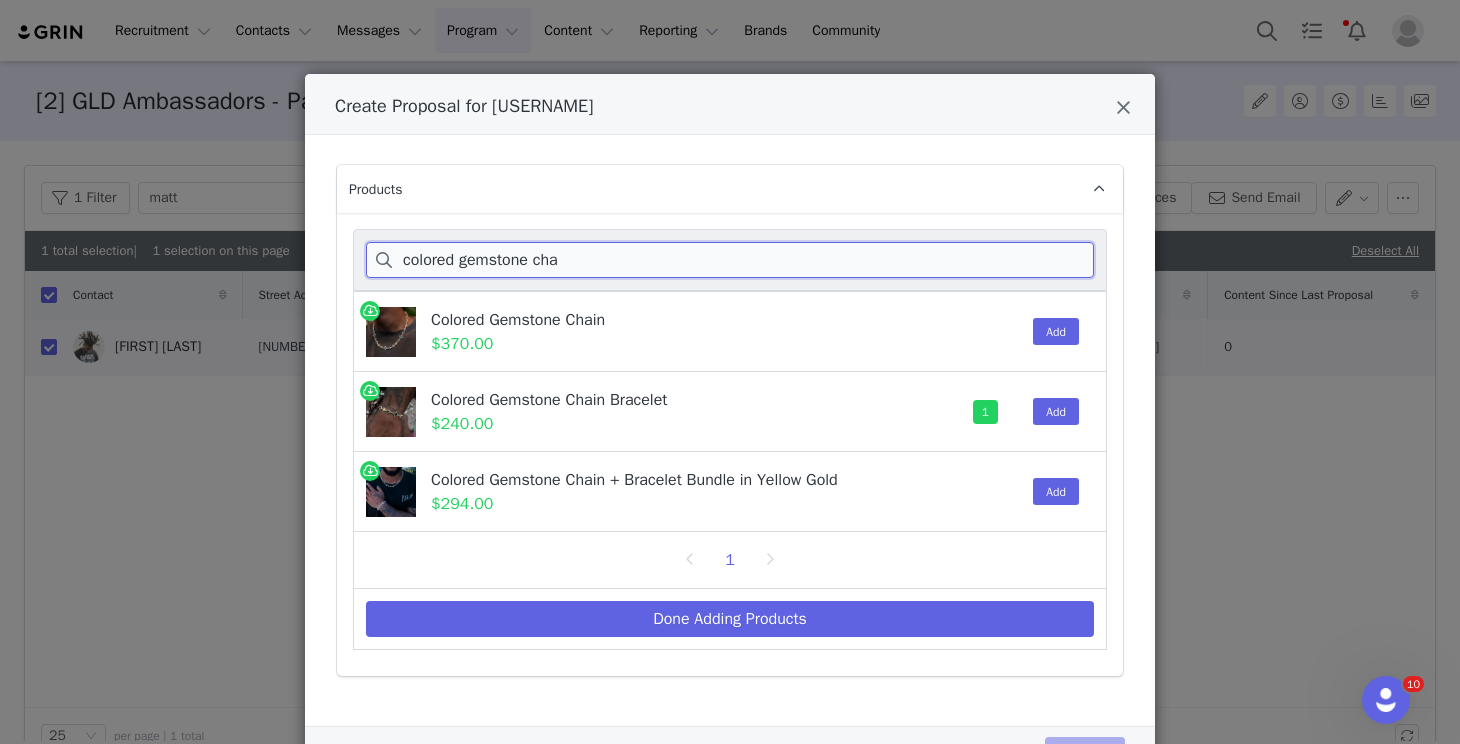 click on "colored gemstone cha" at bounding box center [730, 260] 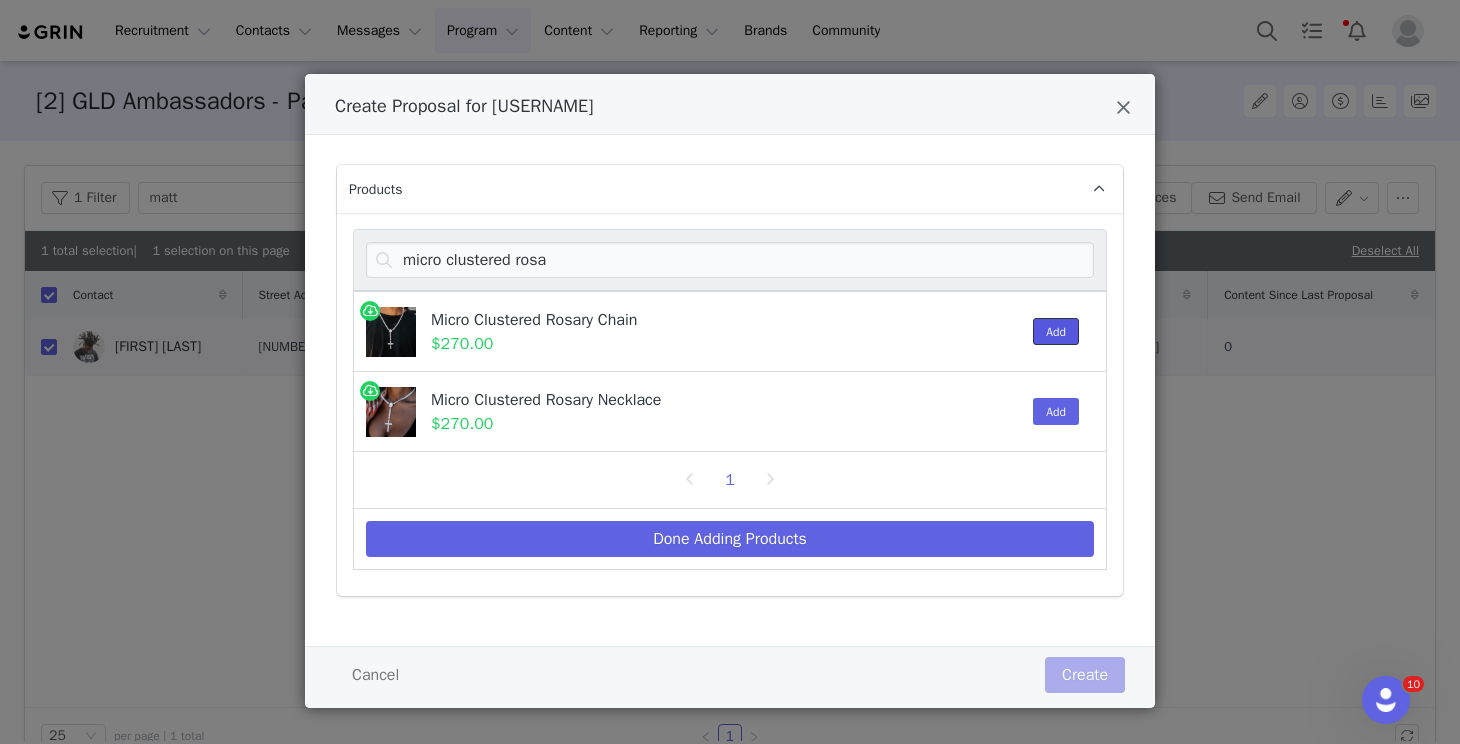 click on "Add" at bounding box center [1056, 331] 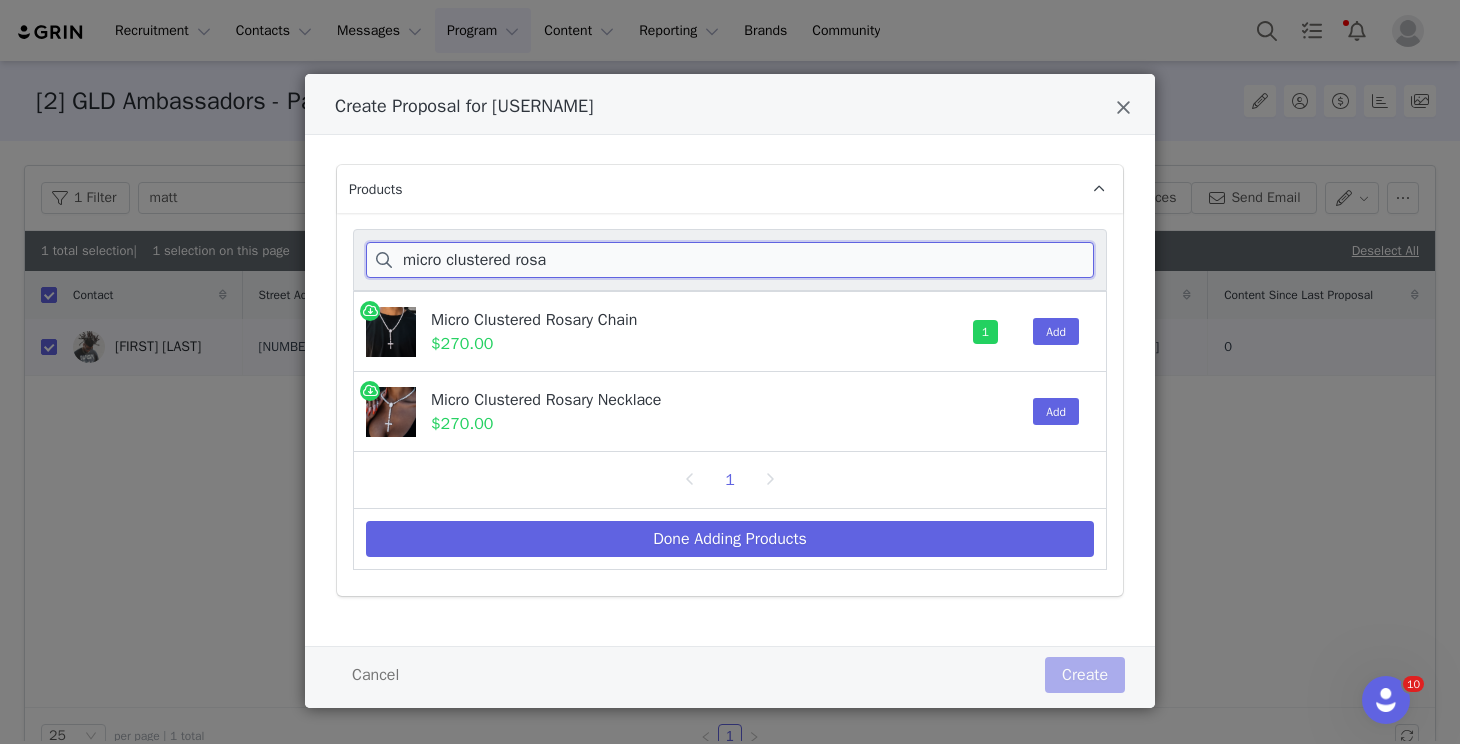 click on "micro clustered rosa" at bounding box center (730, 260) 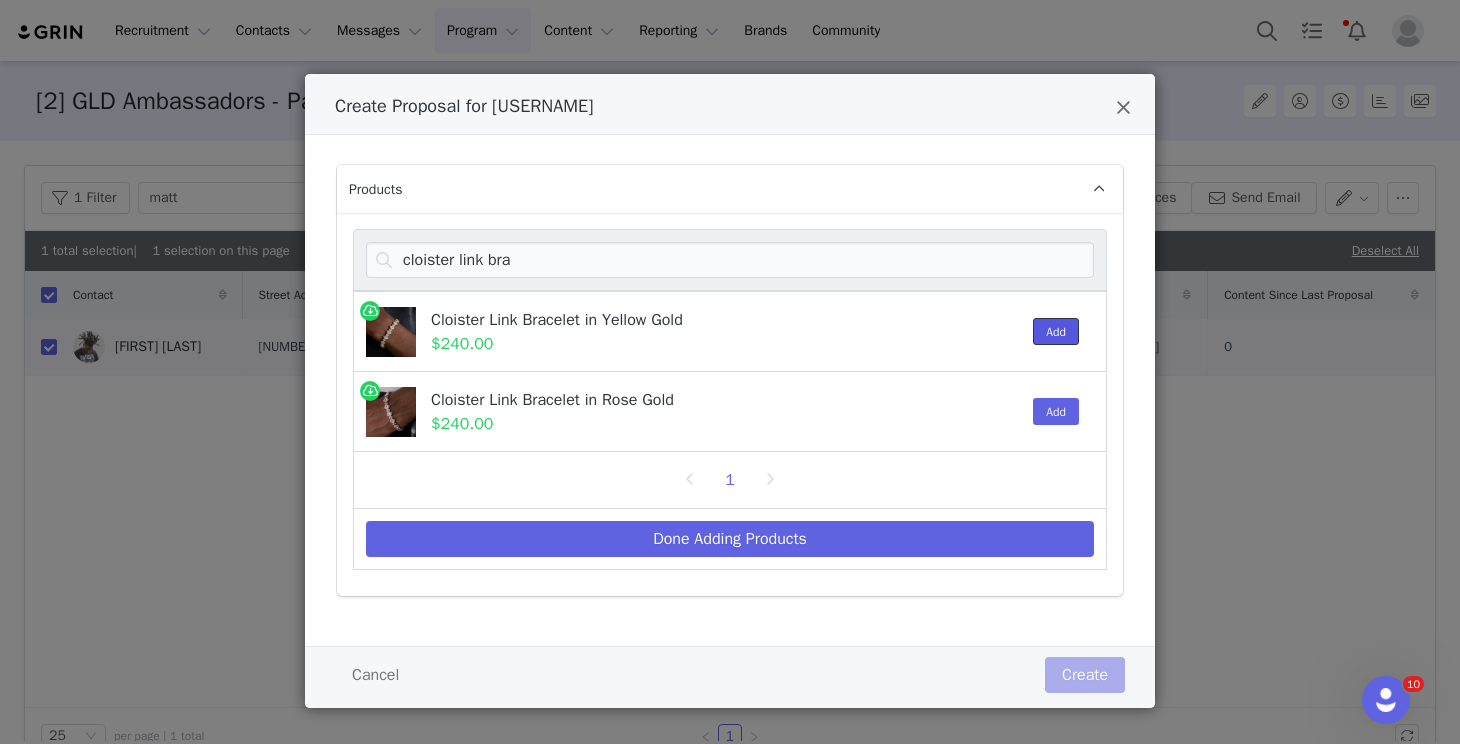 click on "Add" at bounding box center [1056, 331] 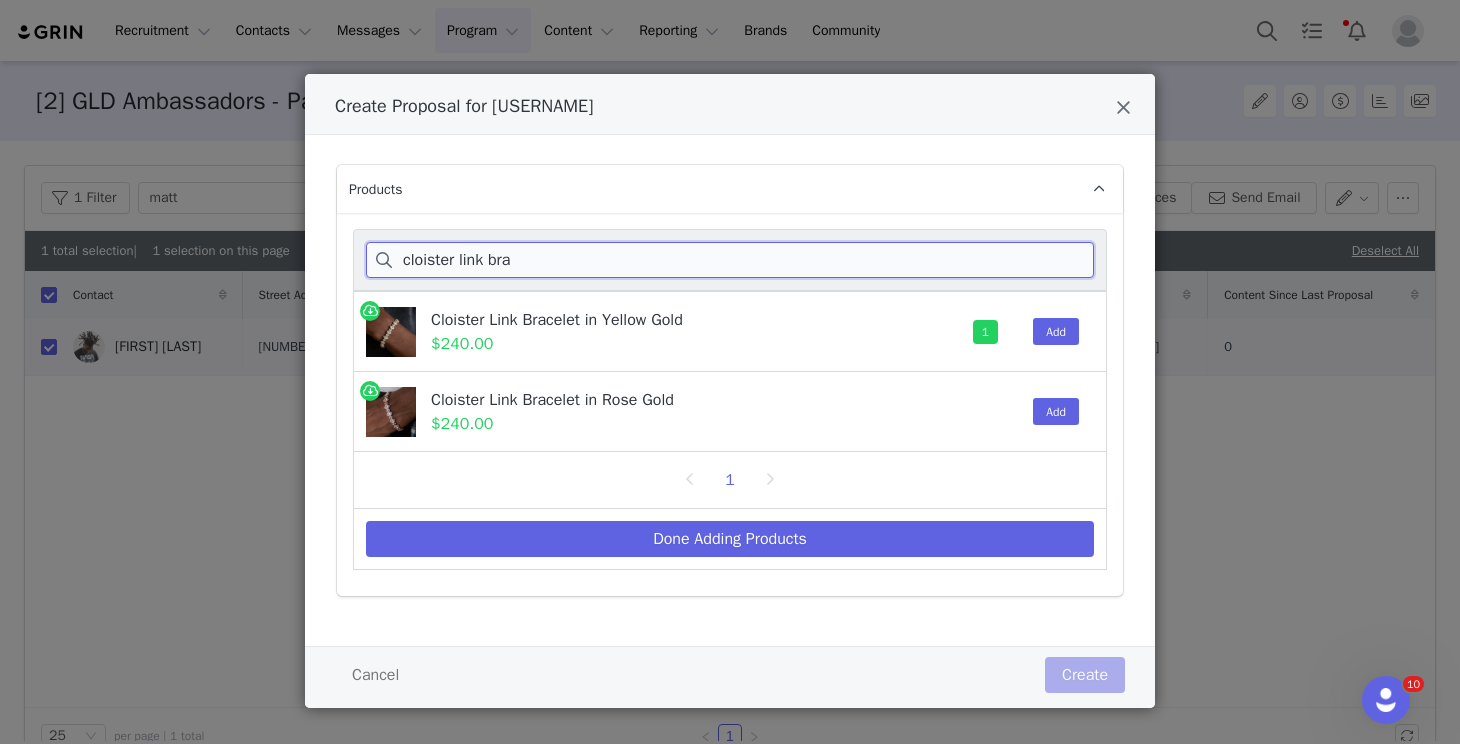 click on "cloister link bra" at bounding box center (730, 260) 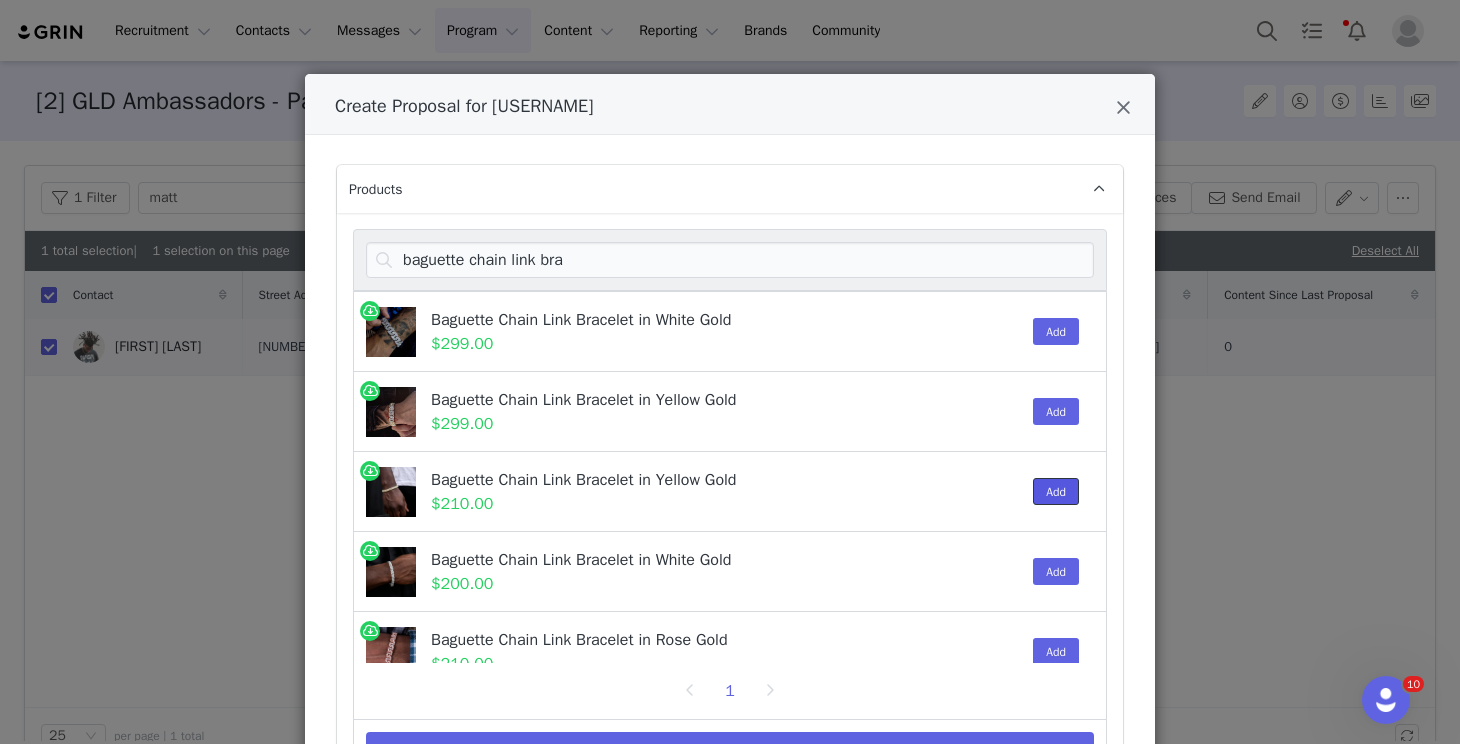 click on "Add" at bounding box center [1056, 491] 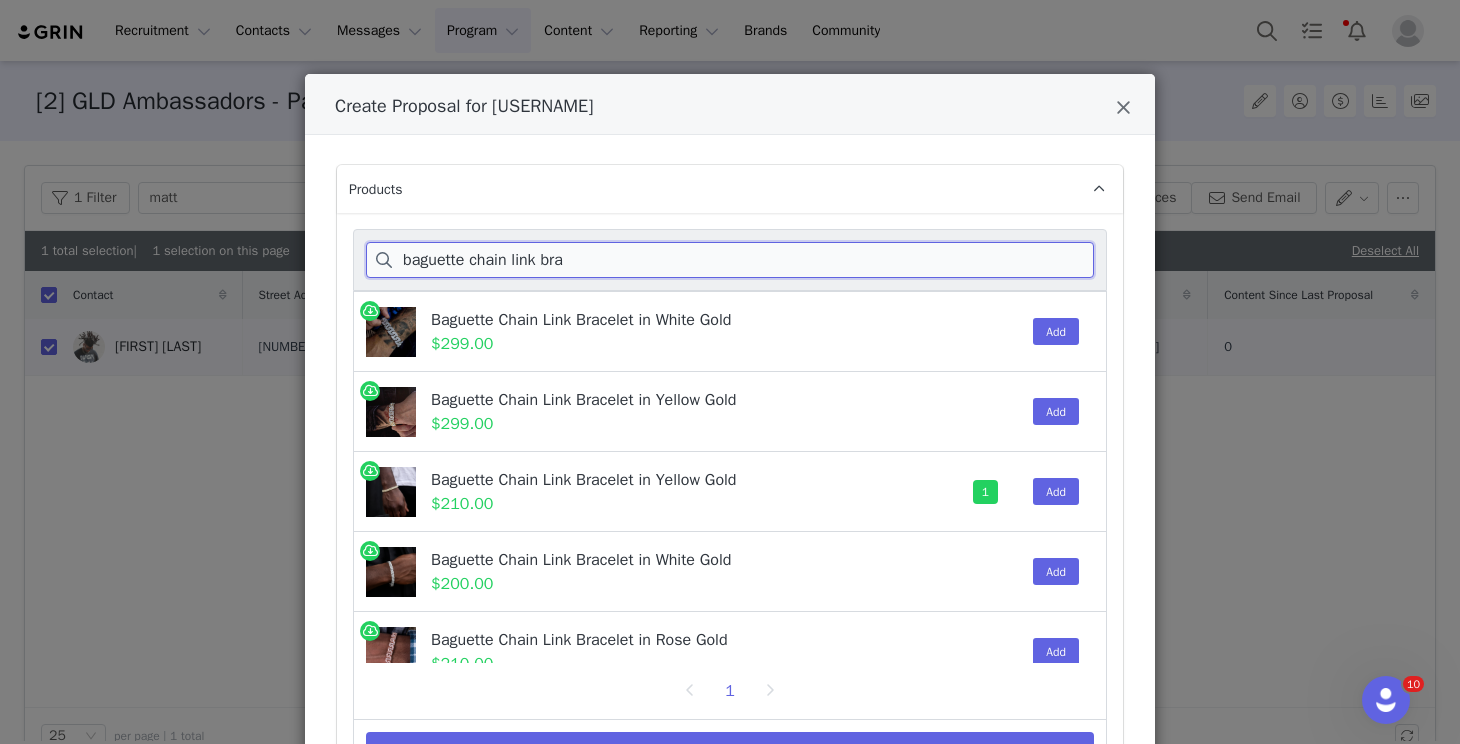 click on "baguette chain link bra" at bounding box center (730, 260) 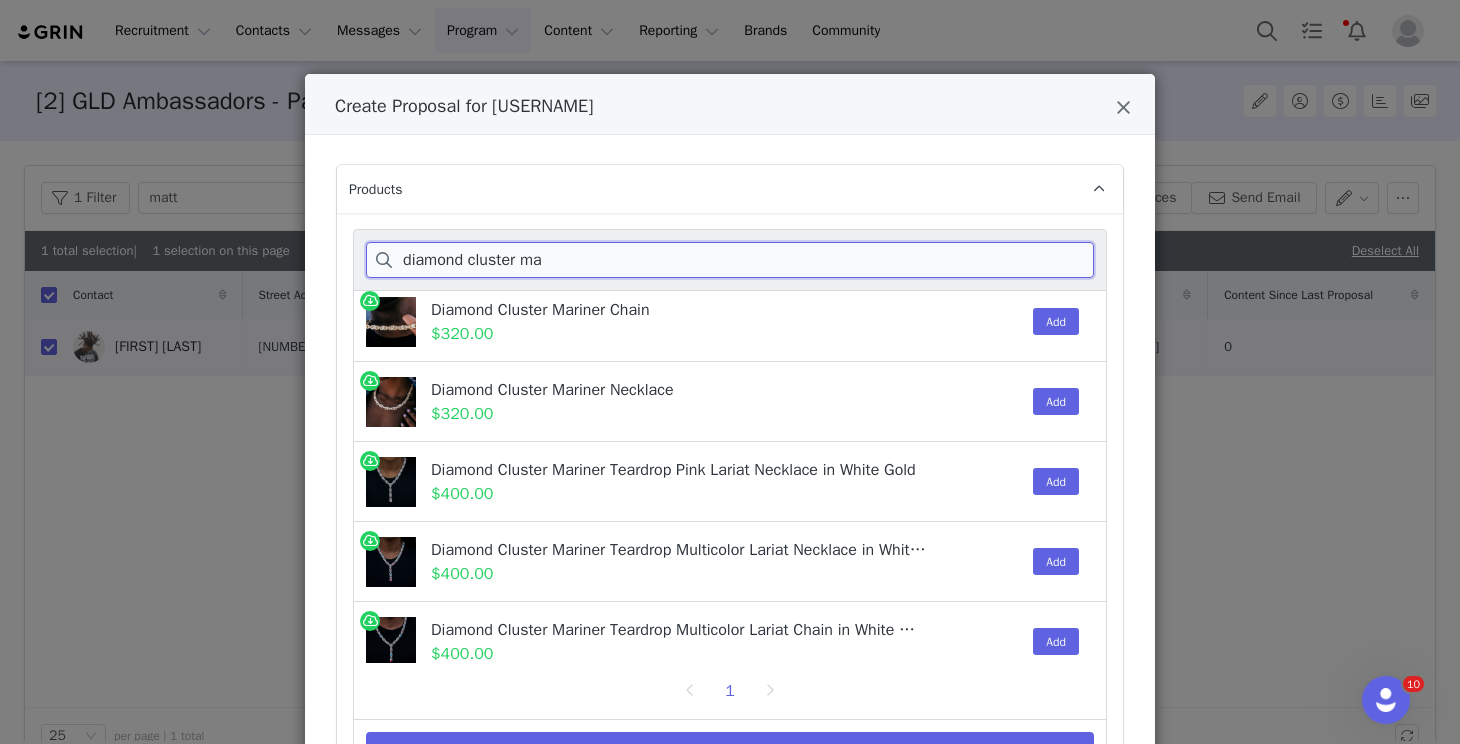 scroll, scrollTop: 29, scrollLeft: 0, axis: vertical 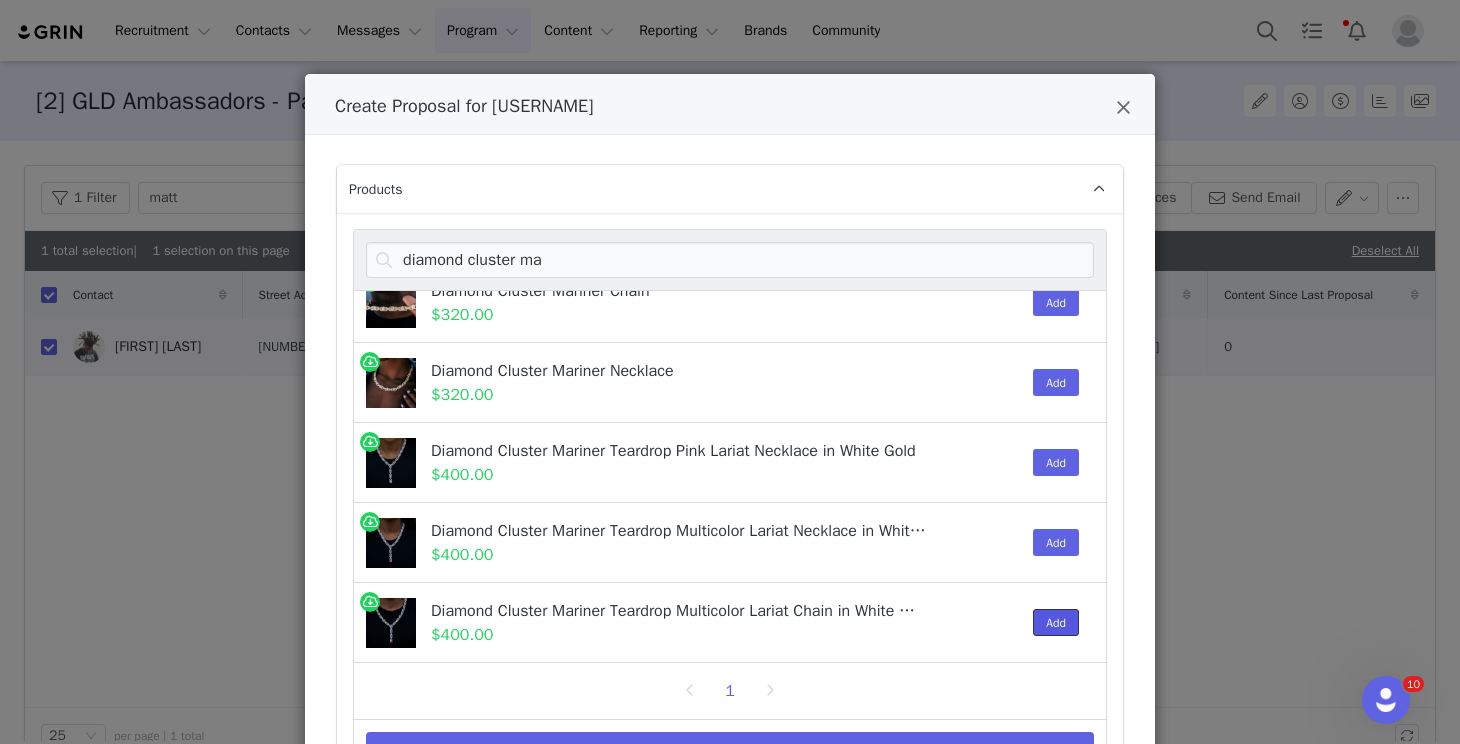 click on "Add" at bounding box center (1056, 622) 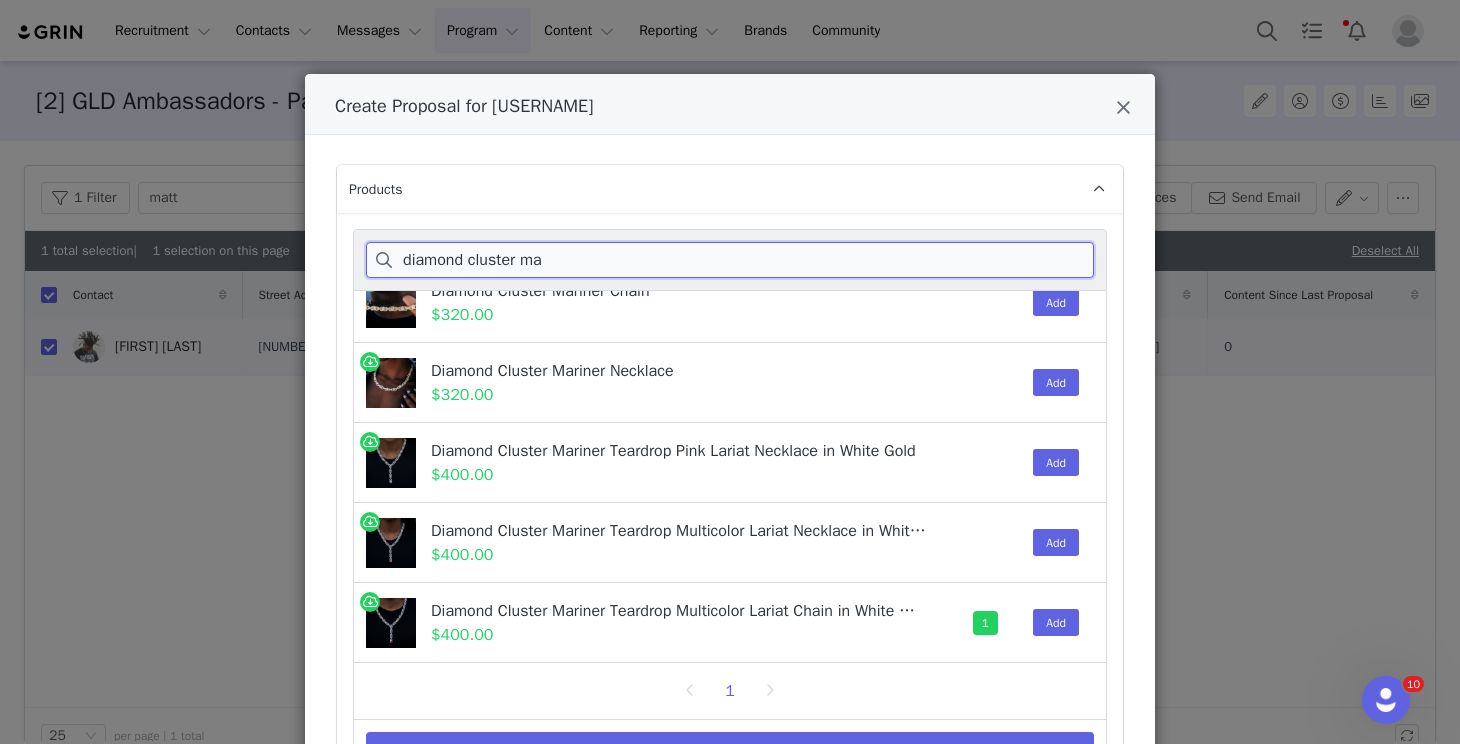 click on "diamond cluster ma" at bounding box center [730, 260] 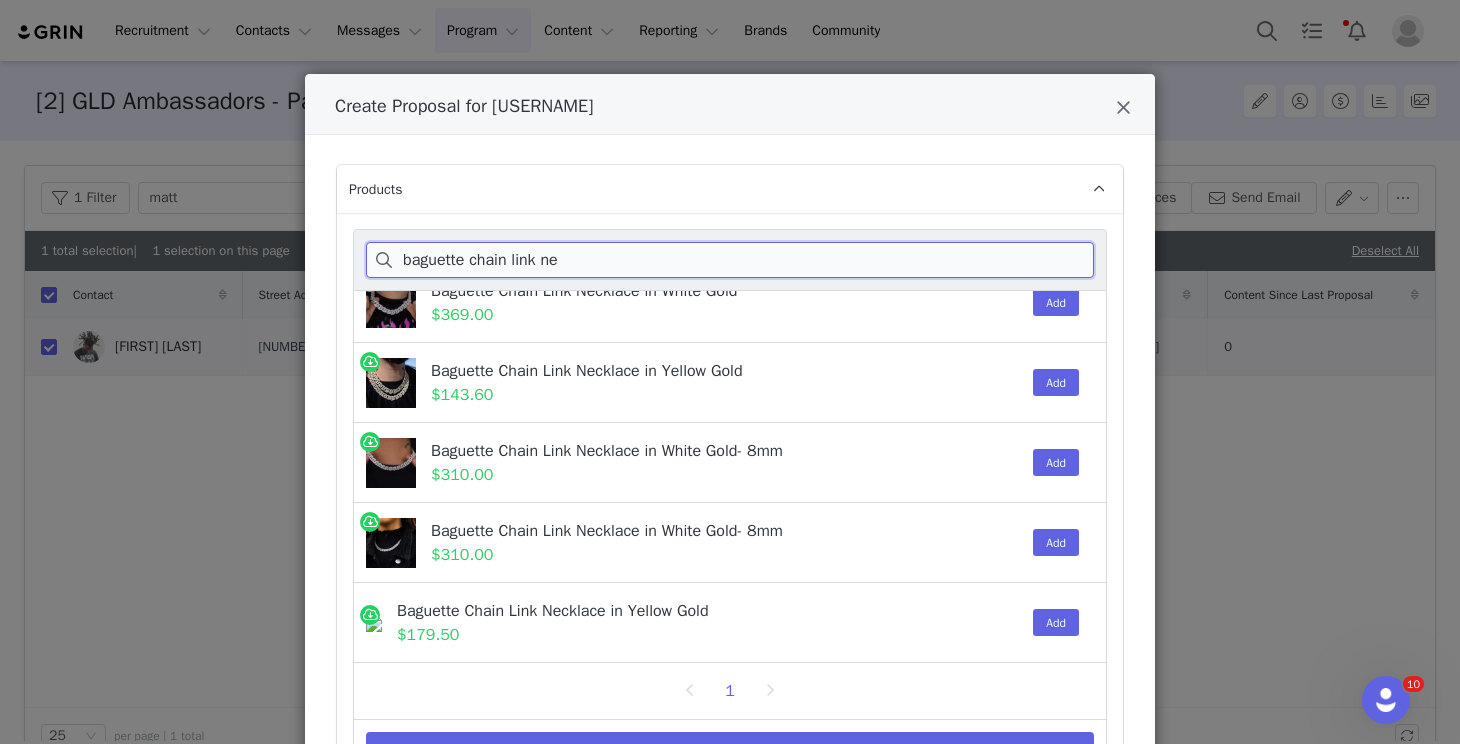 scroll, scrollTop: 0, scrollLeft: 0, axis: both 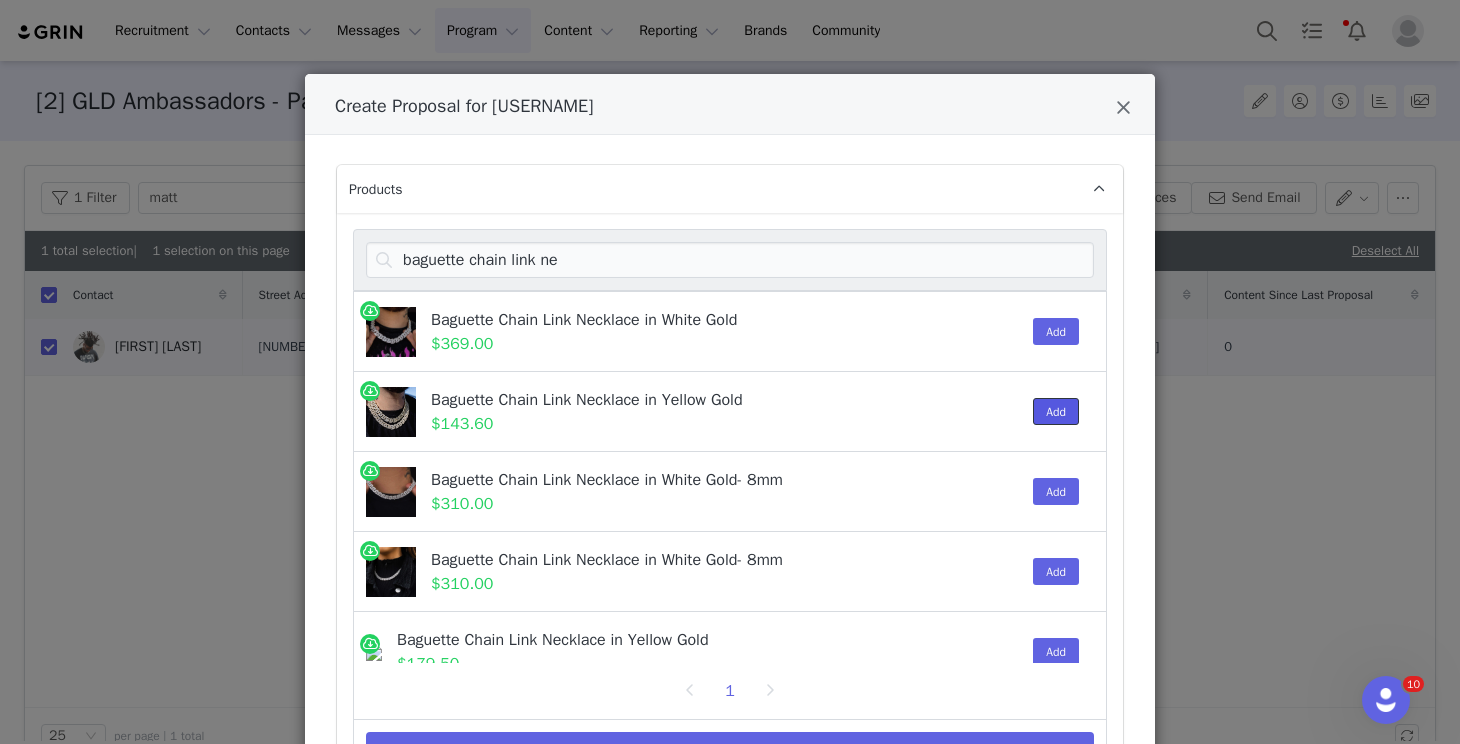 click on "Add" at bounding box center [1056, 411] 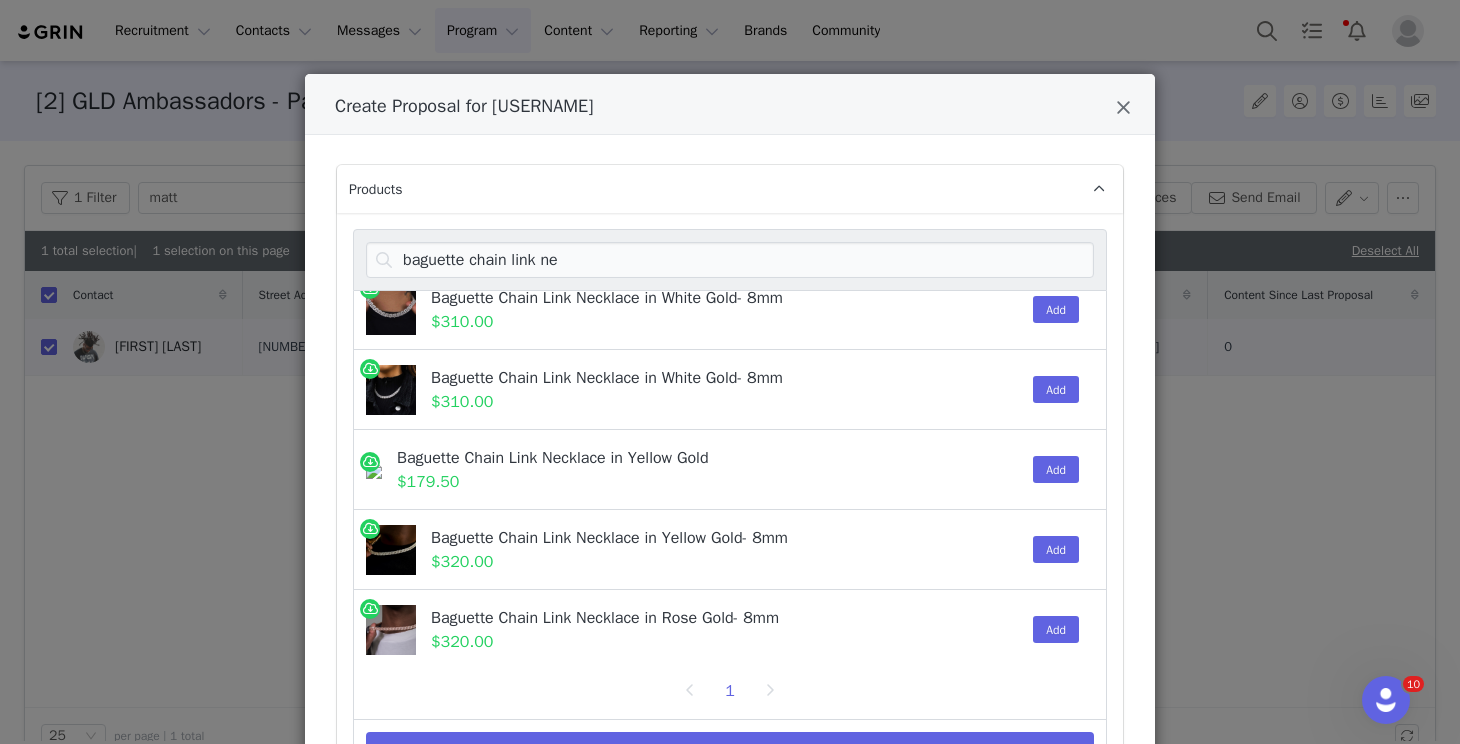 scroll, scrollTop: 200, scrollLeft: 0, axis: vertical 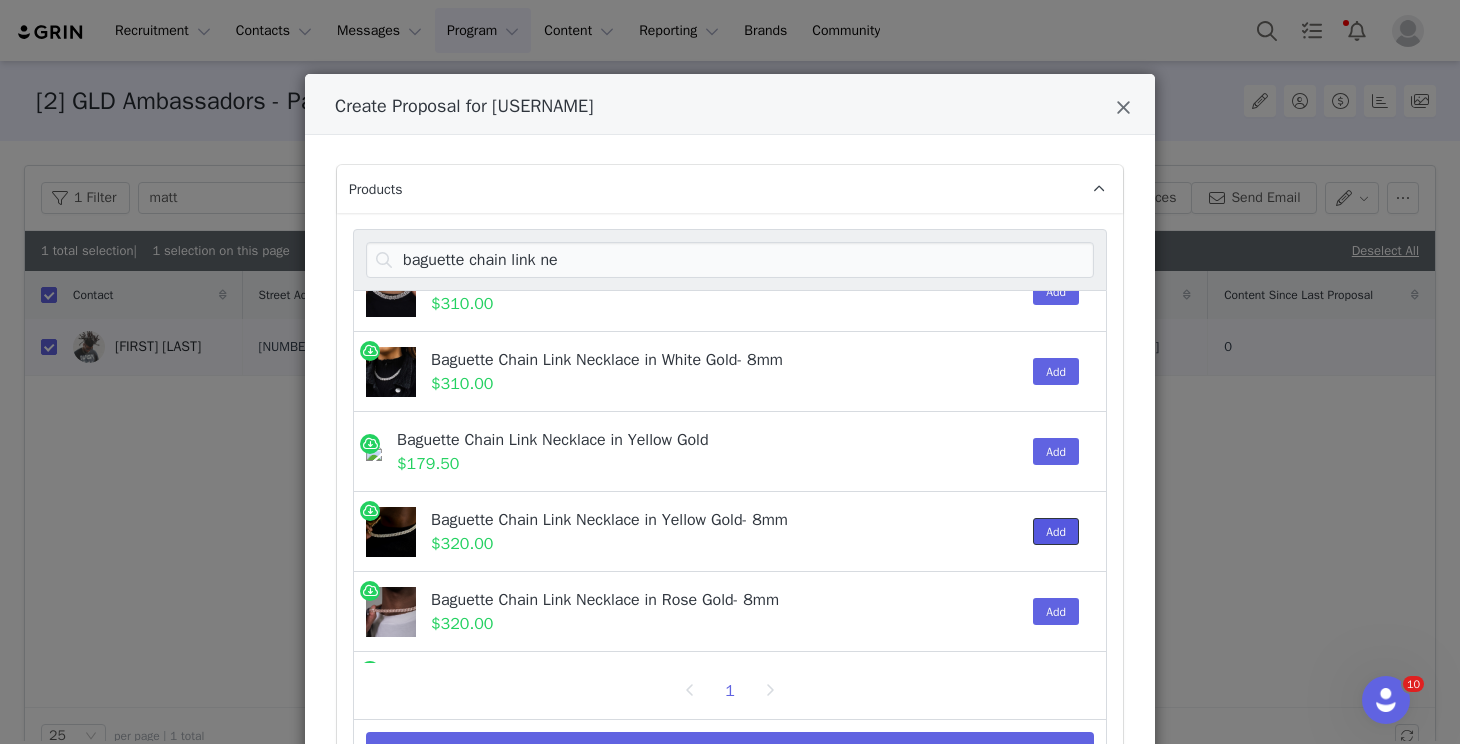 click on "Add" at bounding box center [1056, 531] 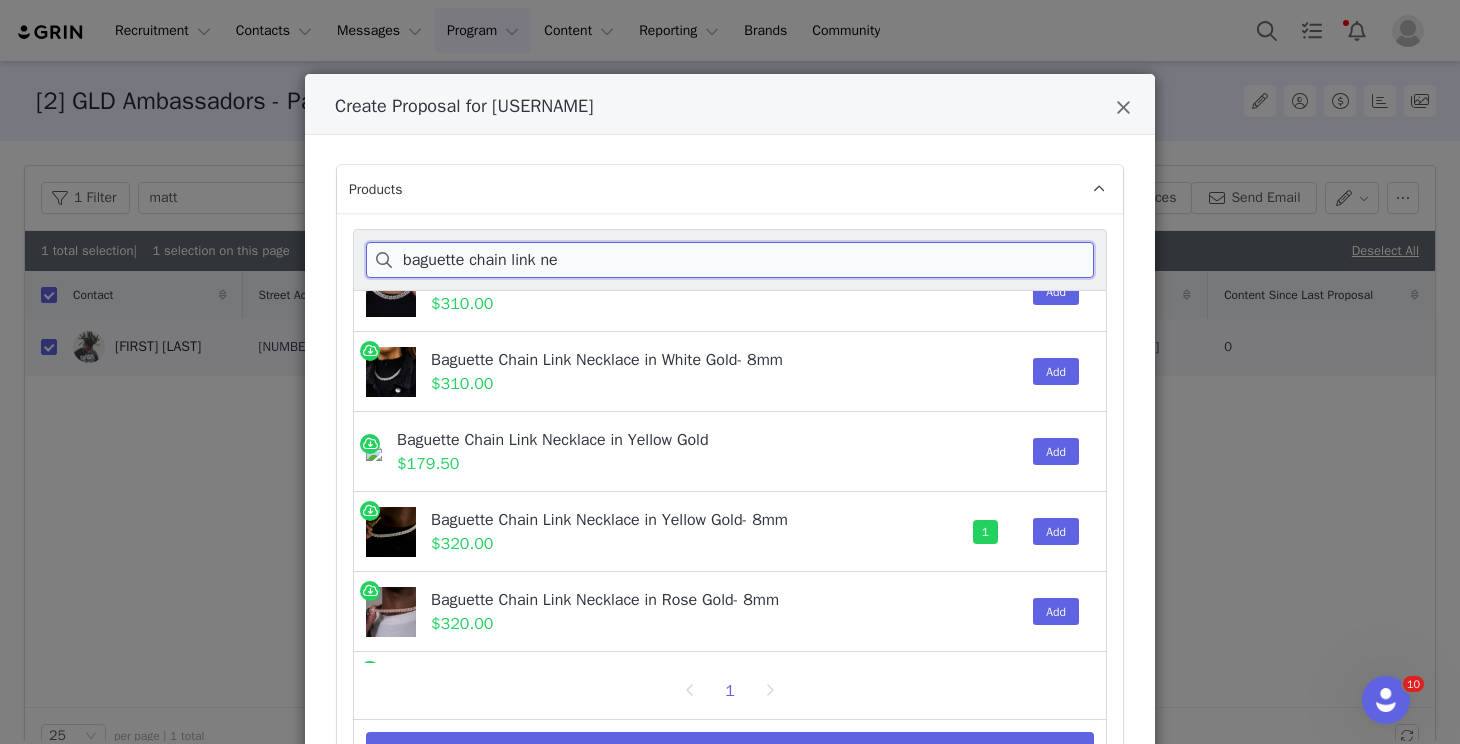 click on "baguette chain link ne" at bounding box center [730, 260] 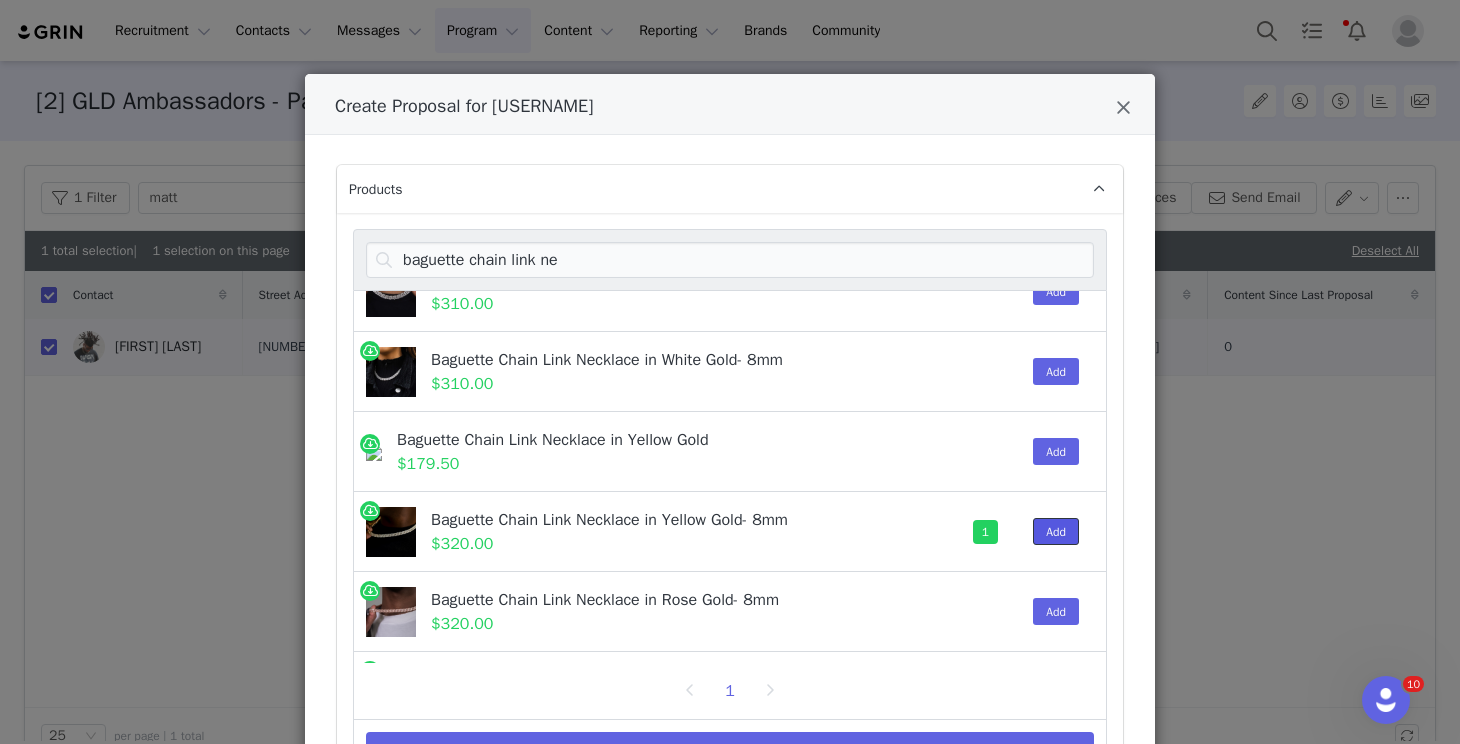 click on "Add" at bounding box center (1056, 531) 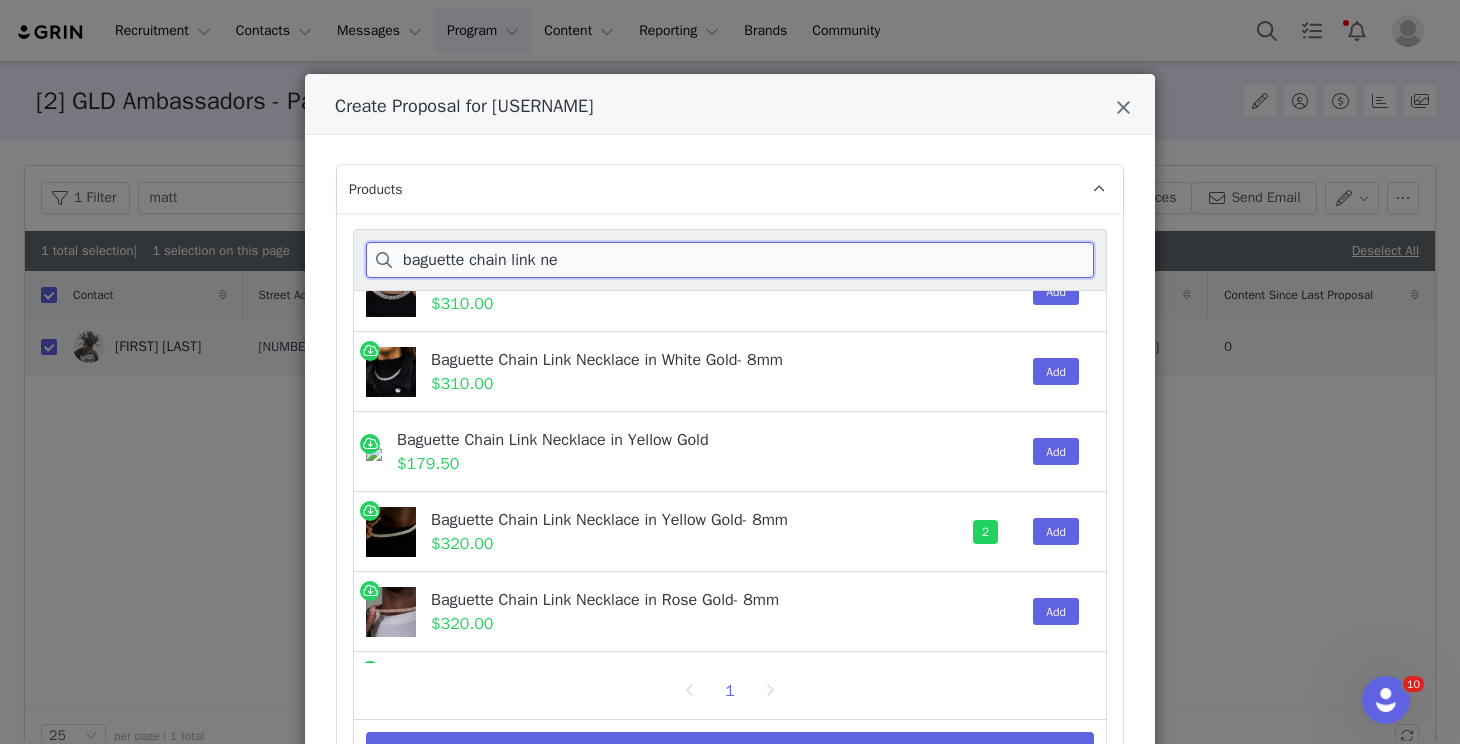 click on "baguette chain link ne" at bounding box center (730, 260) 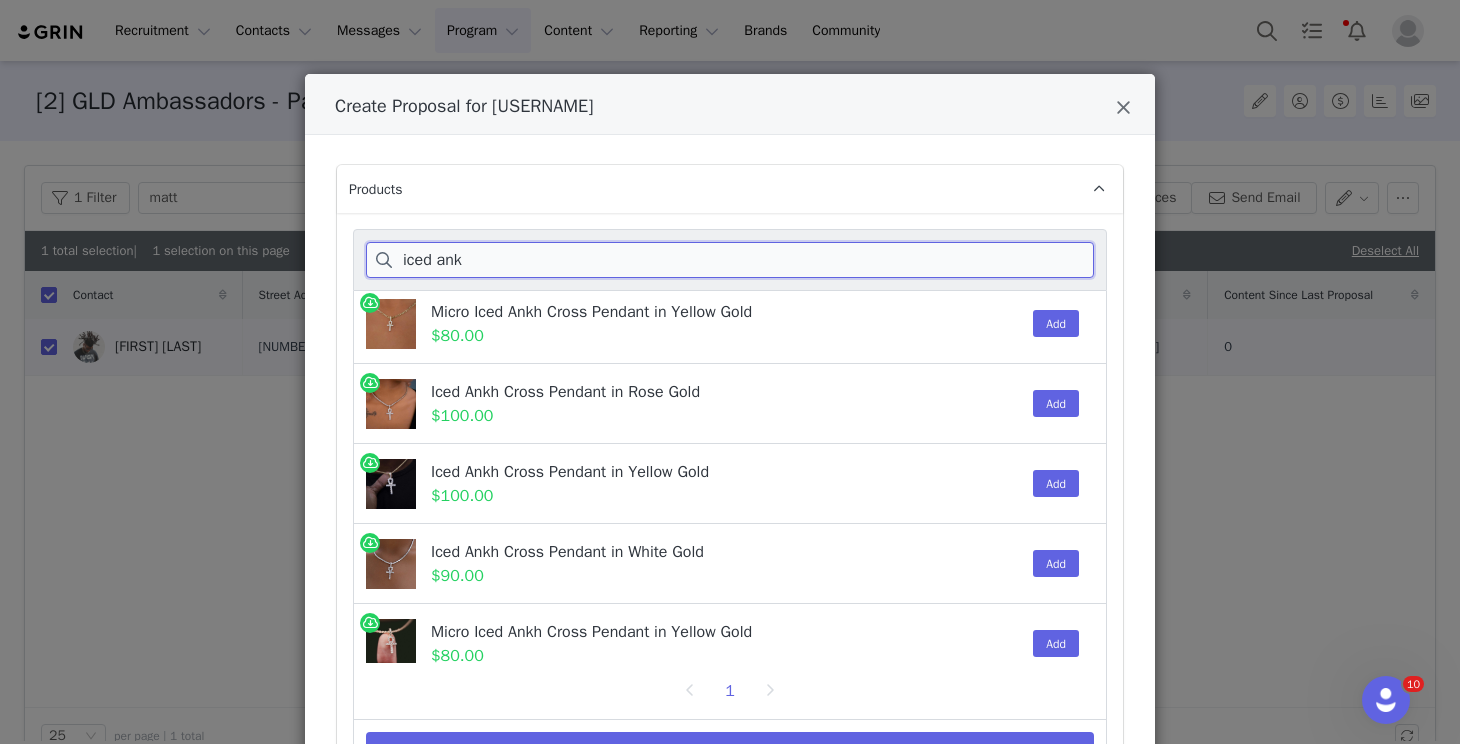 scroll, scrollTop: 189, scrollLeft: 0, axis: vertical 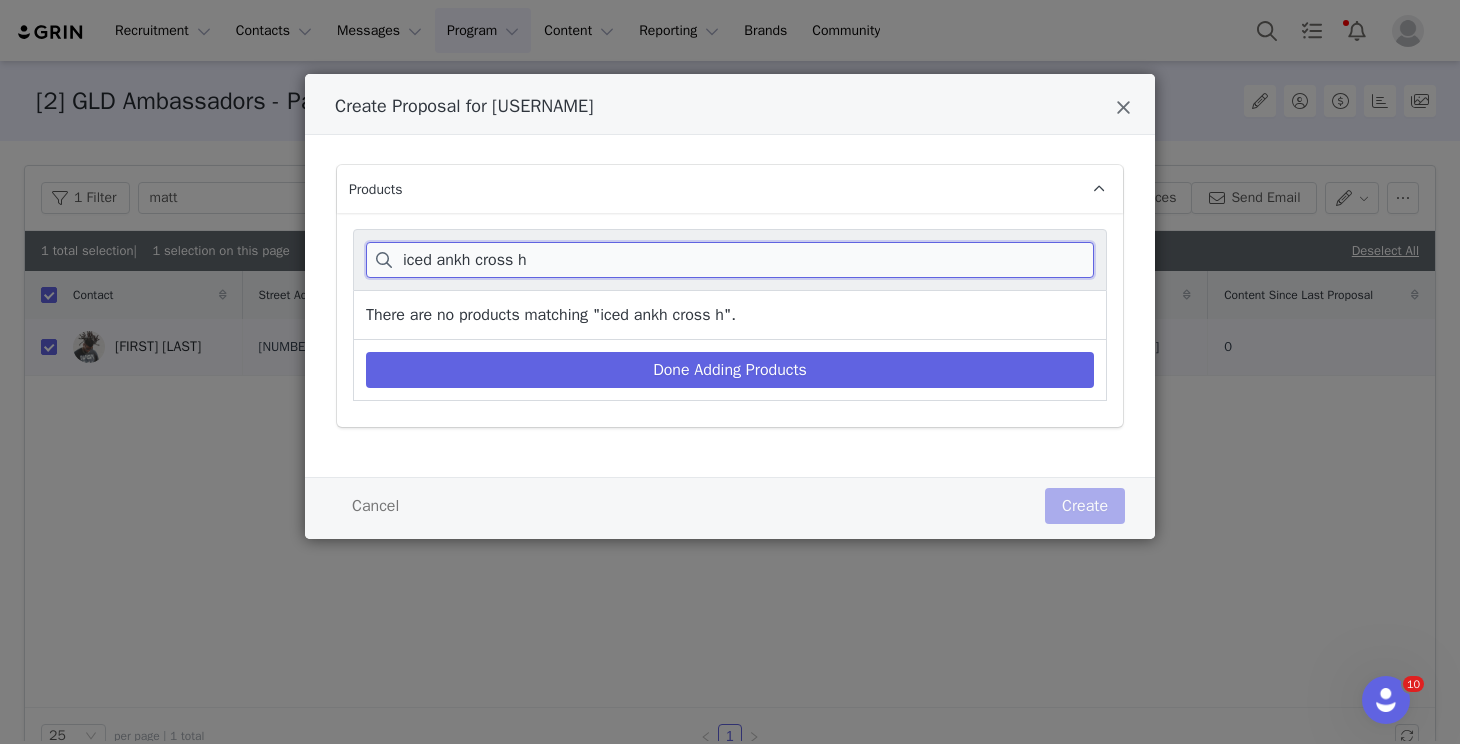 click on "iced ankh cross h" at bounding box center (730, 260) 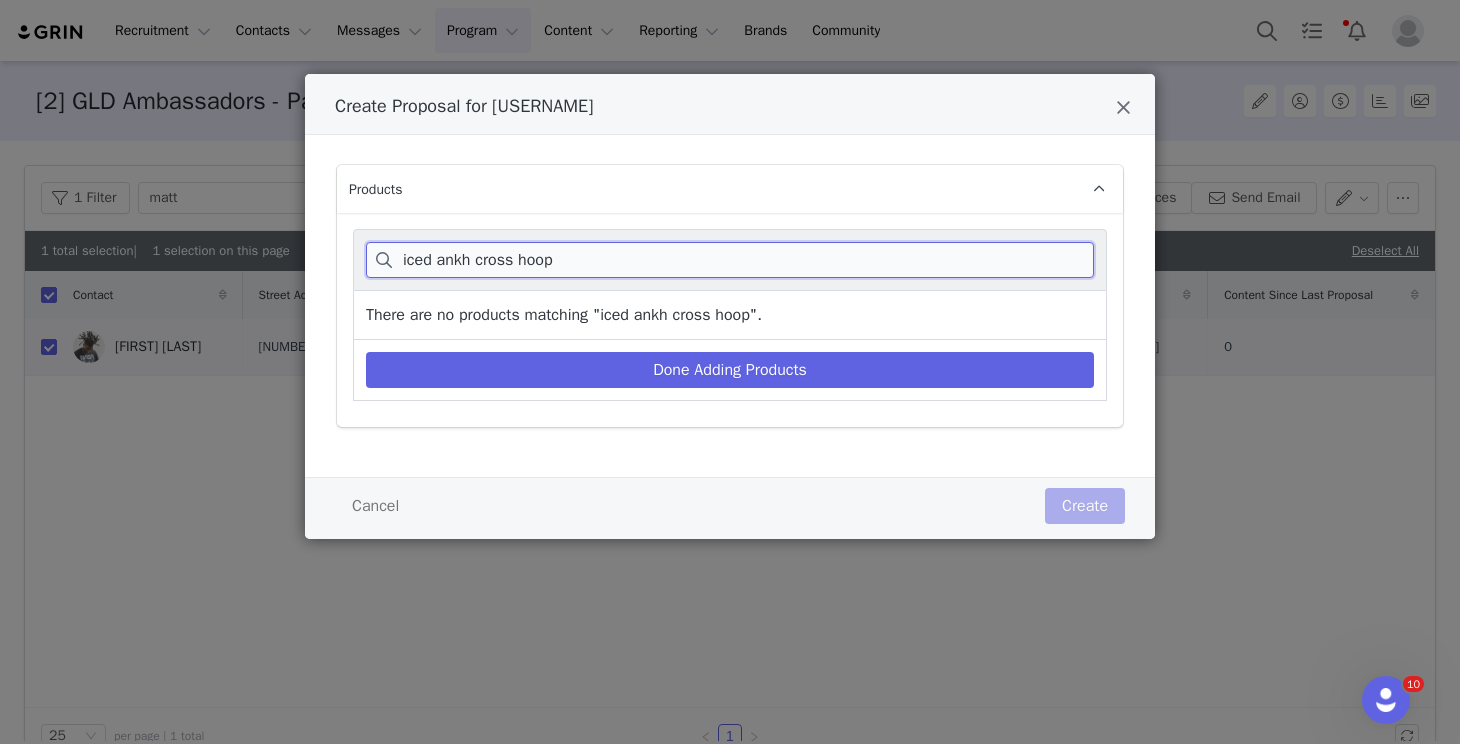 click on "iced ankh cross hoop" at bounding box center [730, 260] 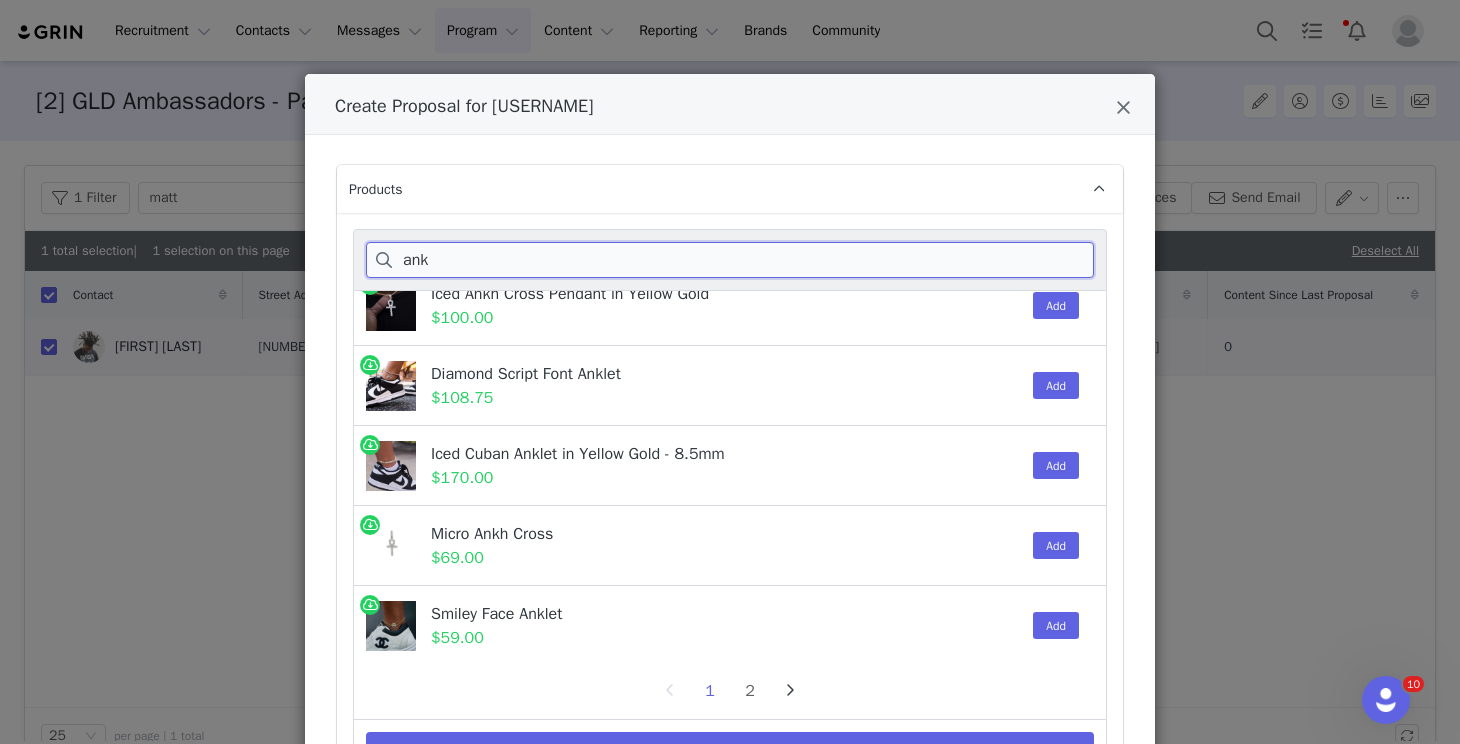 scroll, scrollTop: 1068, scrollLeft: 0, axis: vertical 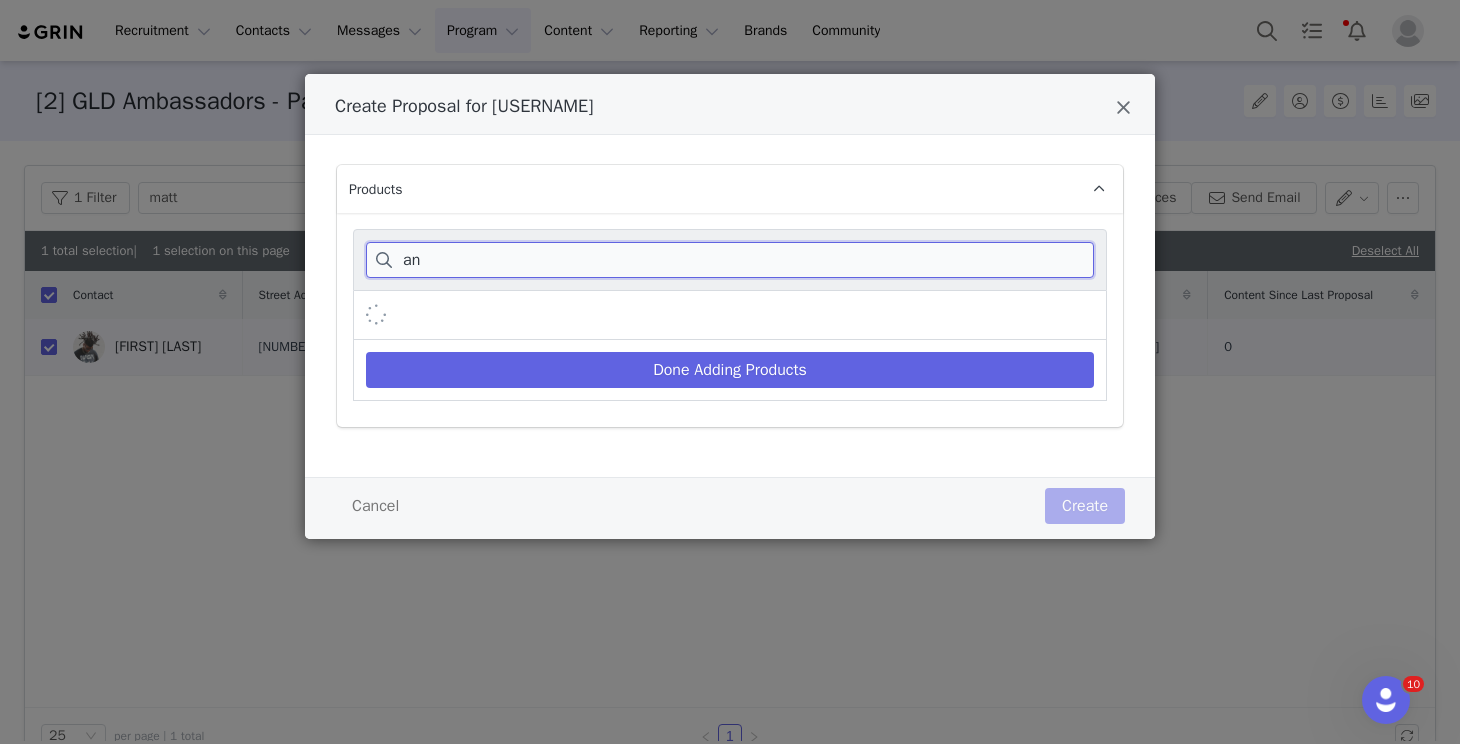 type on "a" 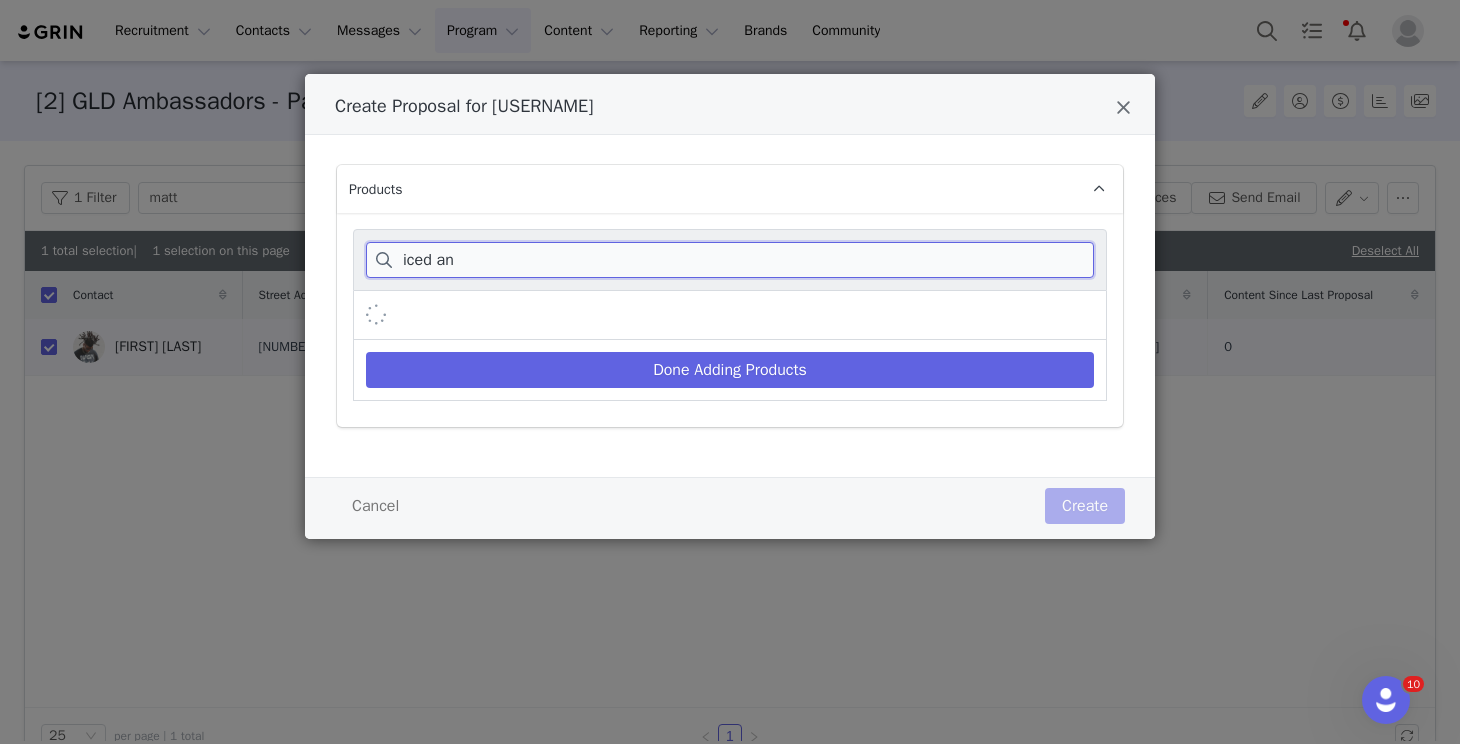 scroll, scrollTop: 429, scrollLeft: 0, axis: vertical 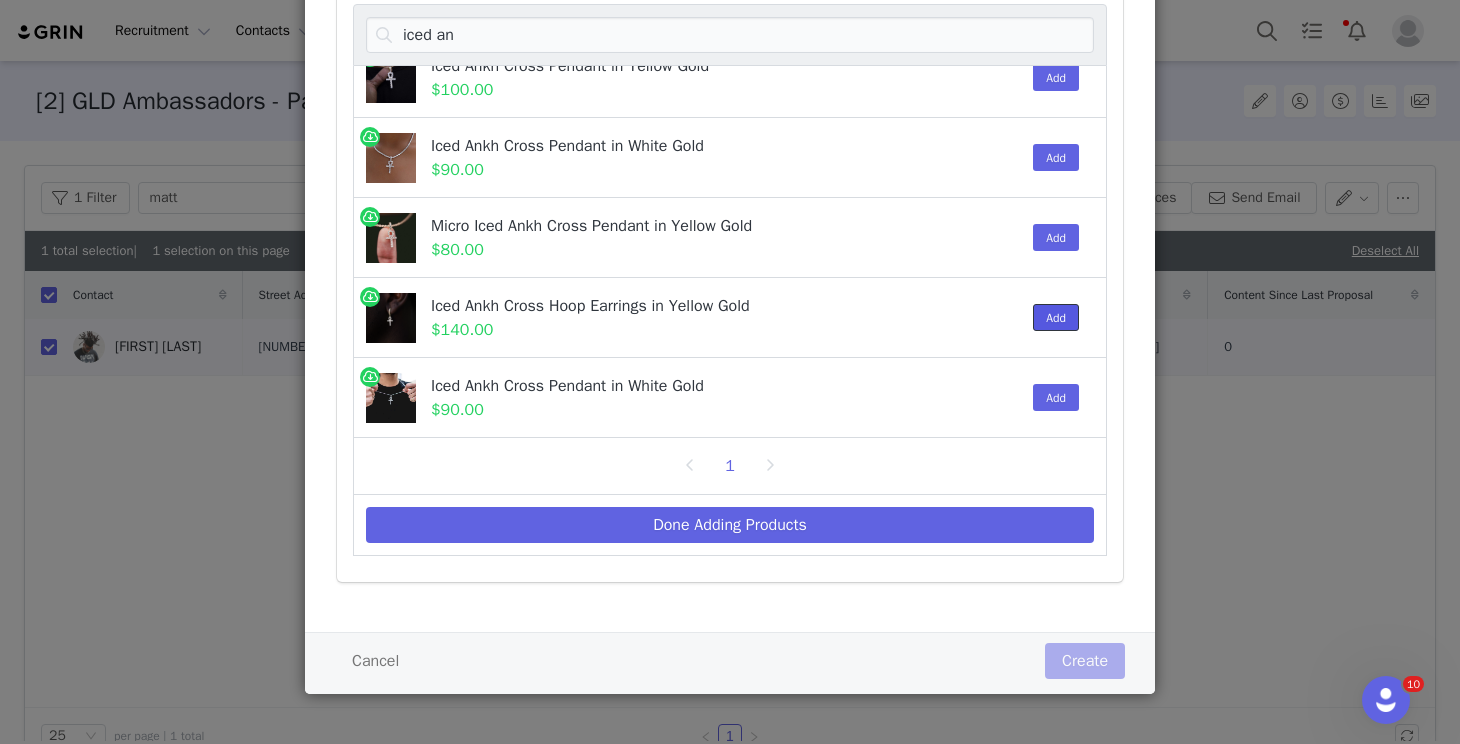 click on "Add" at bounding box center [1056, 317] 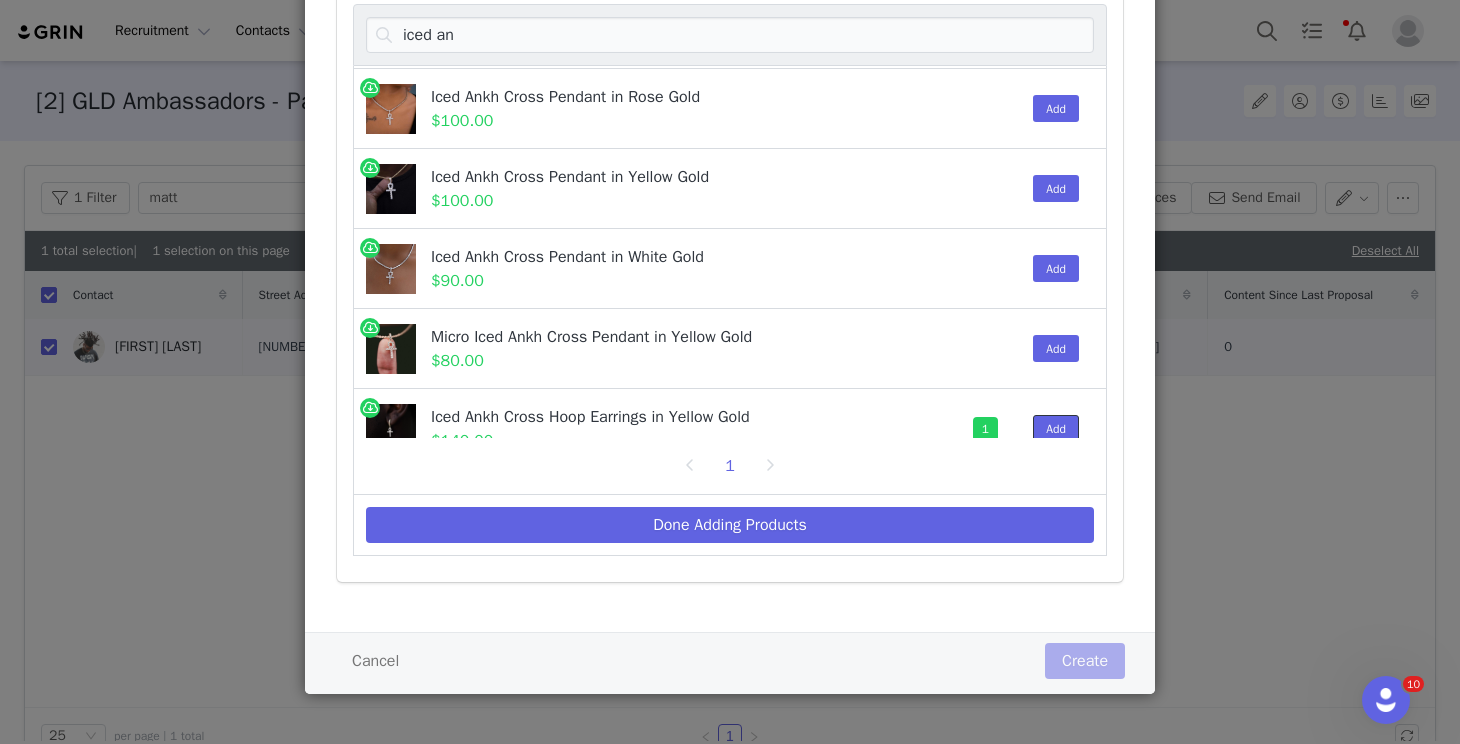 scroll, scrollTop: 116, scrollLeft: 0, axis: vertical 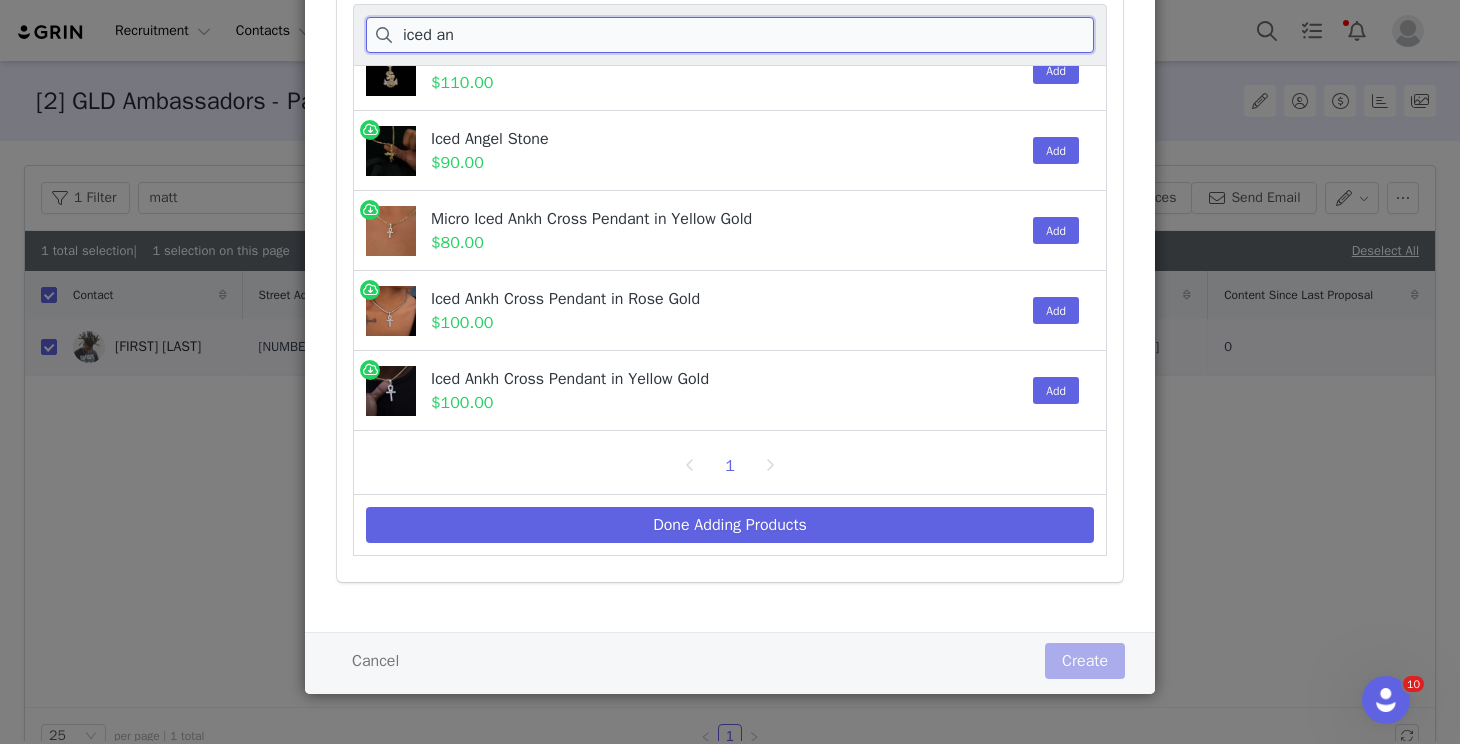 click on "iced an" at bounding box center (730, 35) 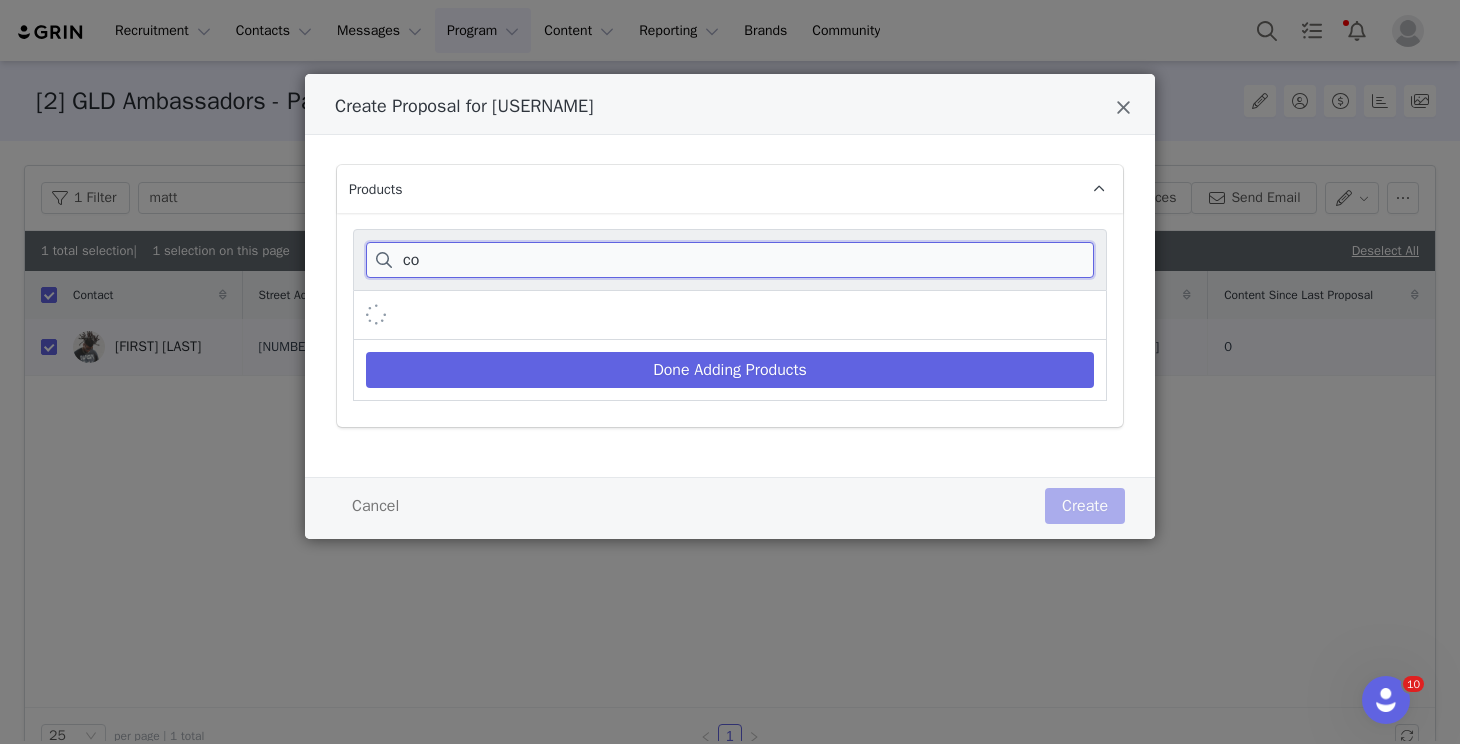 scroll, scrollTop: 0, scrollLeft: 0, axis: both 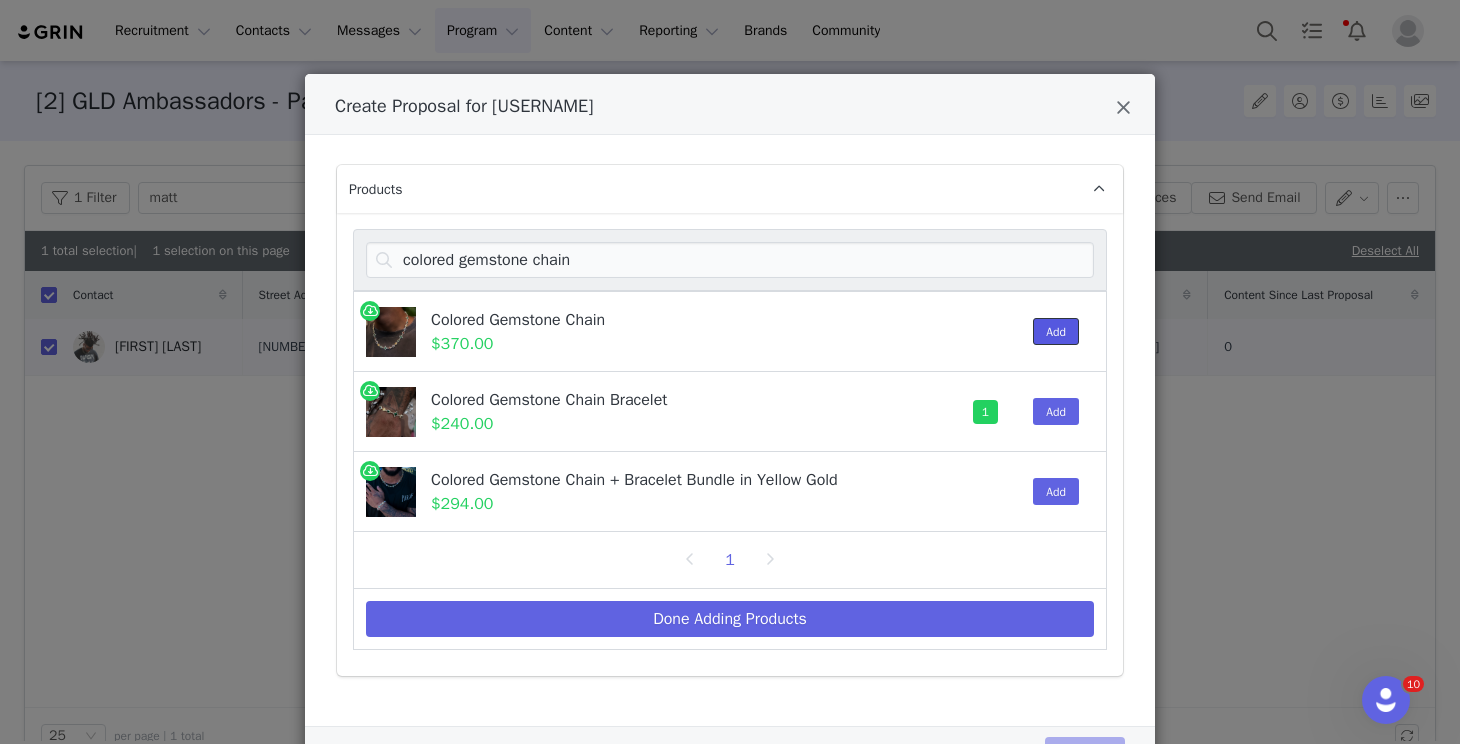 click on "Add" at bounding box center [1056, 331] 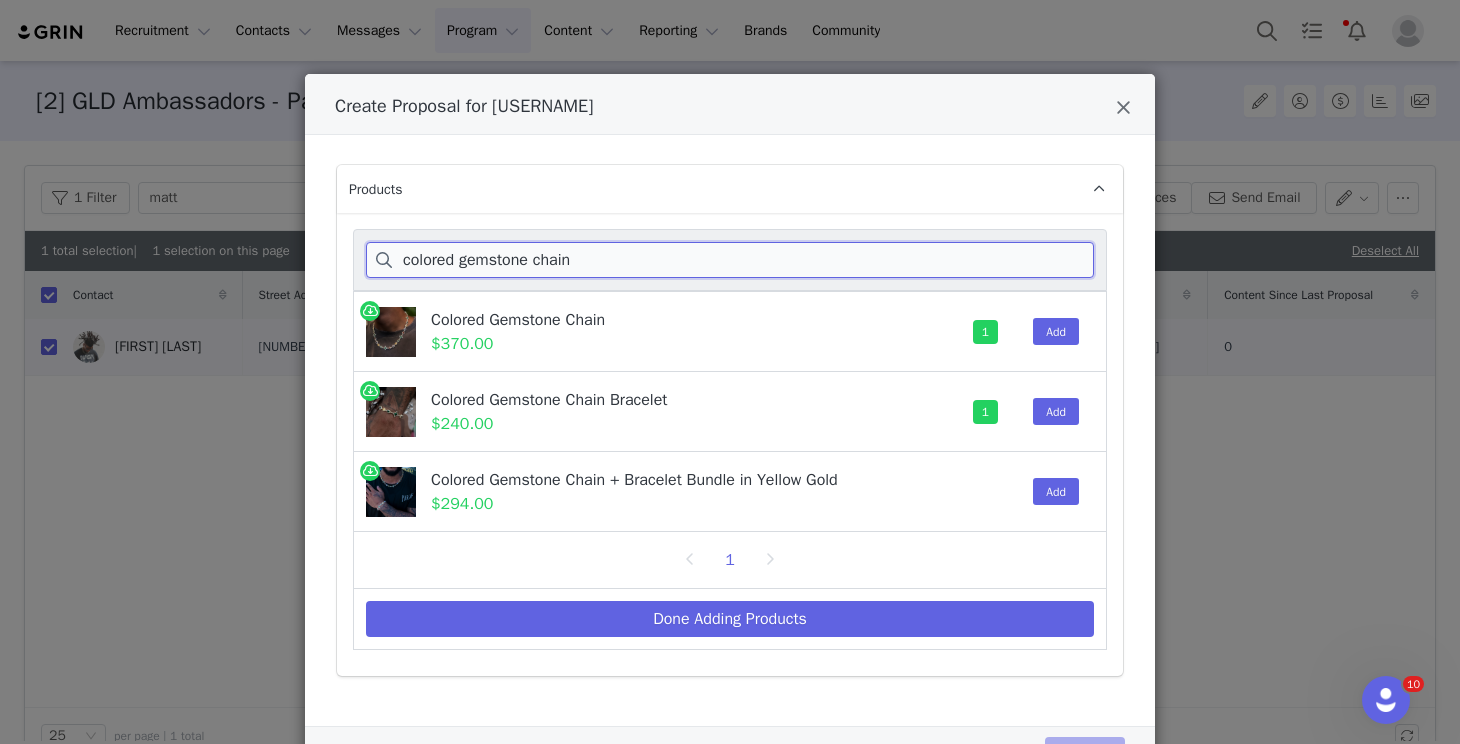 click on "colored gemstone chain" at bounding box center [730, 260] 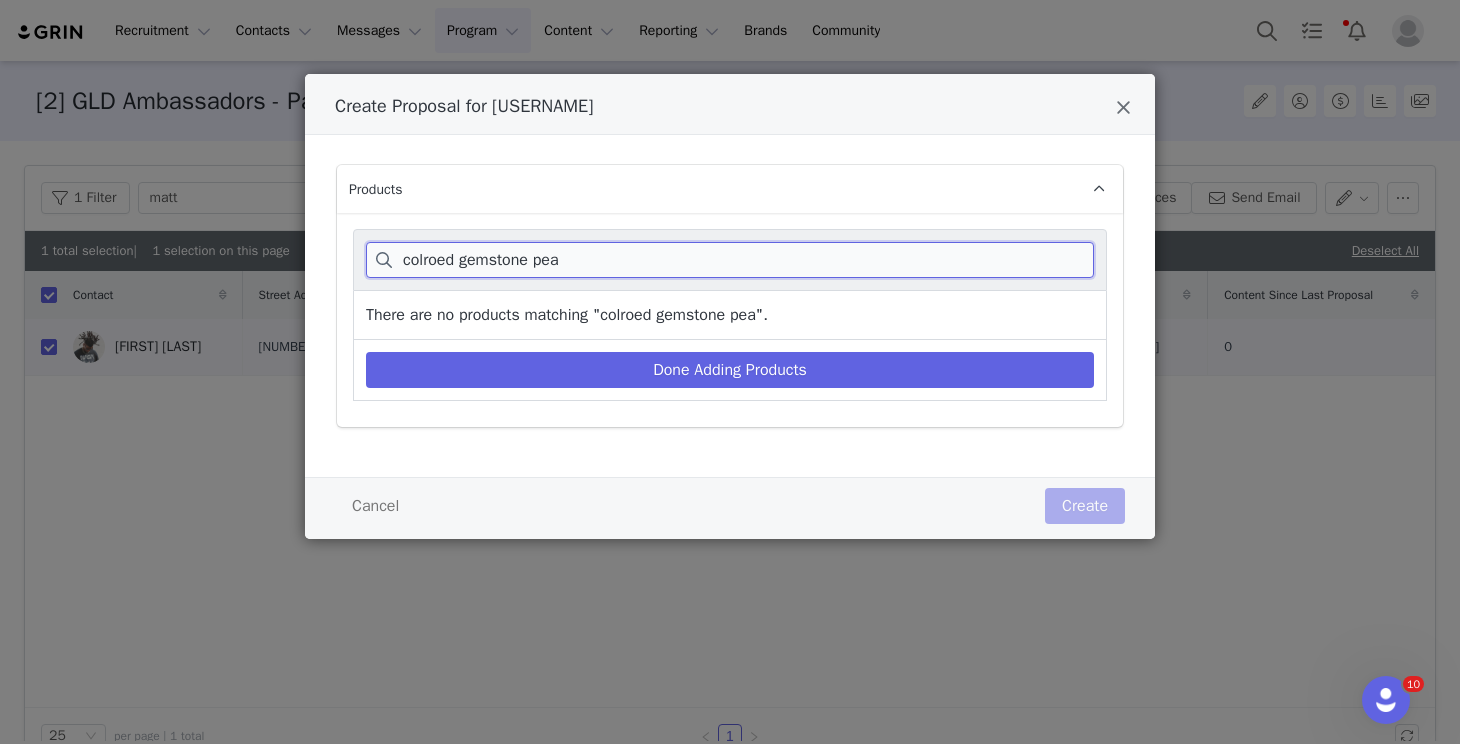 click on "colroed gemstone pea" at bounding box center [730, 260] 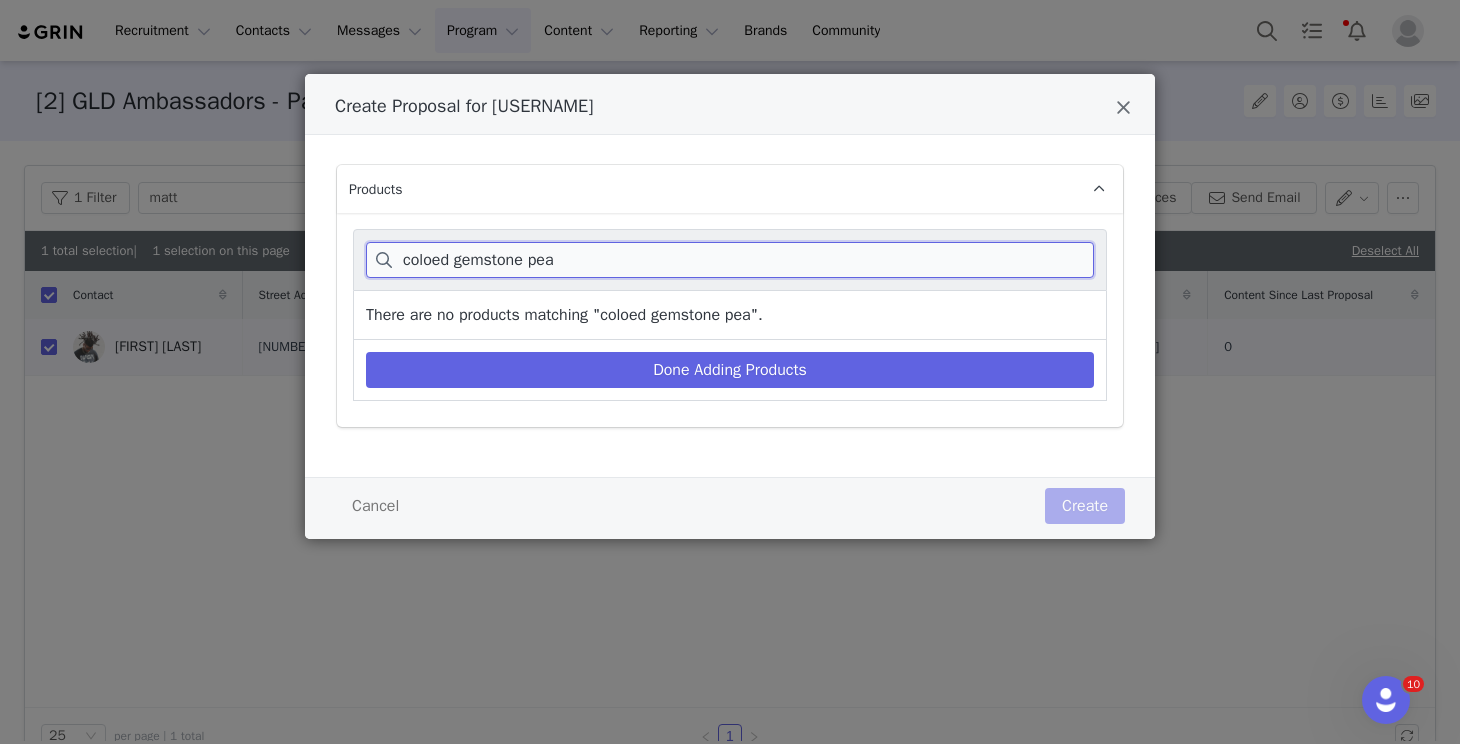 click on "coloed gemstone pea" at bounding box center [730, 260] 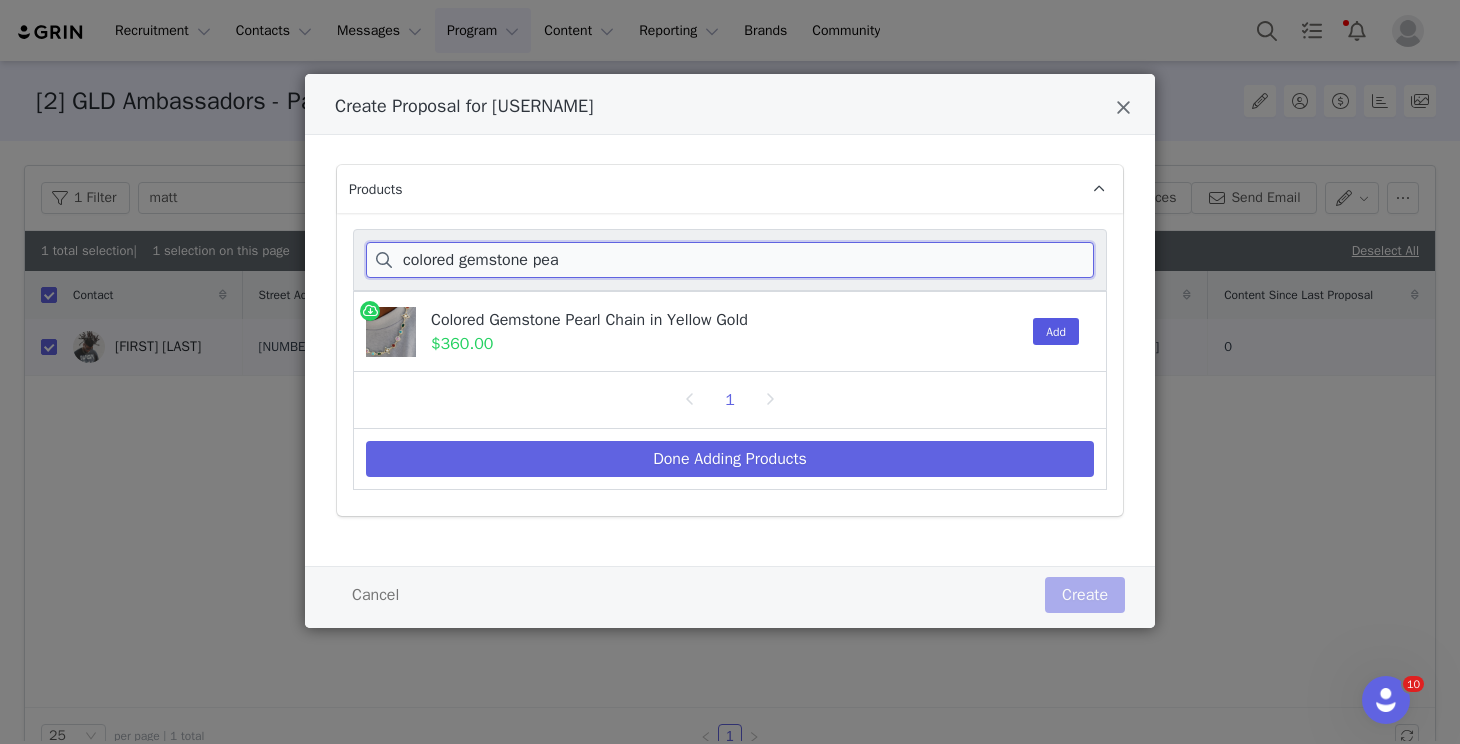 type on "colored gemstone pea" 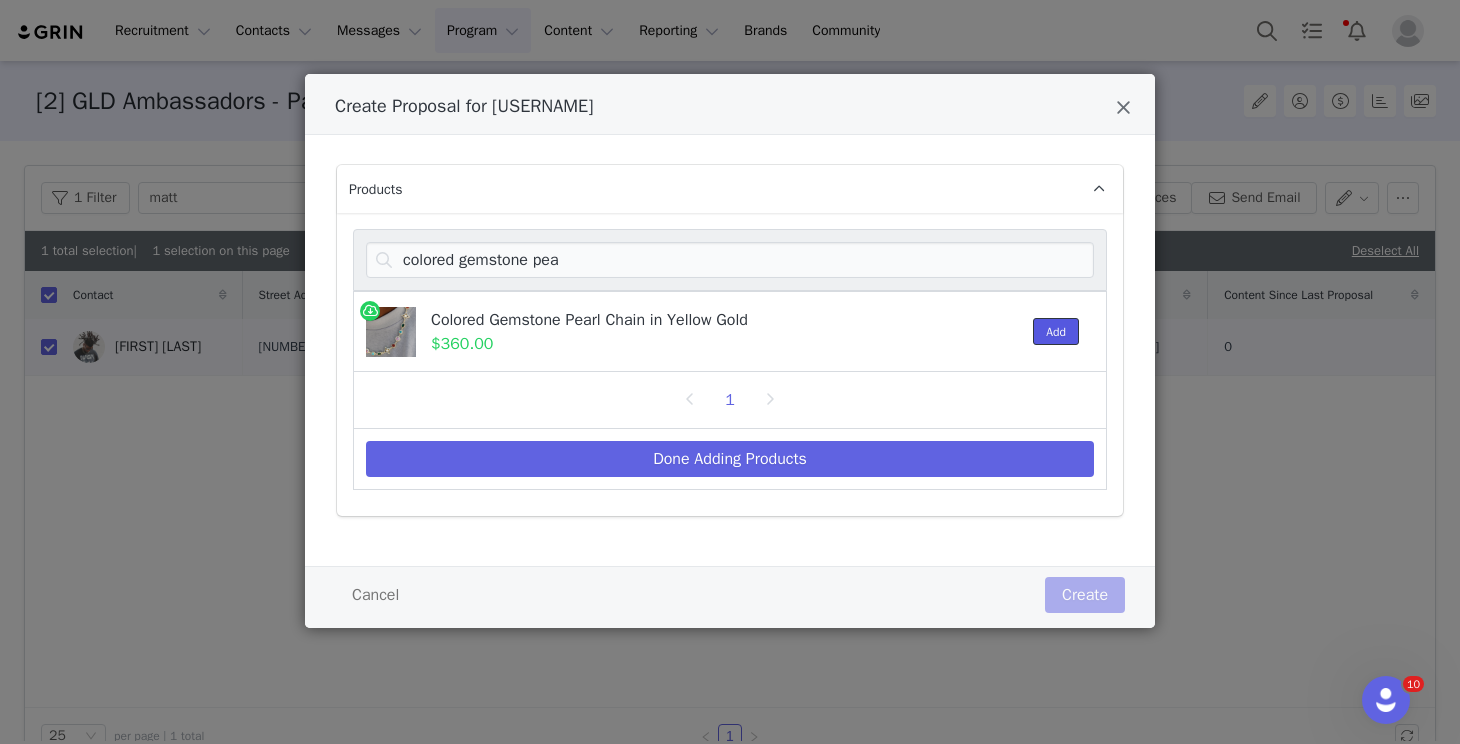 click on "Add" at bounding box center [1056, 331] 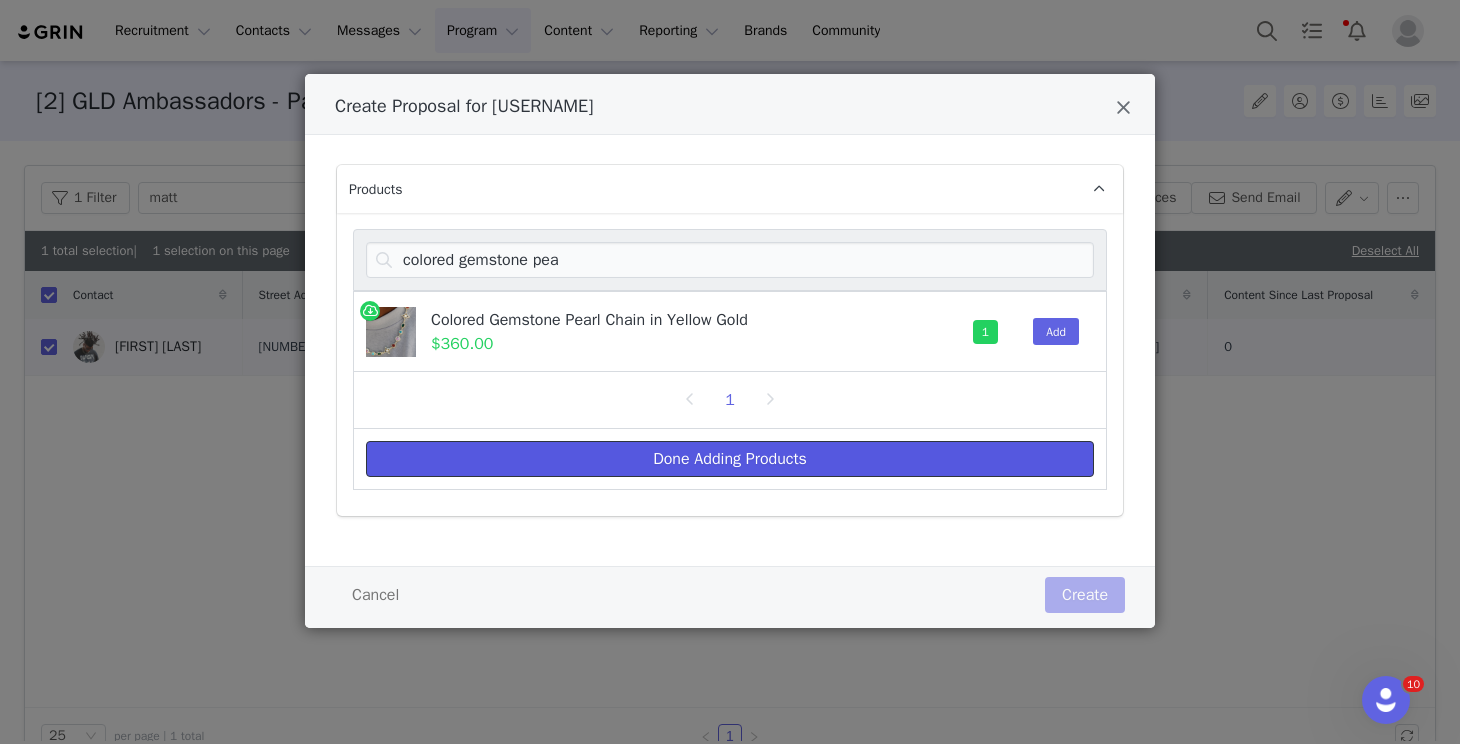 click on "Done Adding Products" at bounding box center [730, 459] 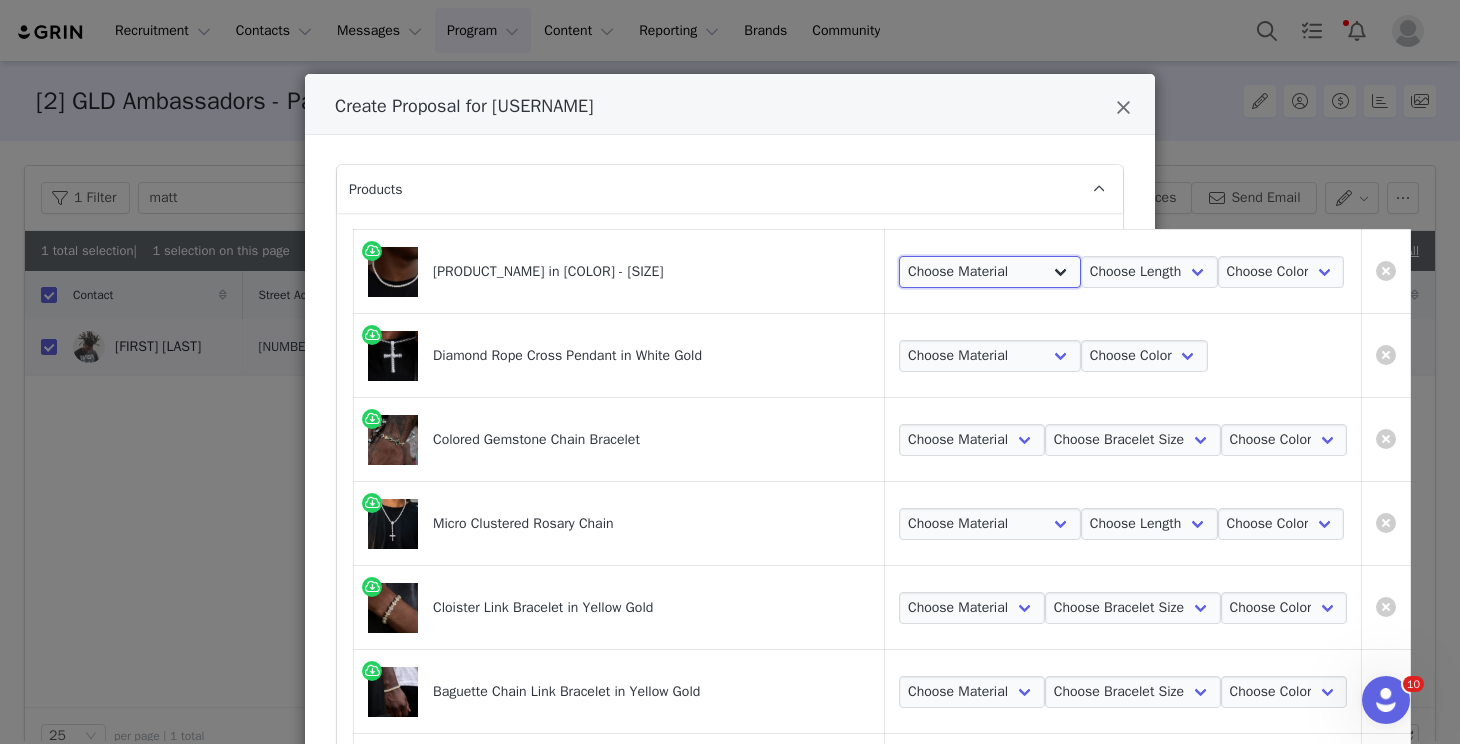 click on "Choose Material  14k White Gold Plated" at bounding box center [990, 272] 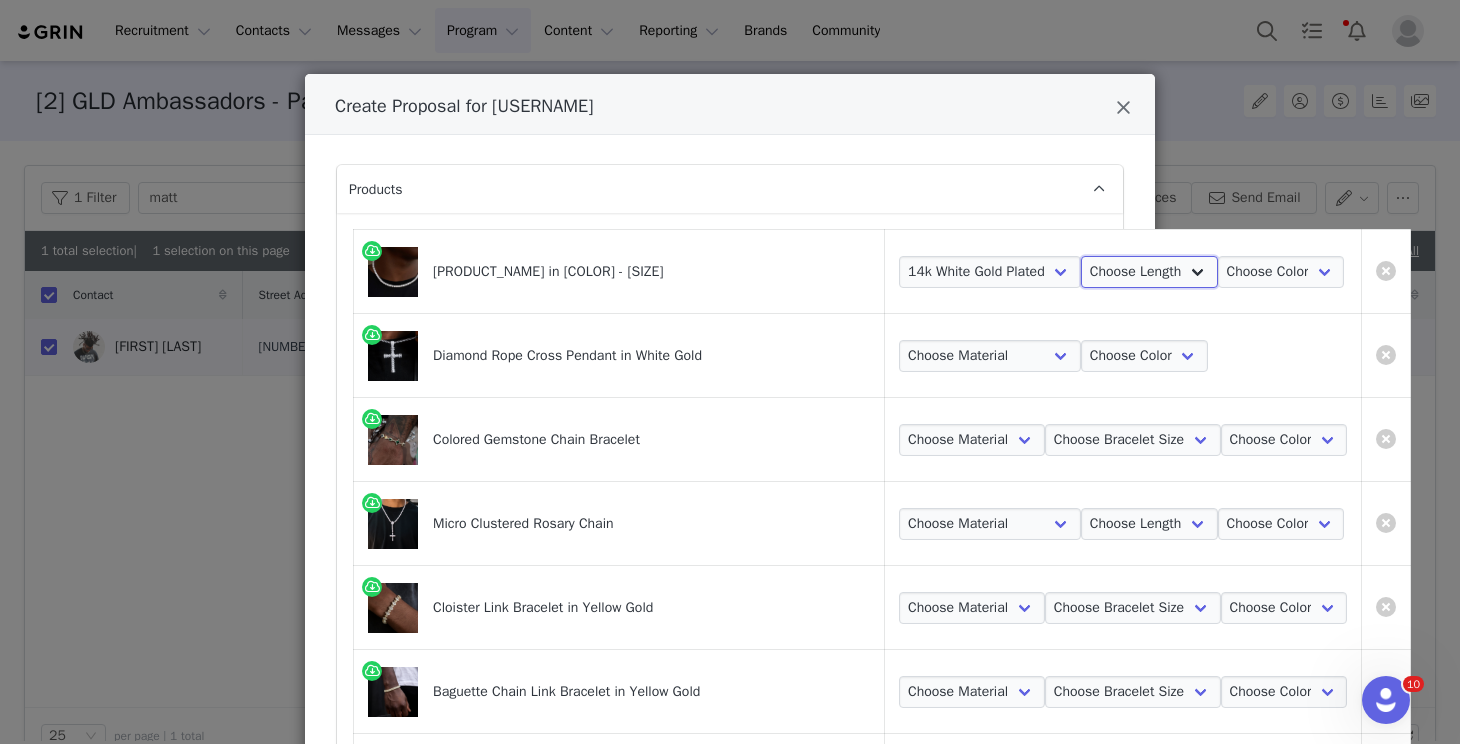 click on "Choose Length  16"   18"   20"   22"   24"   26"" at bounding box center [1149, 272] 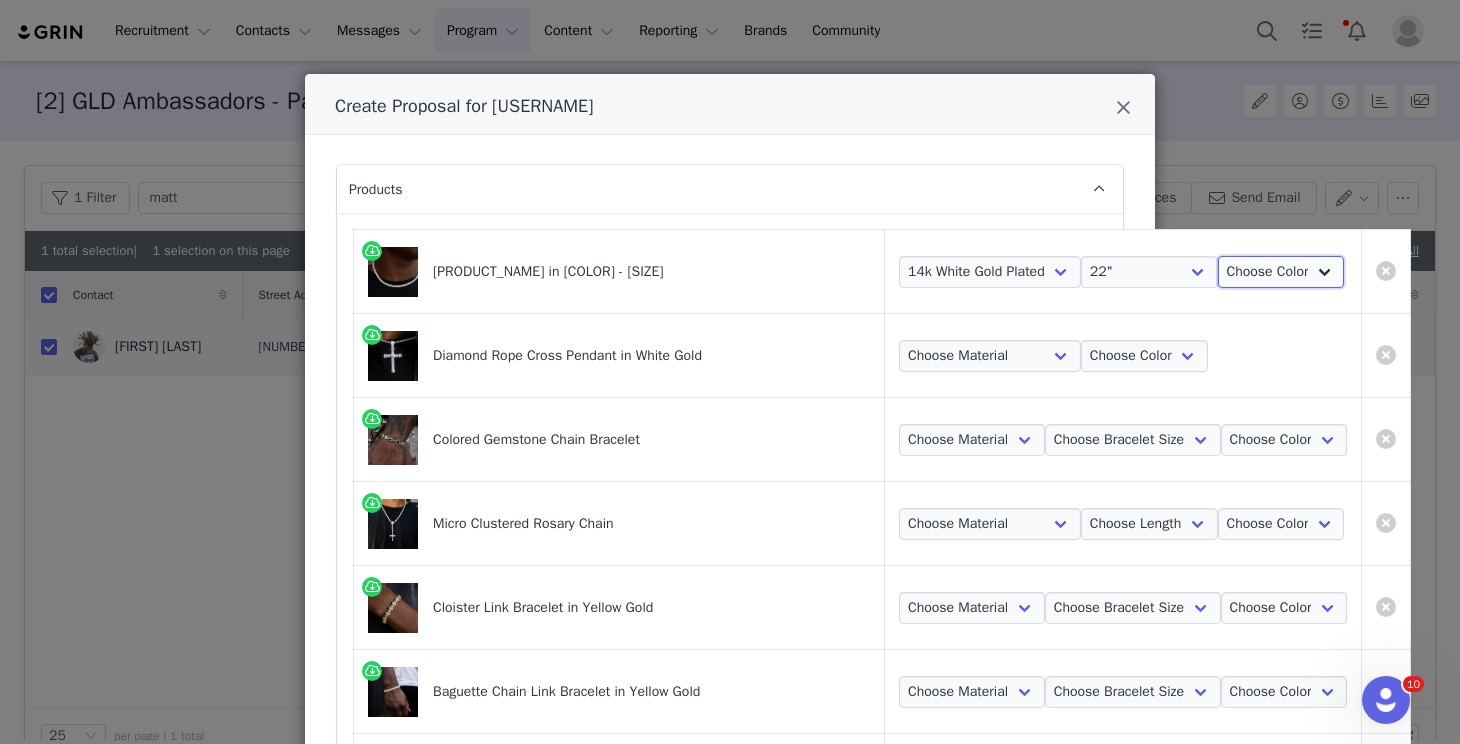 click on "Choose Color  White Gold" at bounding box center [1281, 272] 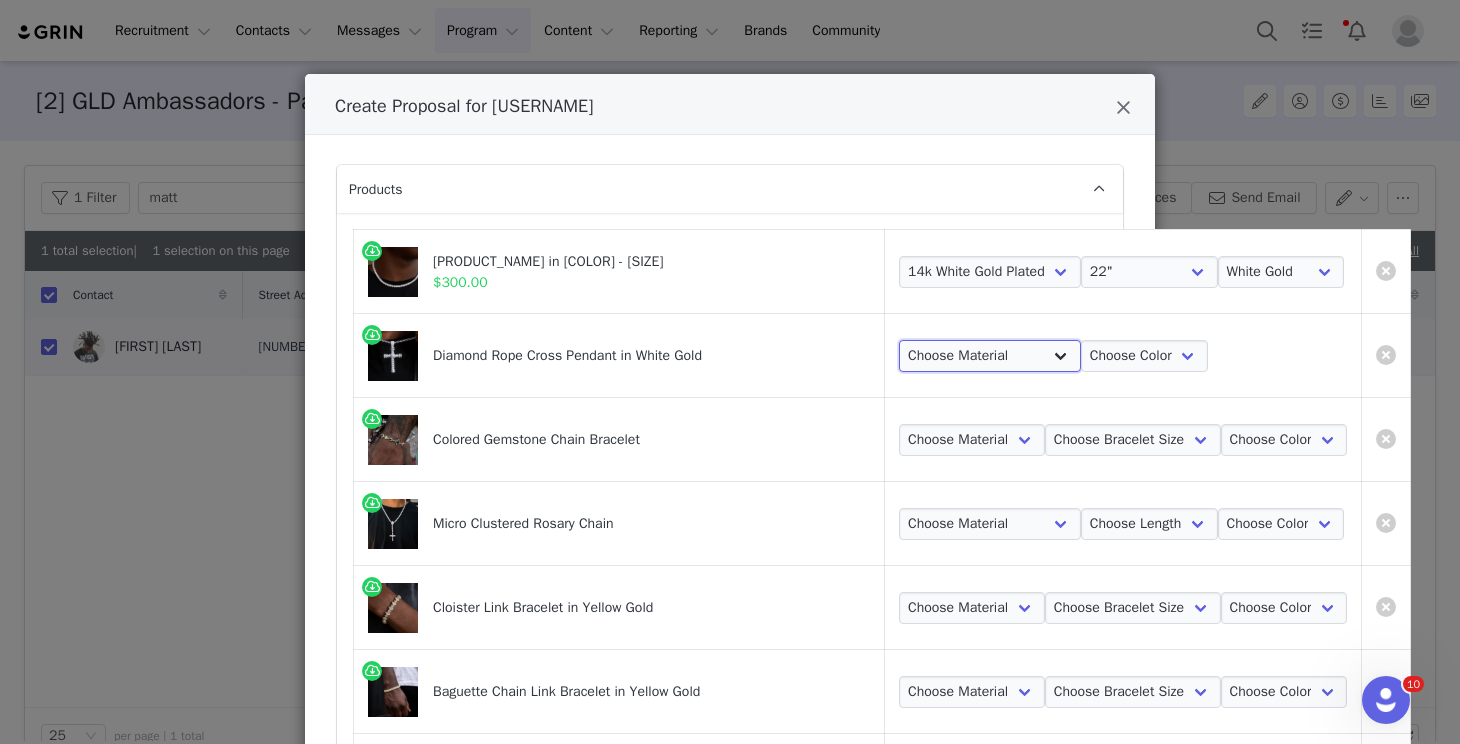click on "Choose Material  14k White Gold Plated" at bounding box center [990, 356] 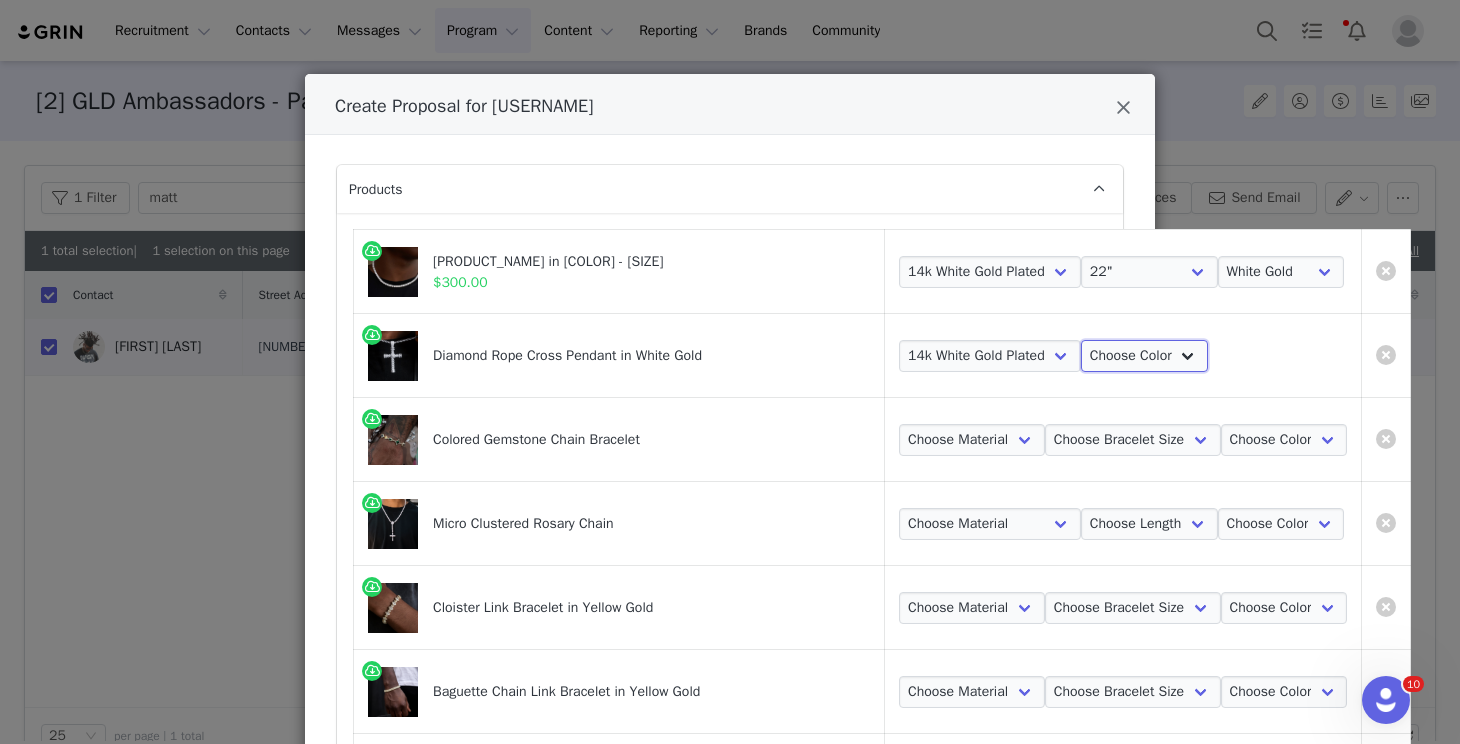 click on "Choose Color  White Gold" at bounding box center (1144, 356) 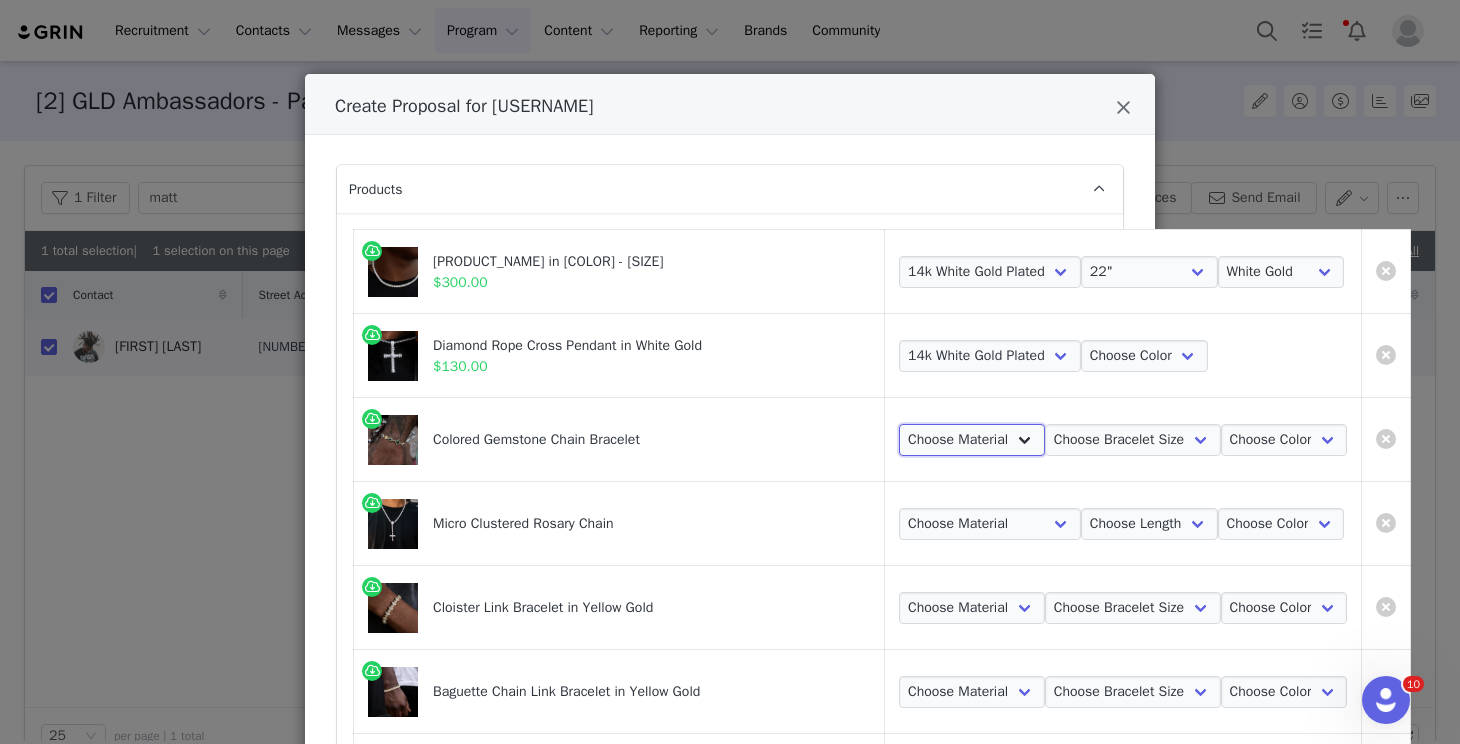 click on "Choose Material  18k Yellow Gold Plated" at bounding box center (972, 440) 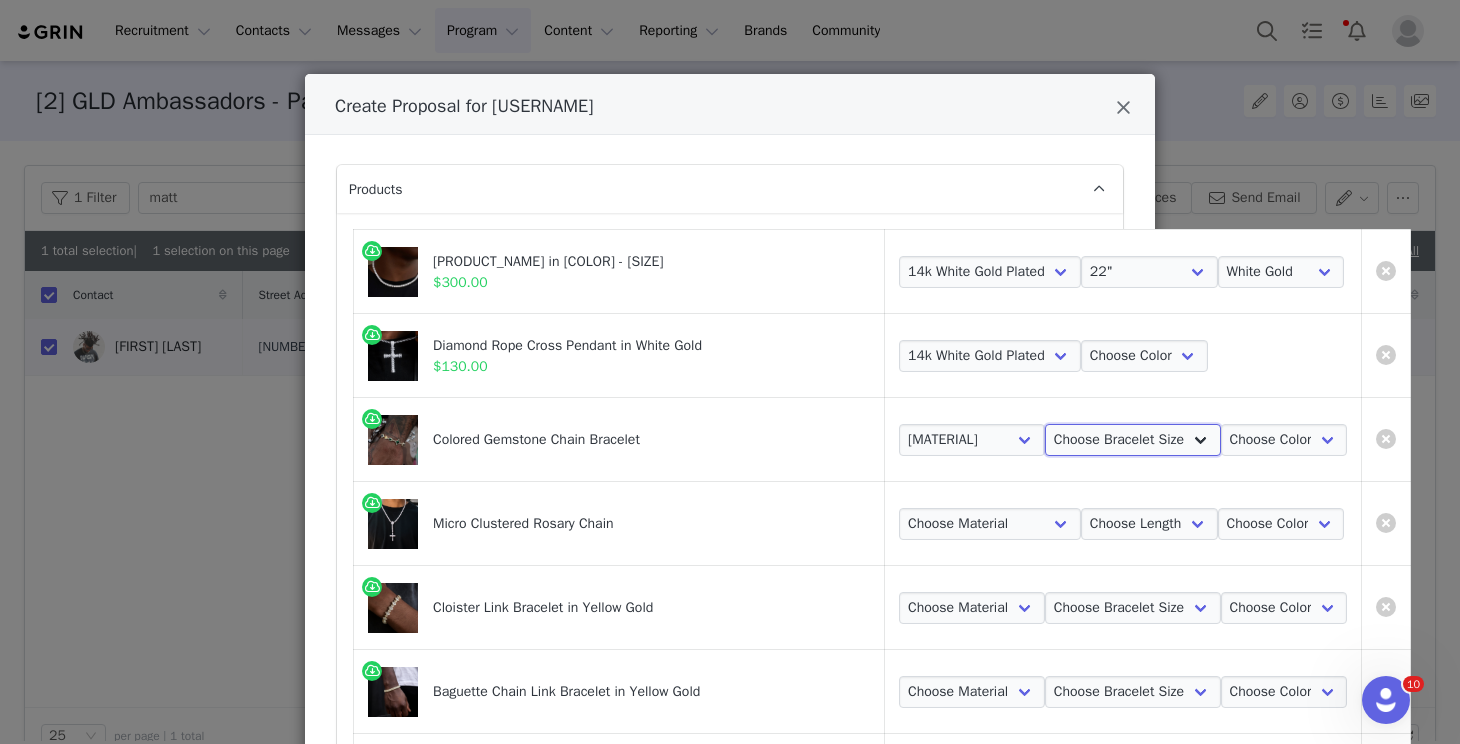 click on "Choose Bracelet Size  6"   7"   8"   9"" at bounding box center [1133, 440] 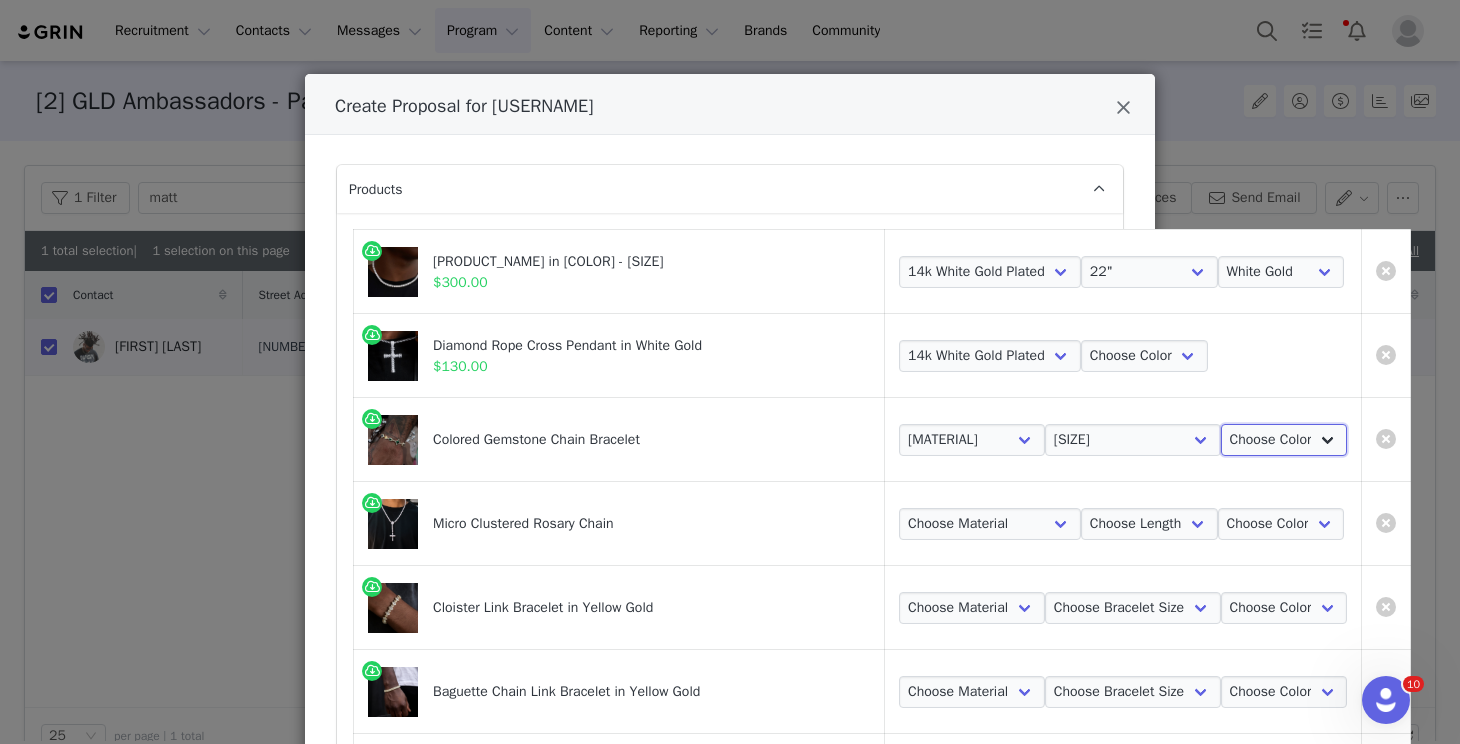 click on "Choose Color  Yellow Gold" at bounding box center [1284, 440] 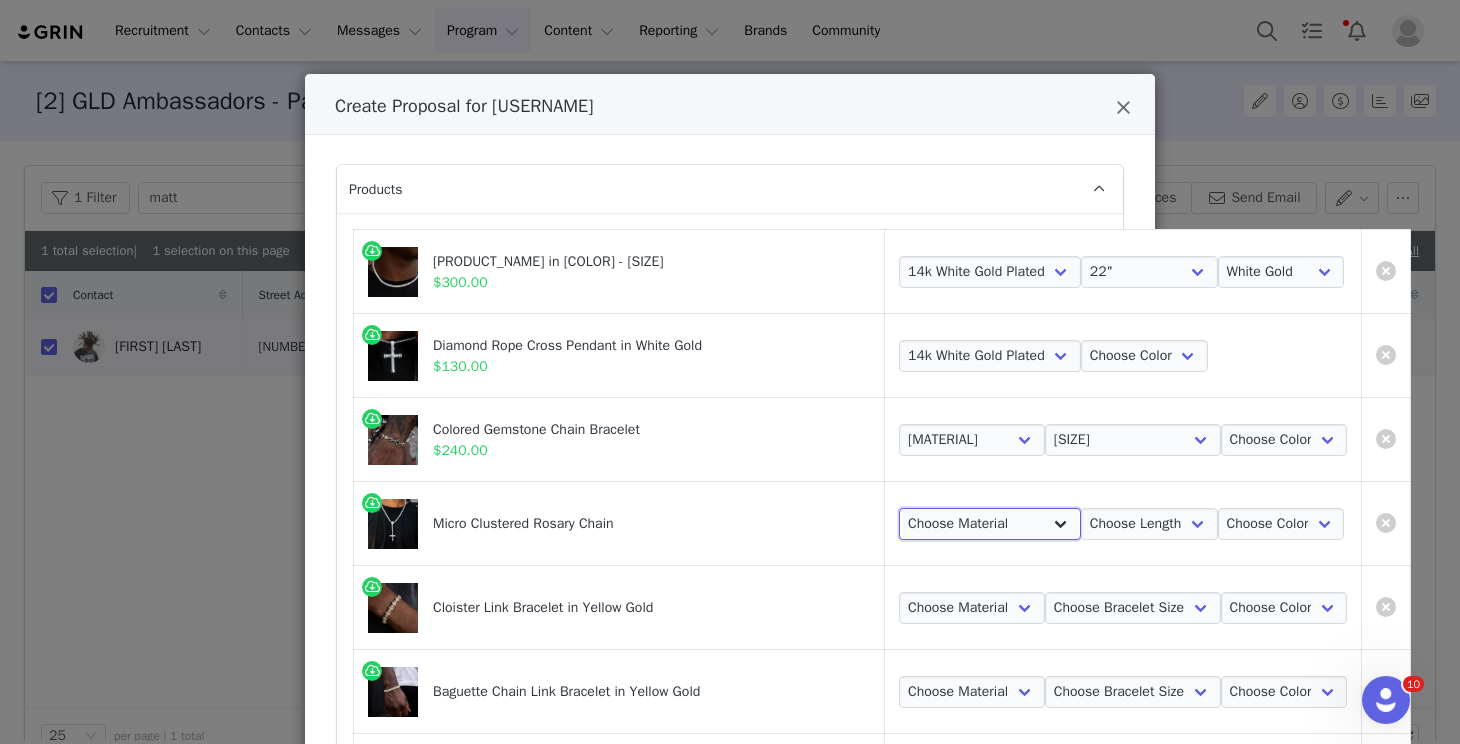 click on "Choose Material  14k White Gold Plated" at bounding box center (990, 524) 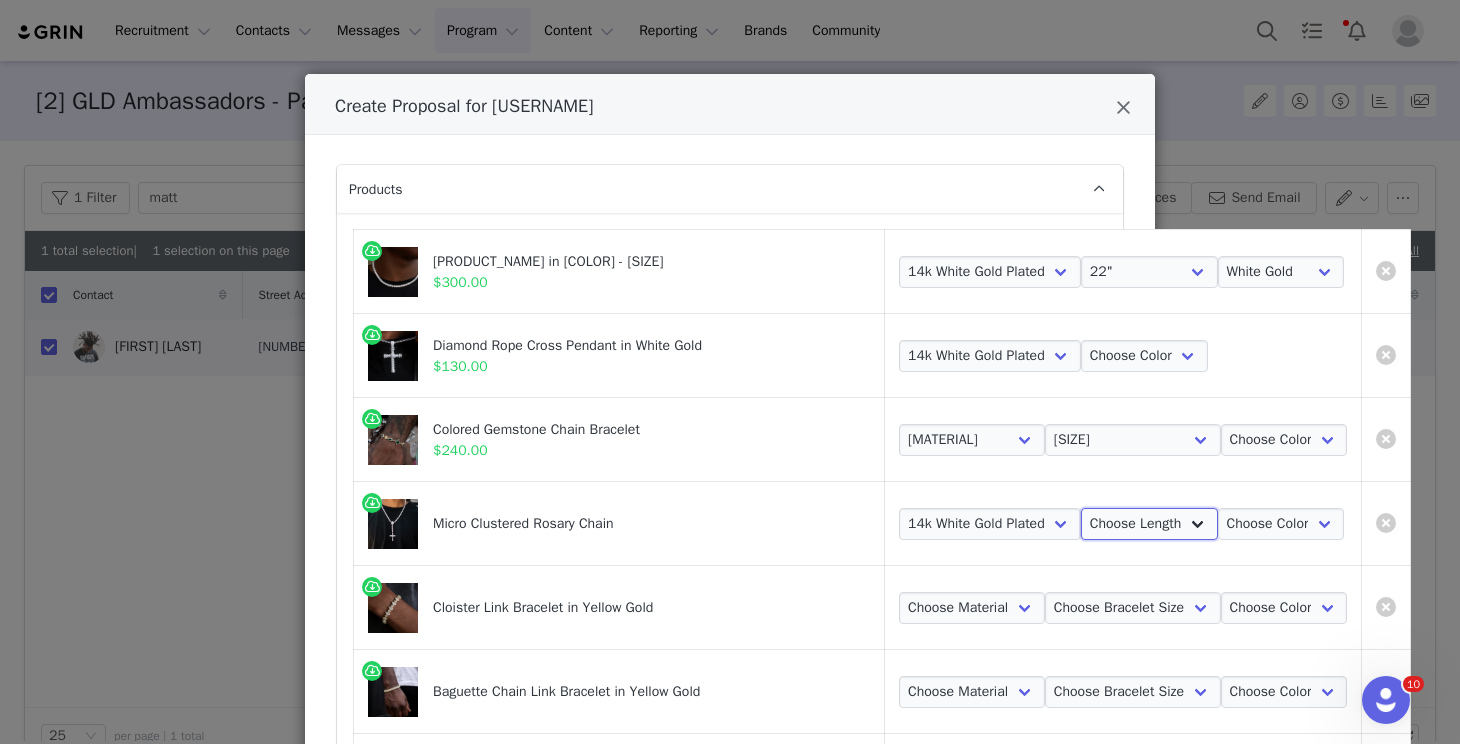 click on "Choose Length  16"   18"   20"   22"" at bounding box center (1149, 524) 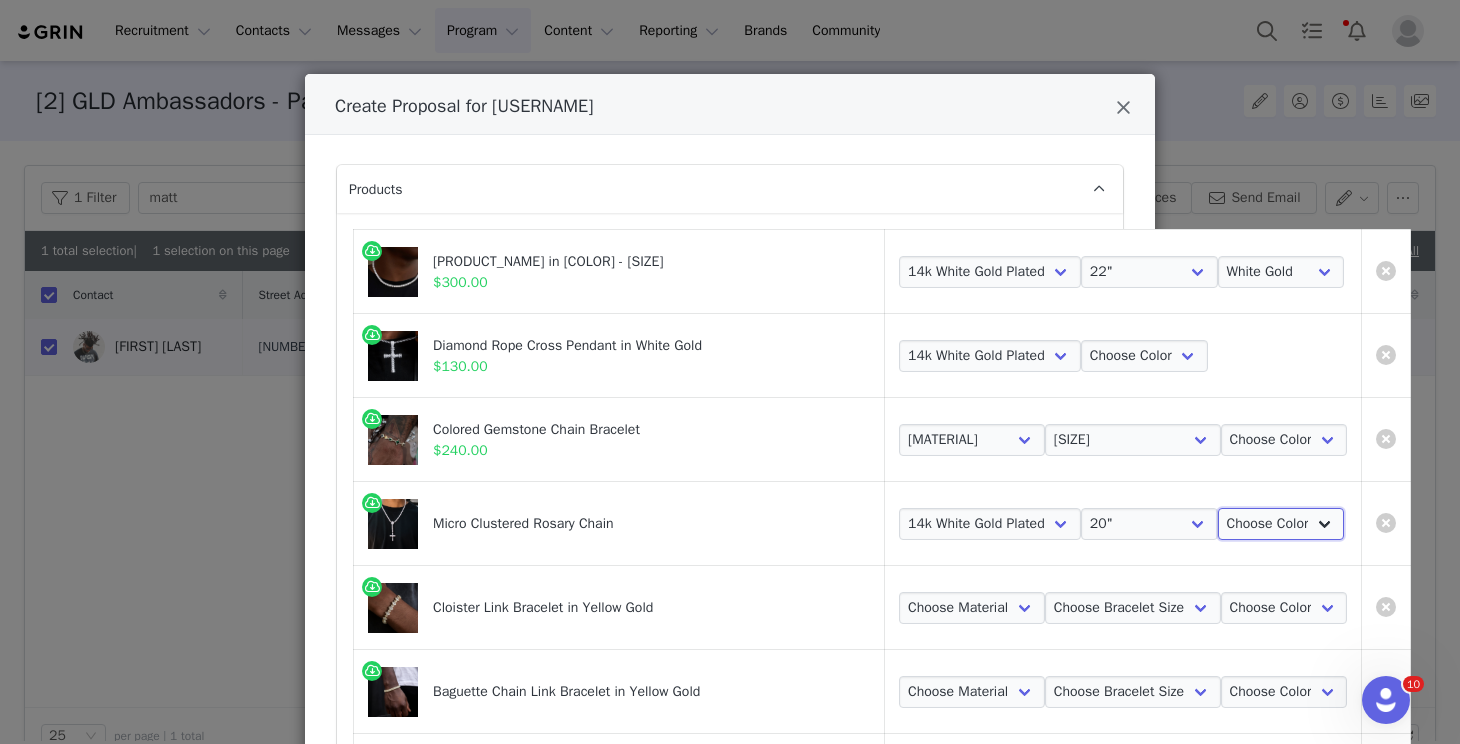 click on "Choose Color  White Gold" at bounding box center (1281, 524) 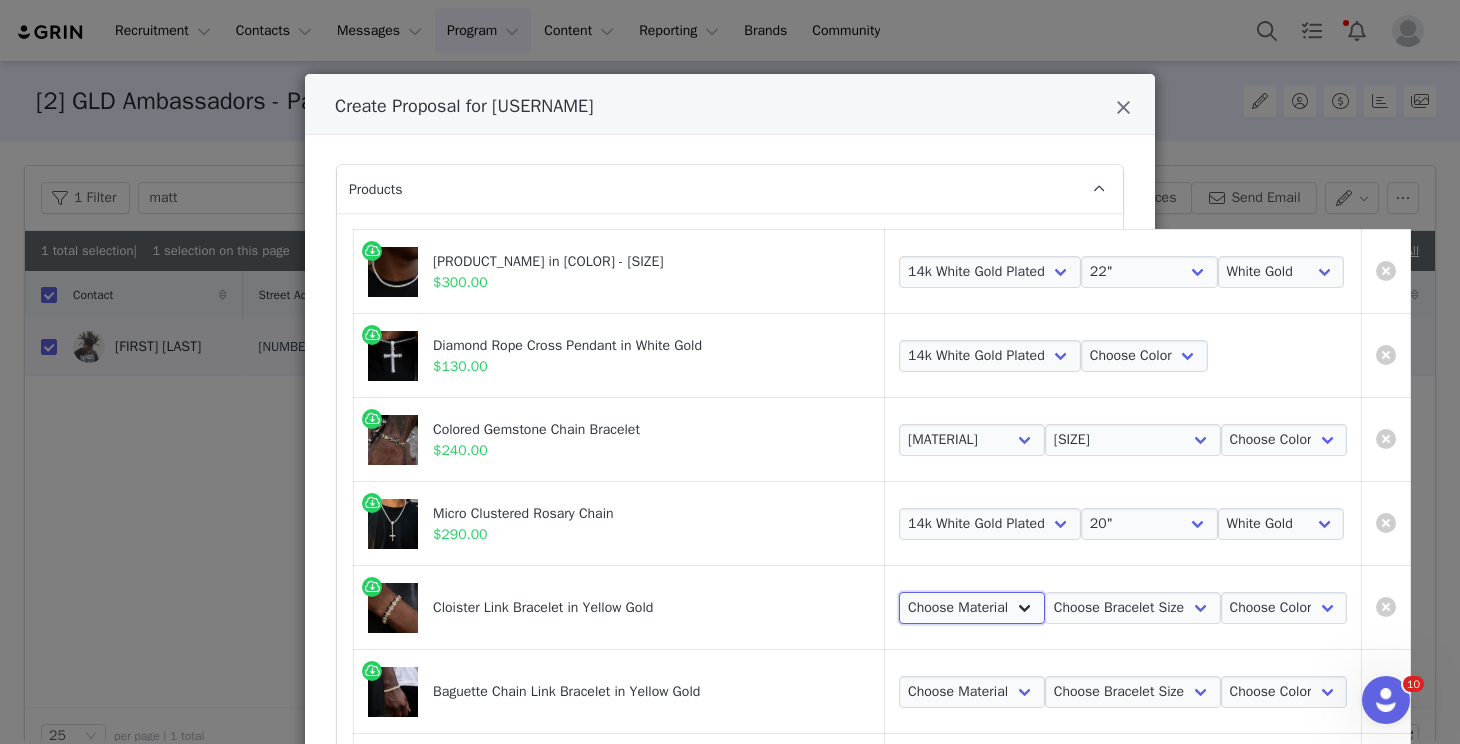 click on "Choose Material  18k Gold Plated" at bounding box center [972, 608] 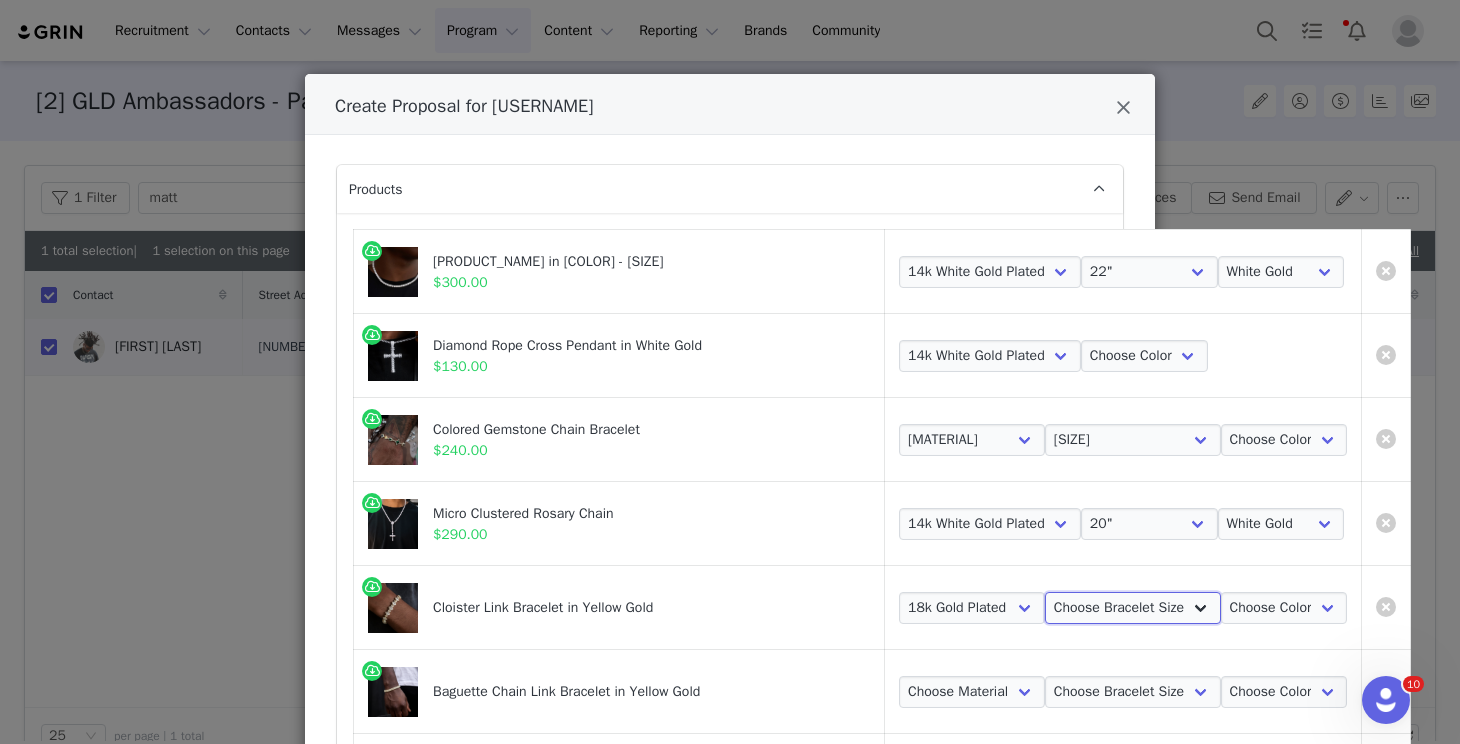 click on "Choose Bracelet Size  6"   7"   8"   9"" at bounding box center (1133, 608) 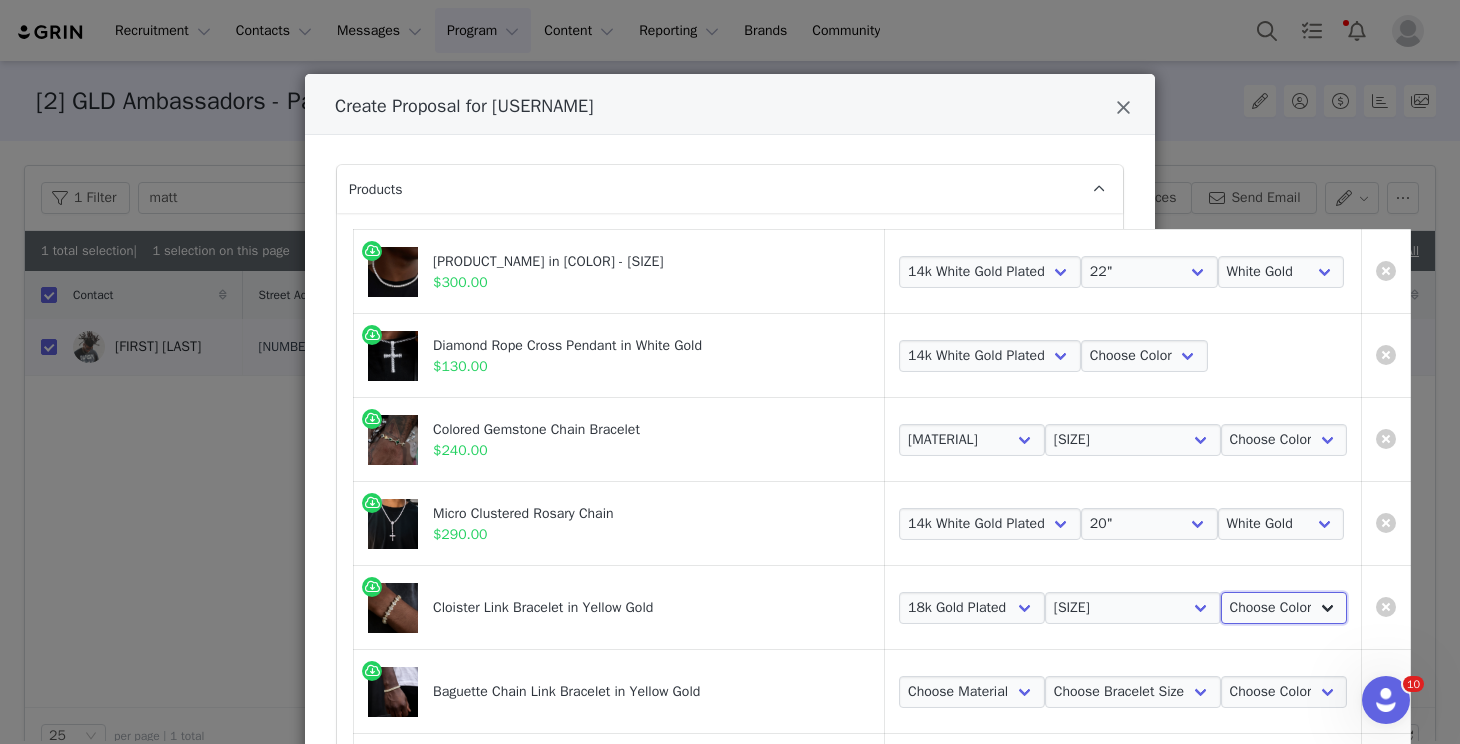 click on "Choose Color  Yellow Gold" at bounding box center [1284, 608] 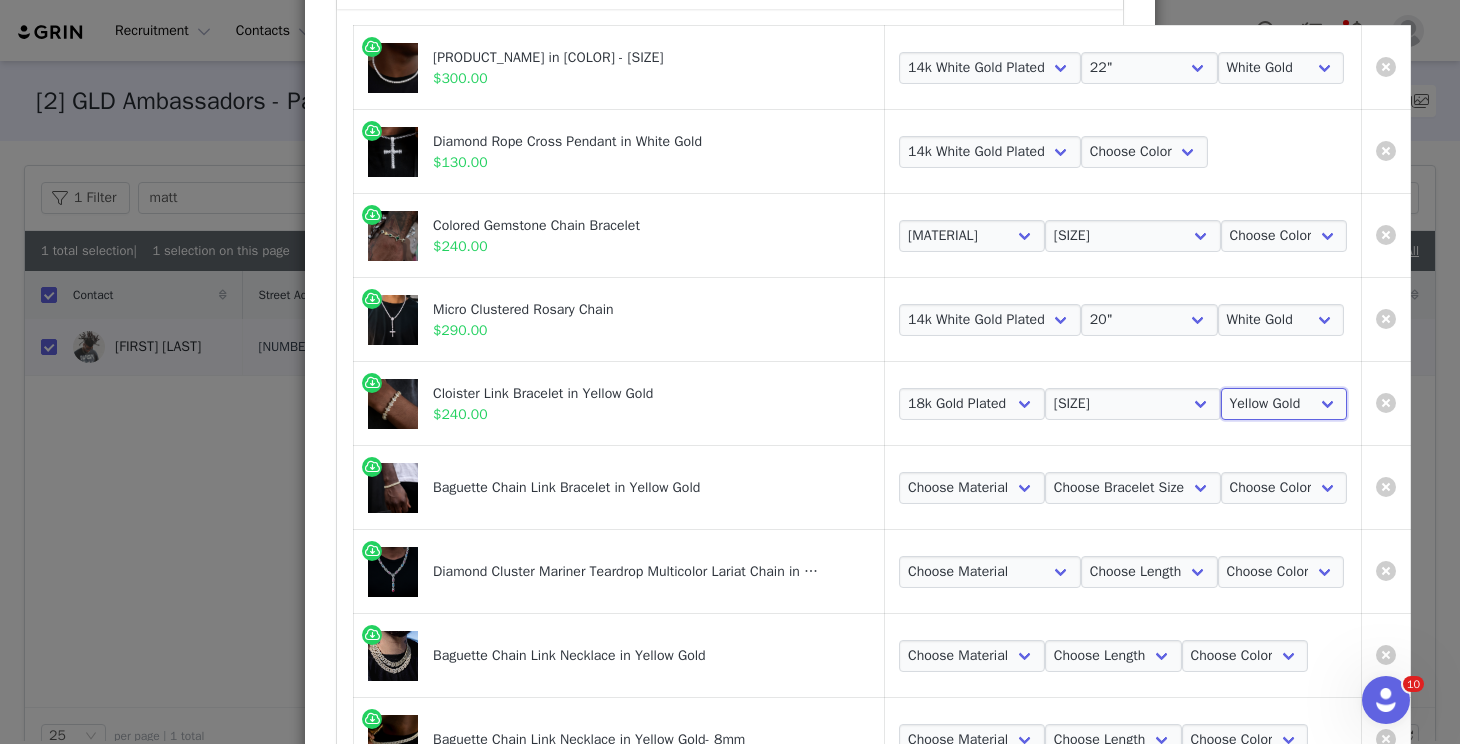 scroll, scrollTop: 266, scrollLeft: 0, axis: vertical 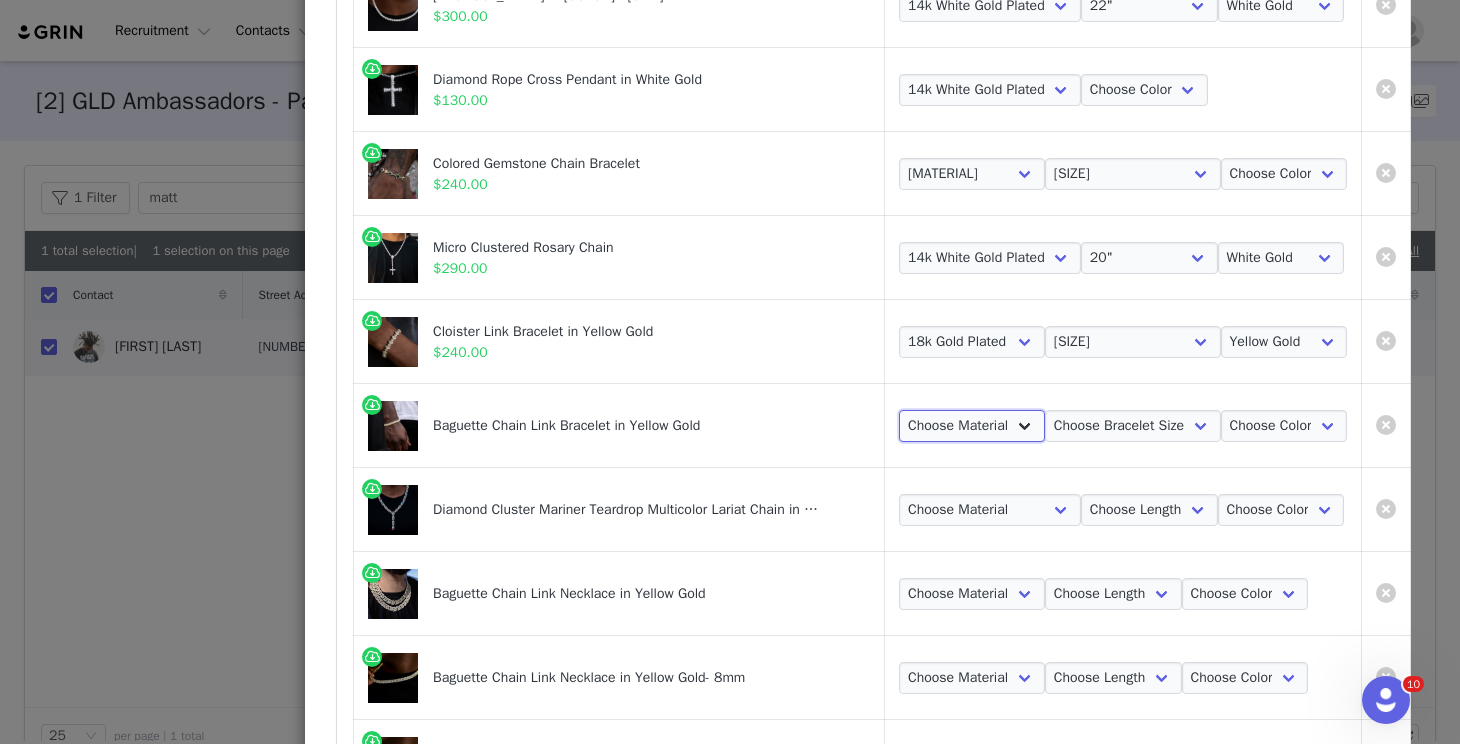 click on "Choose Material  18k Gold Plated" at bounding box center [972, 426] 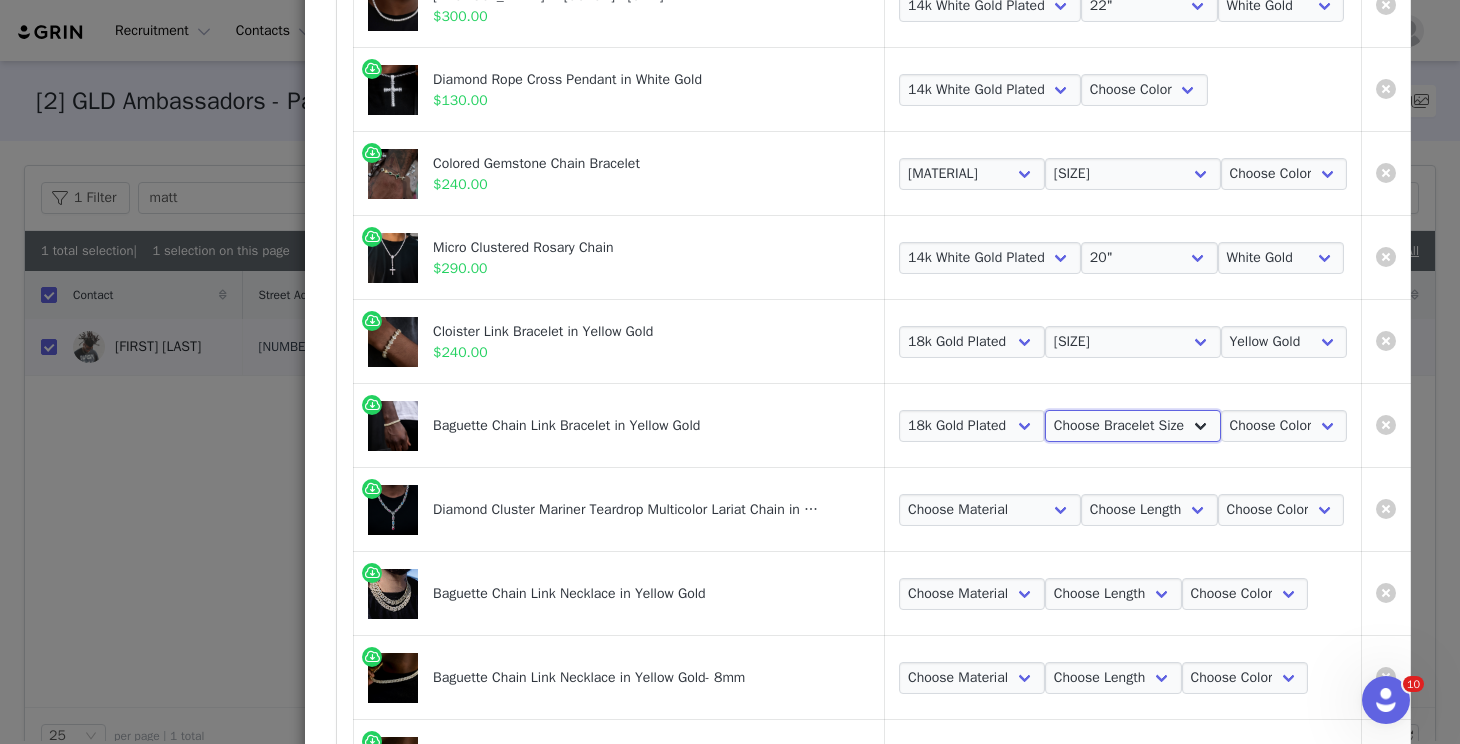 click on "Choose Bracelet Size  6"   7"   8"   9"" at bounding box center [1133, 426] 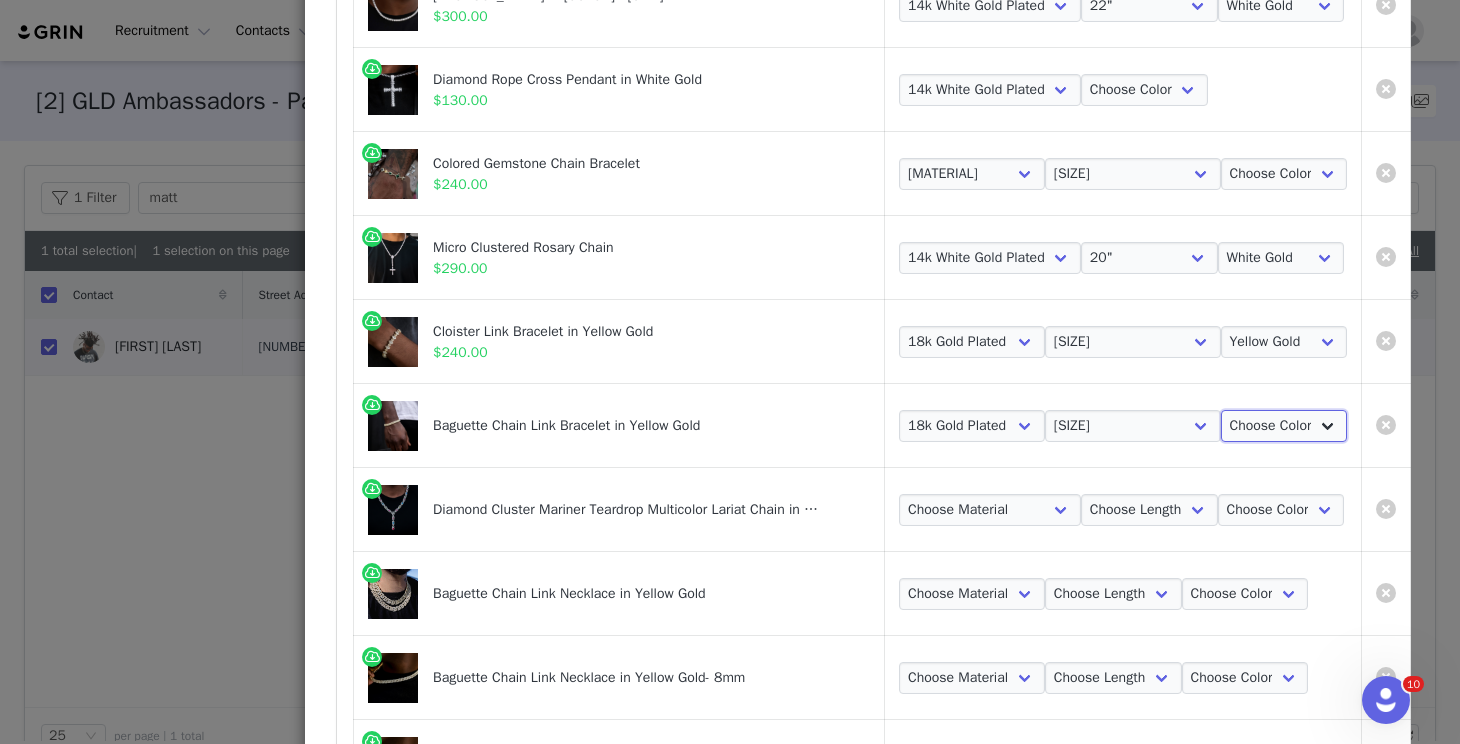 click on "Choose Color  Yellow Gold" at bounding box center (1284, 426) 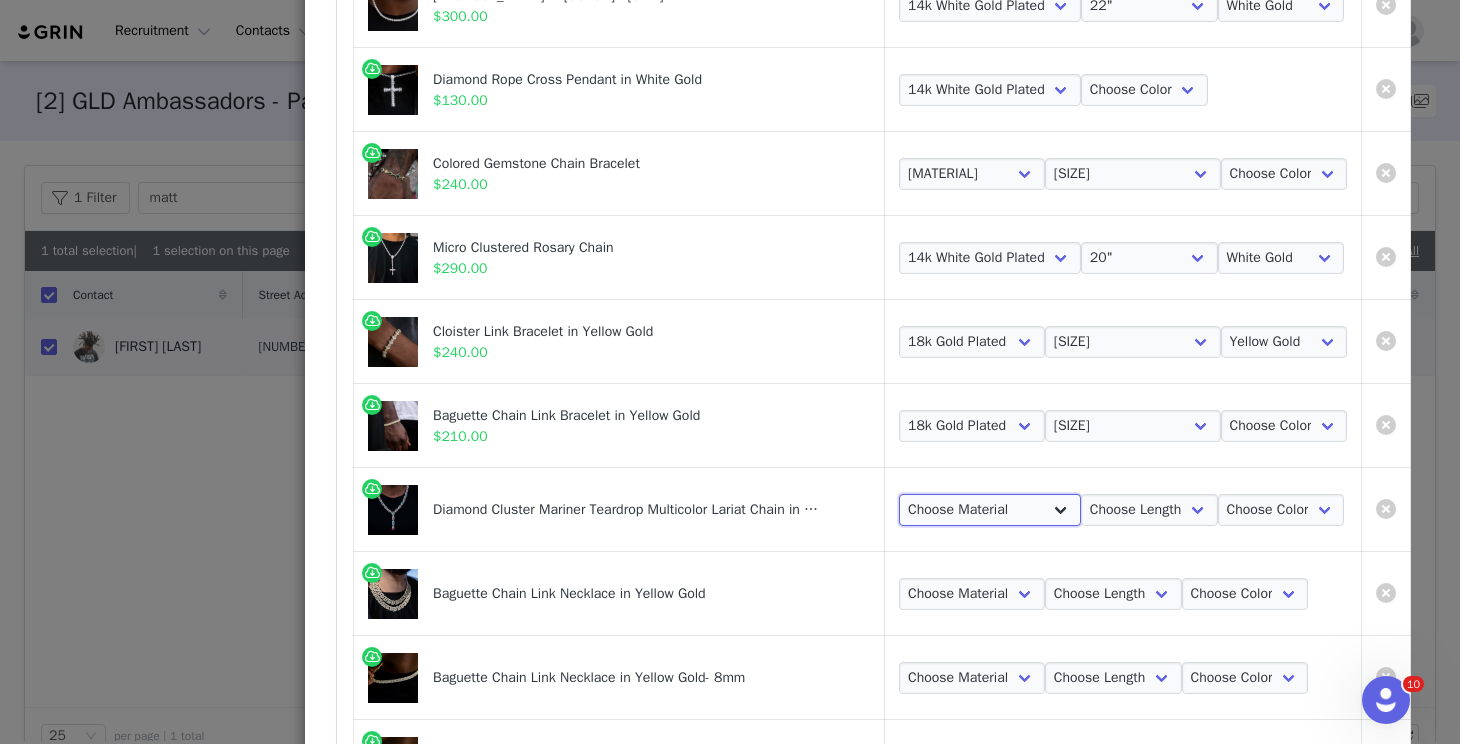 click on "Choose Material  14k White Gold Plated" at bounding box center (990, 510) 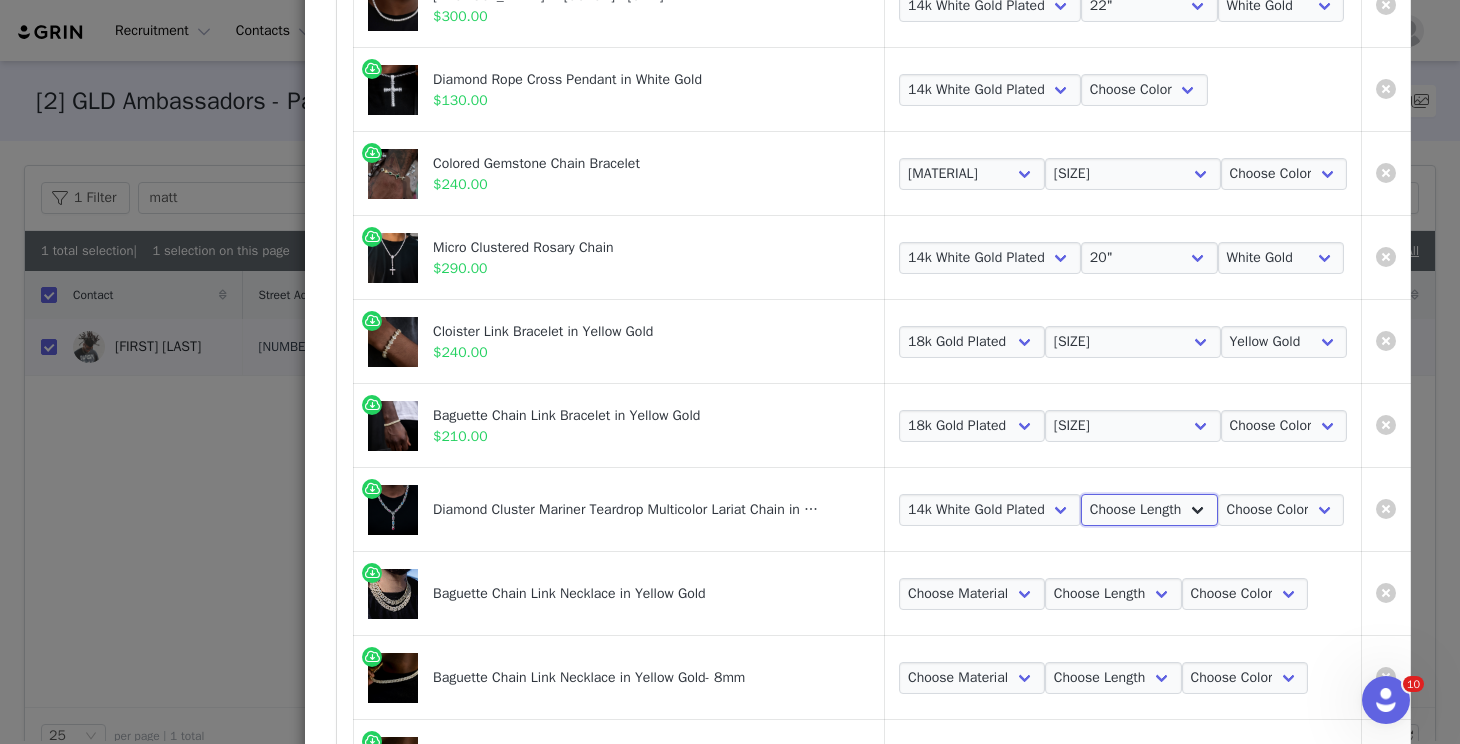 click on "Choose Length  18"   20"   22"   24"" at bounding box center (1149, 510) 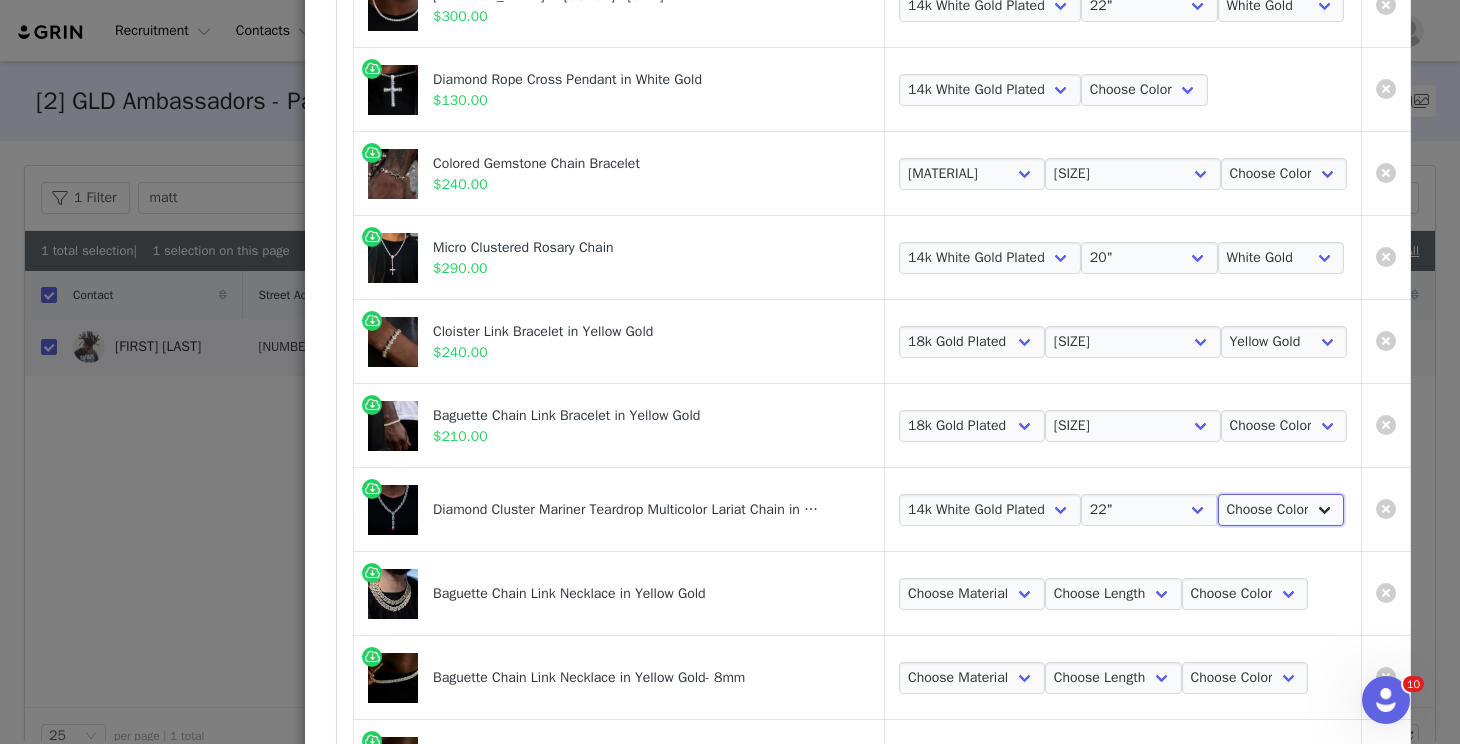click on "Choose Color  White Gold" at bounding box center [1281, 510] 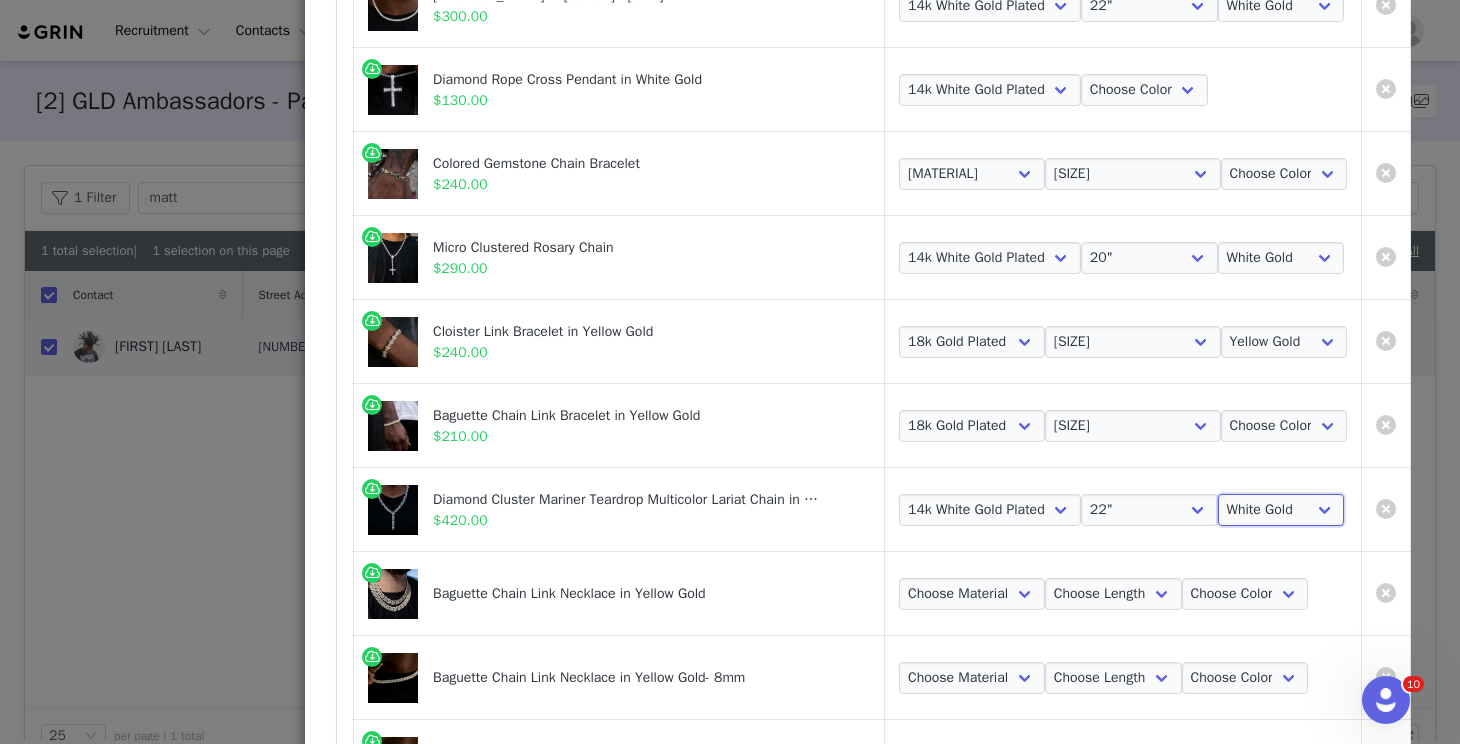 scroll, scrollTop: 266, scrollLeft: 33, axis: both 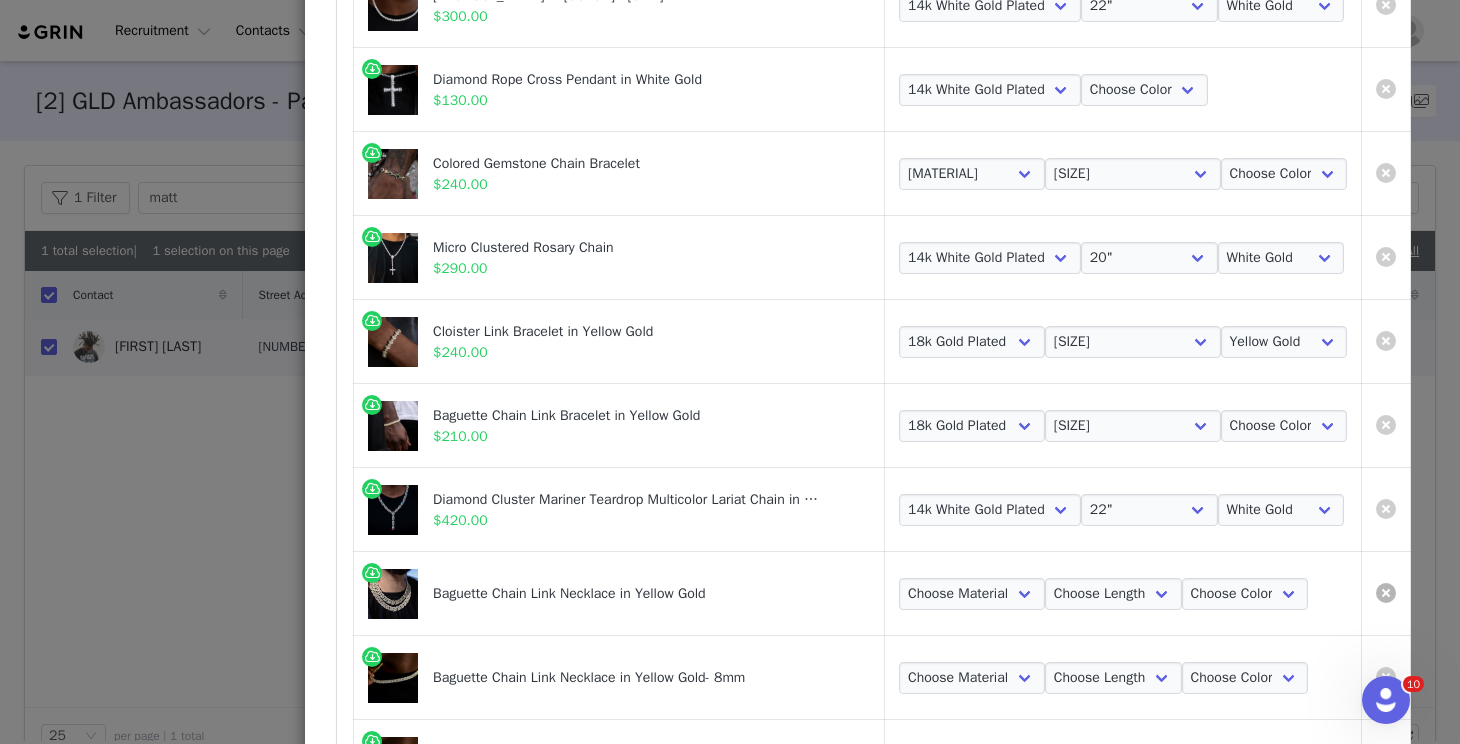 click at bounding box center (1386, 593) 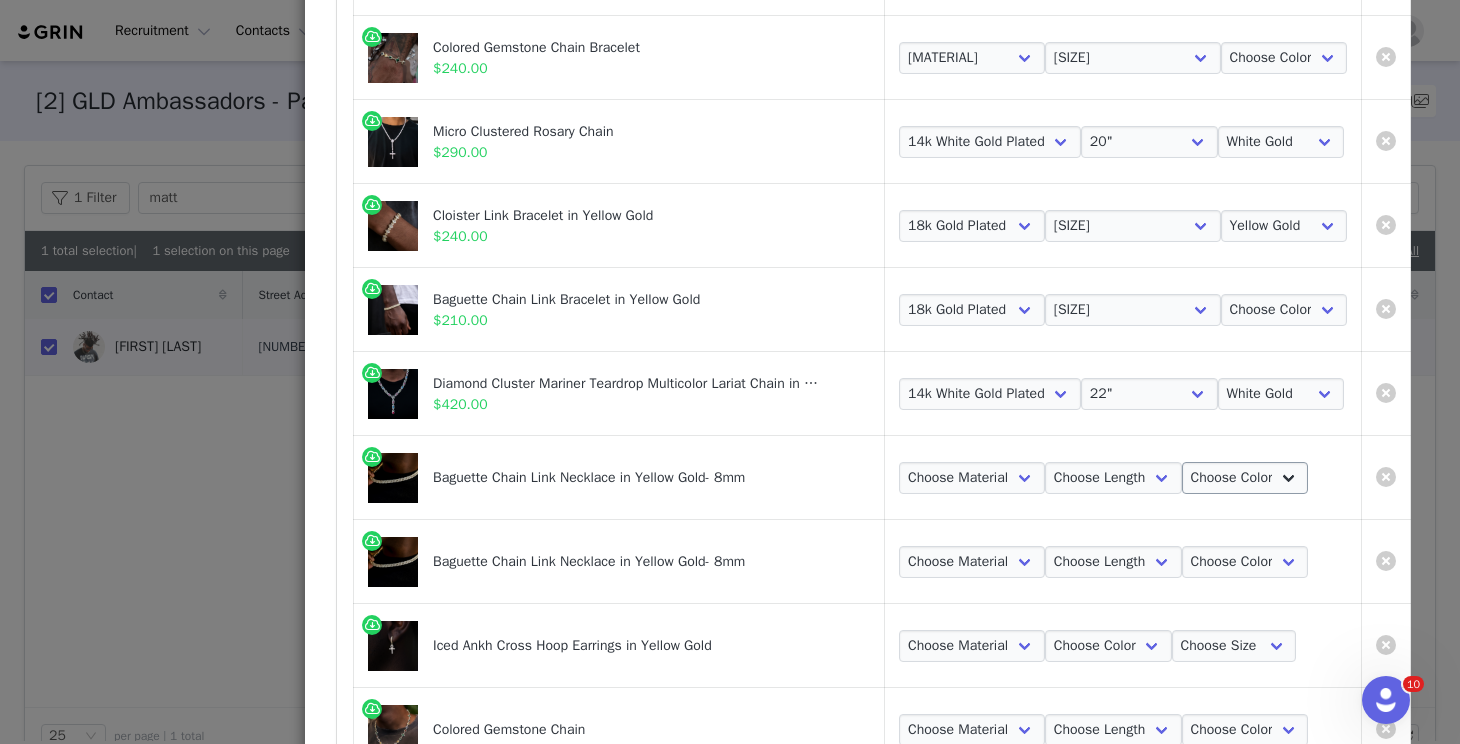 scroll, scrollTop: 389, scrollLeft: 33, axis: both 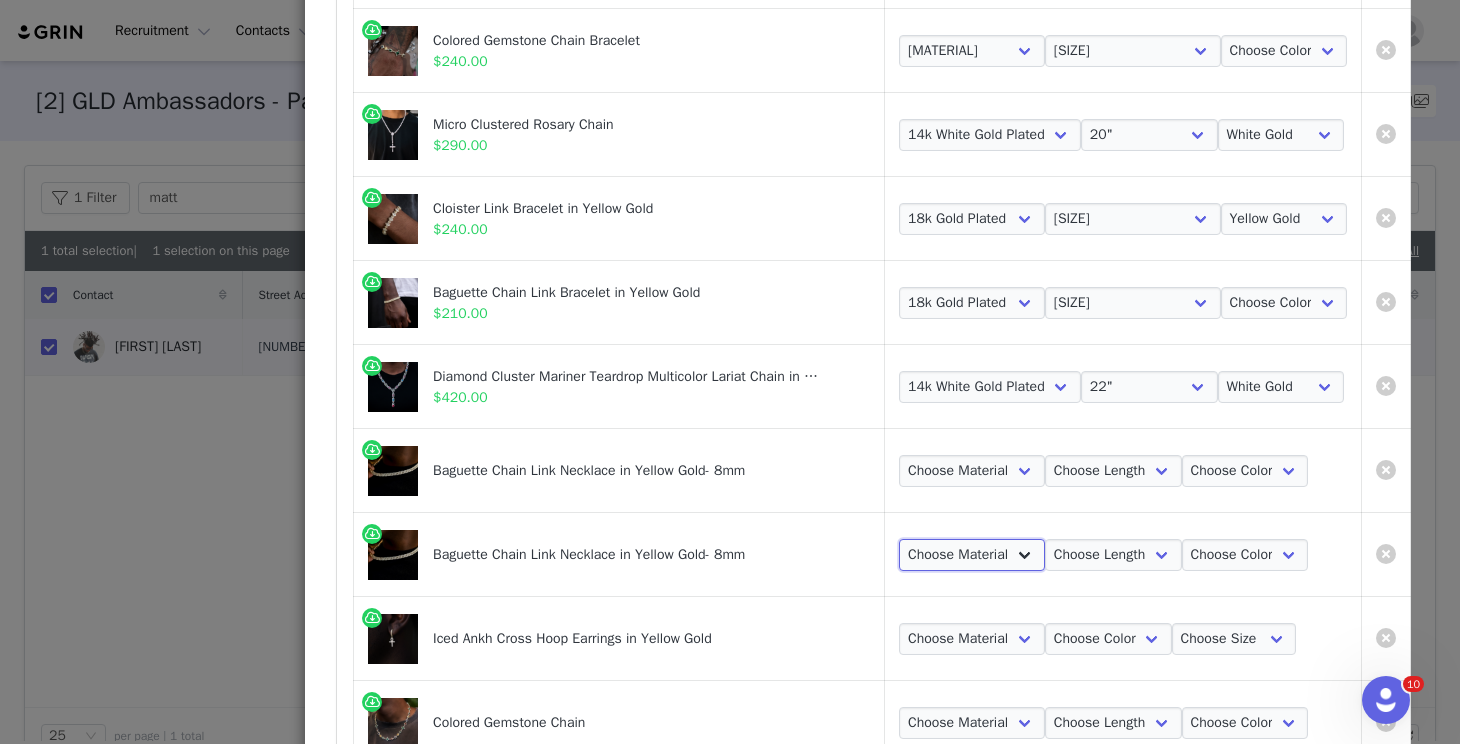 click on "Choose Material  18k Gold Plated" at bounding box center (972, 555) 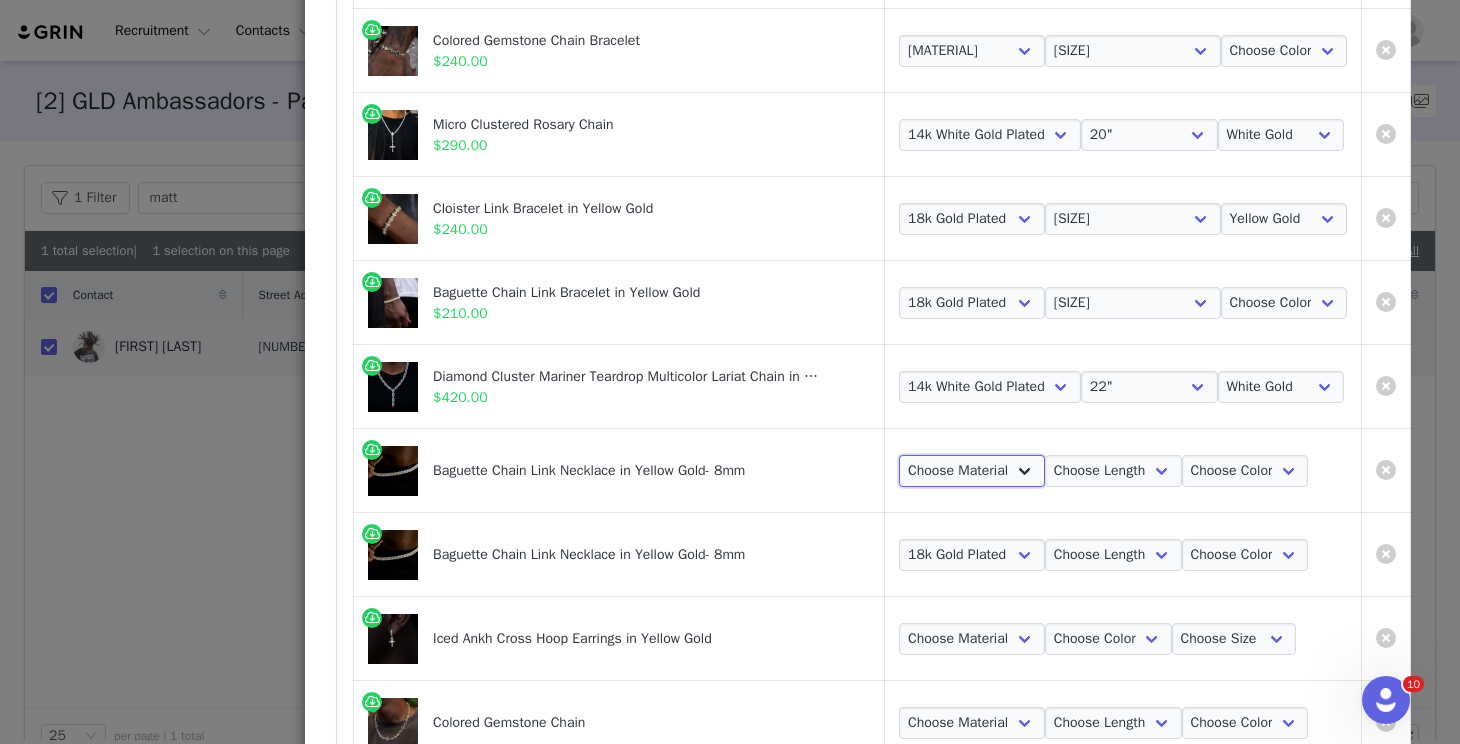 click on "Choose Material  18k Gold Plated" at bounding box center [972, 471] 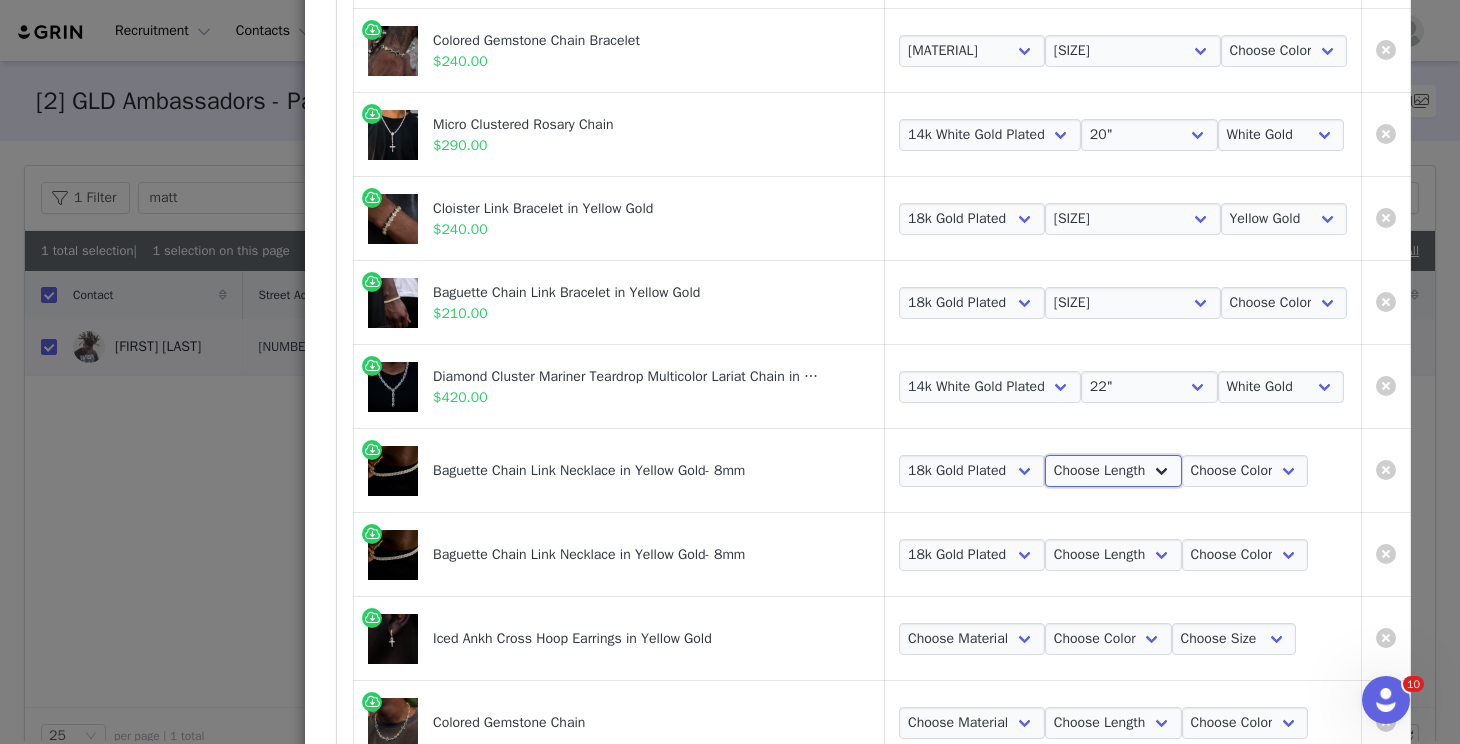click on "Choose Length  16"   18"   20"" at bounding box center (1113, 471) 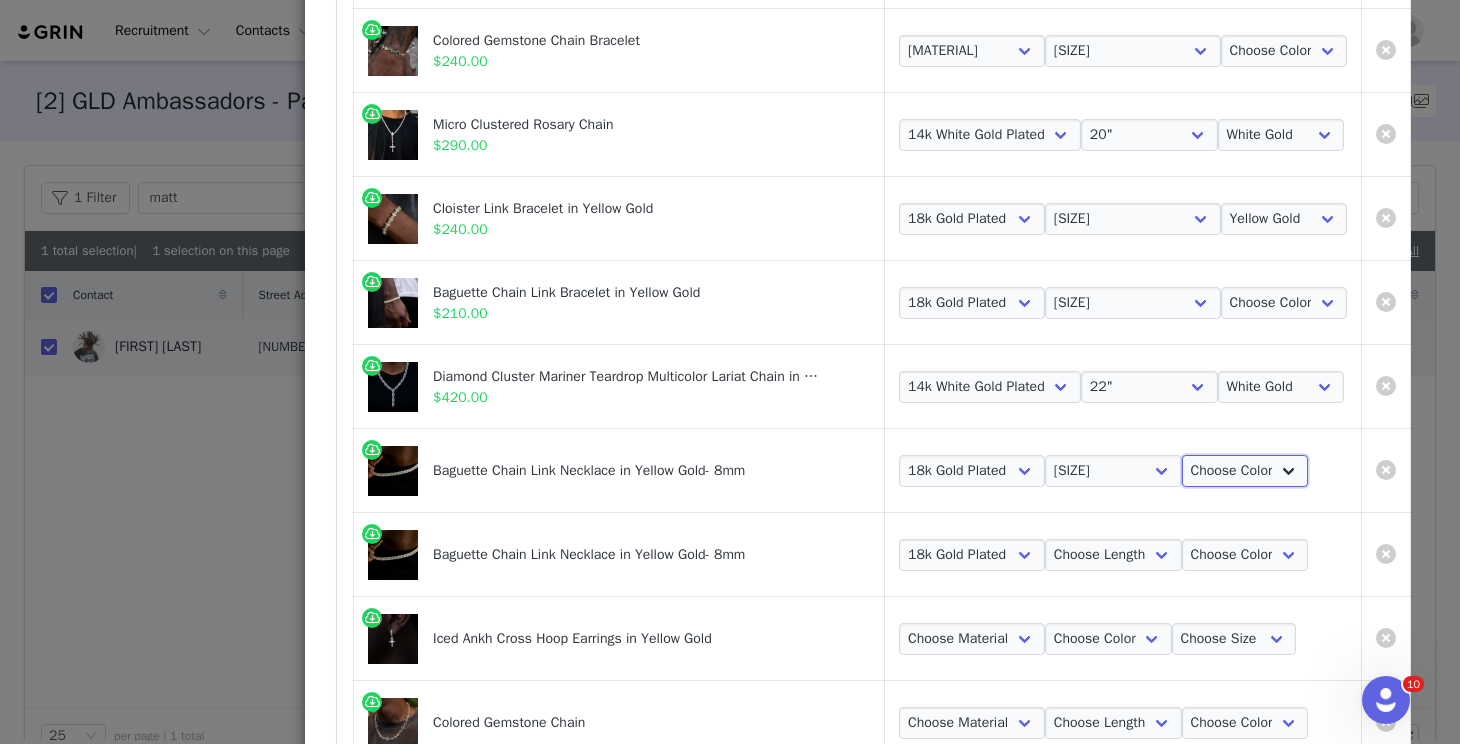 click on "Choose Color  Yellow Gold" at bounding box center (1245, 471) 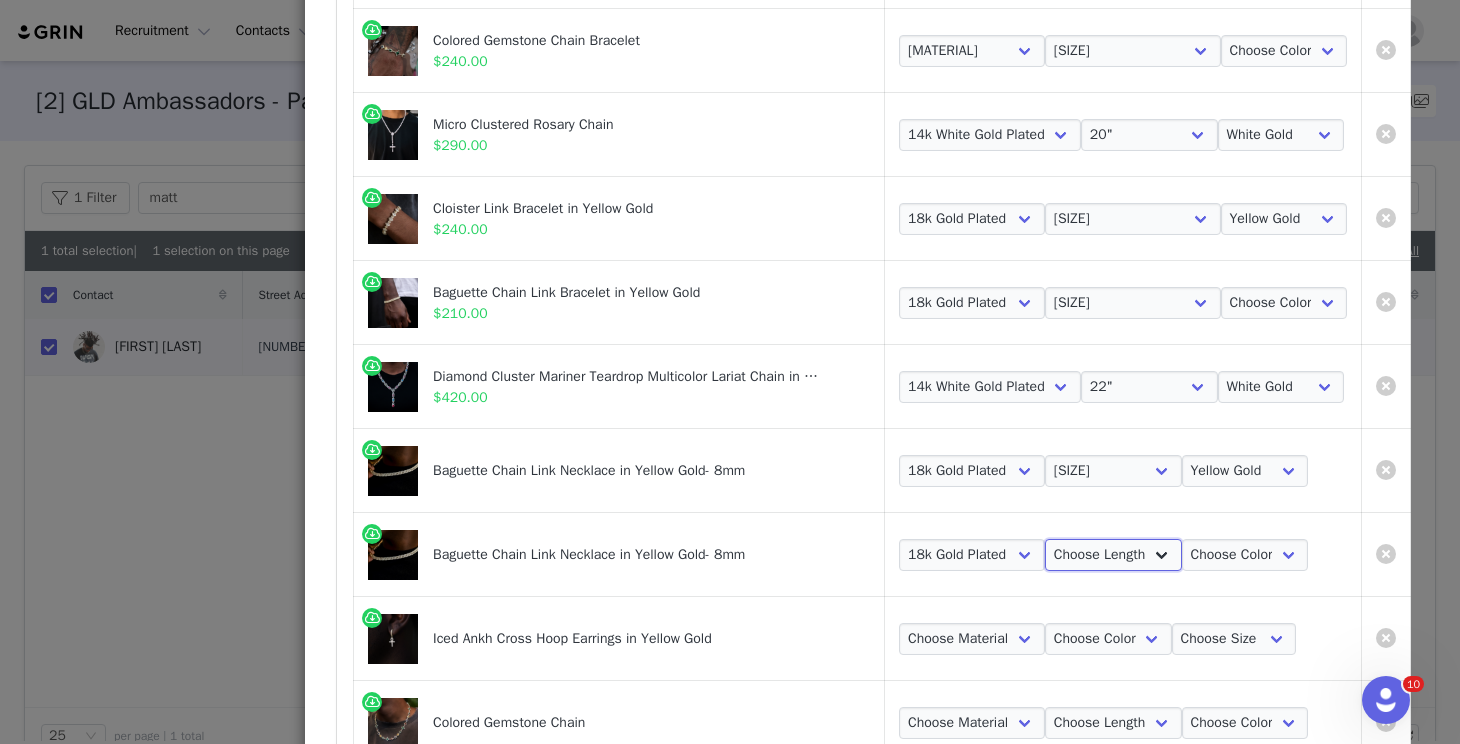 click on "Choose Length  16"   18"   20"" at bounding box center [1113, 555] 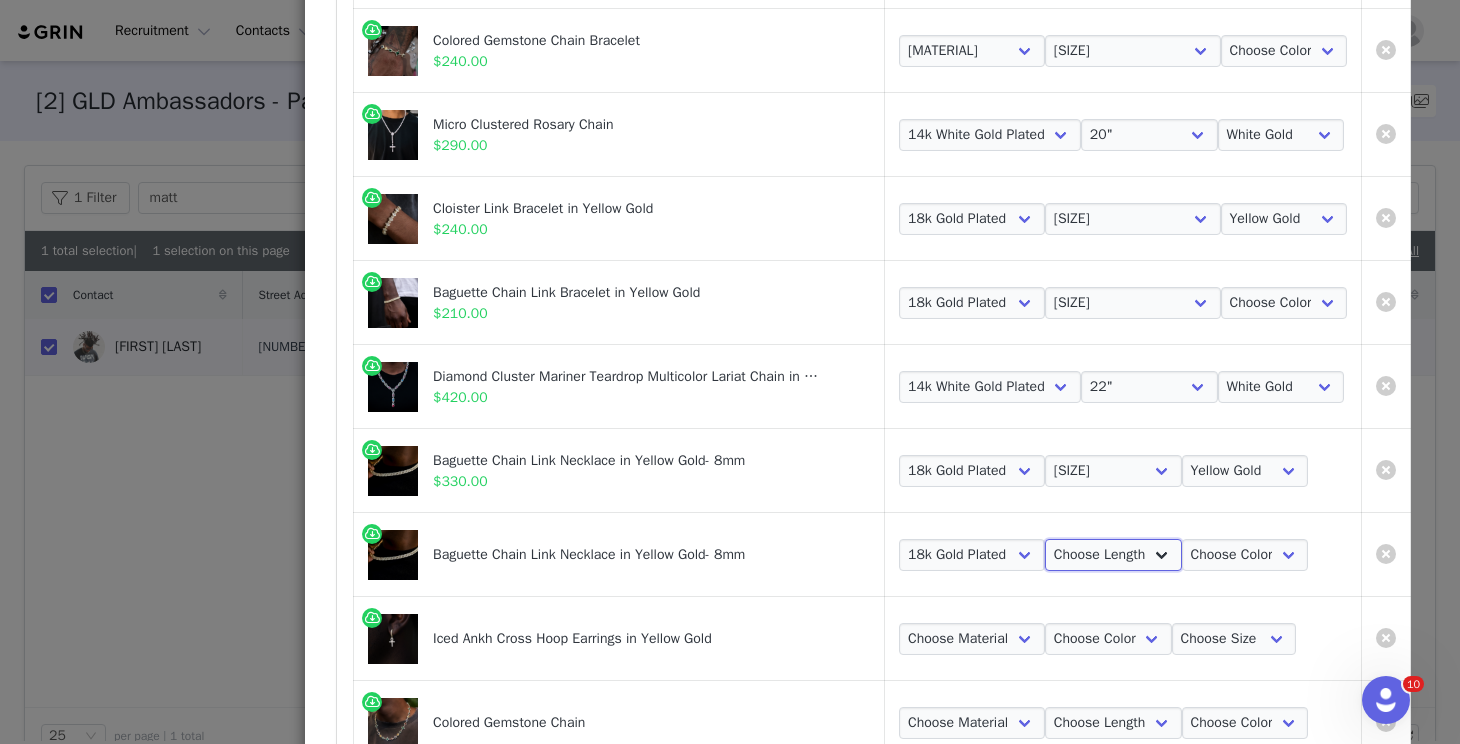 select on "21993505" 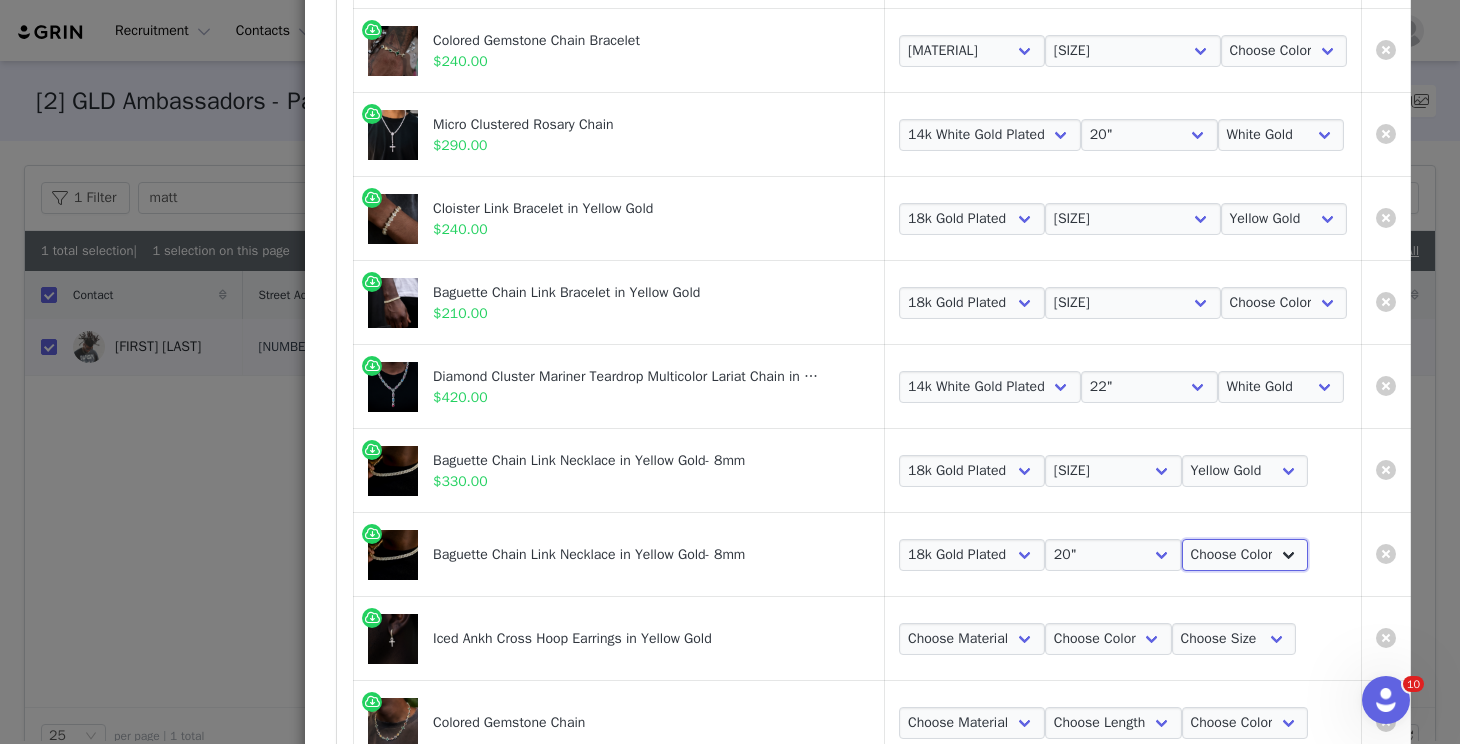 click on "Choose Color  Yellow Gold" at bounding box center [1245, 555] 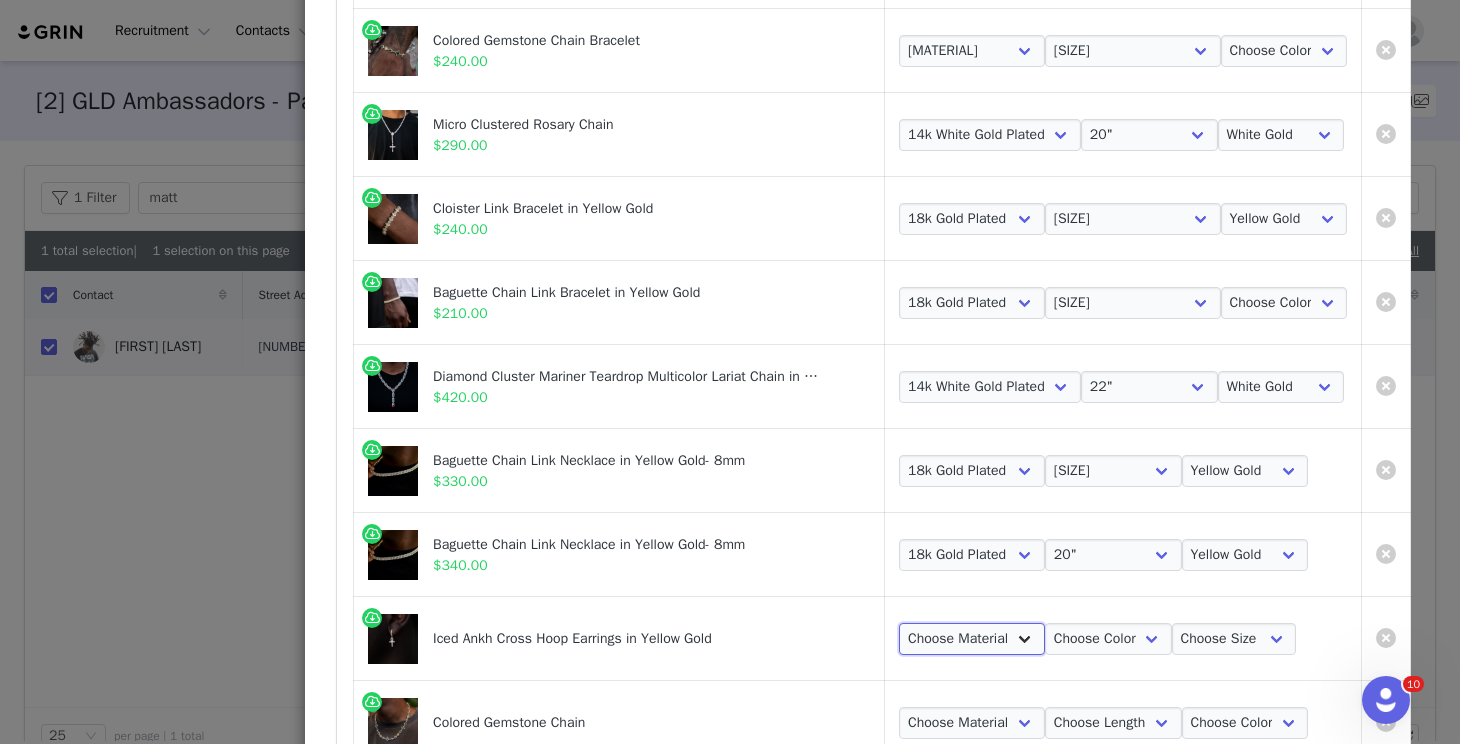 click on "Choose Material  18k Gold Plated" at bounding box center (972, 639) 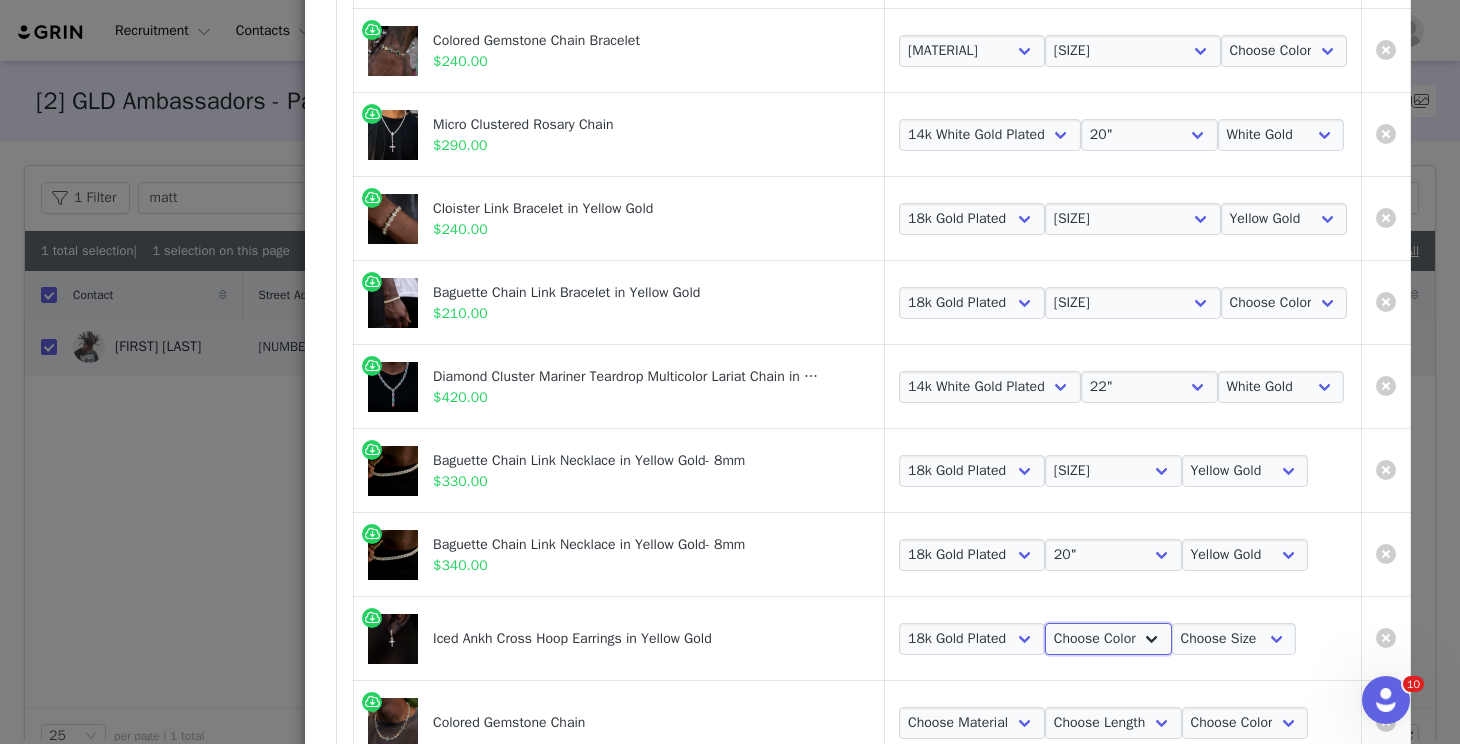 click on "Choose Color  Yellow Gold" at bounding box center [1108, 639] 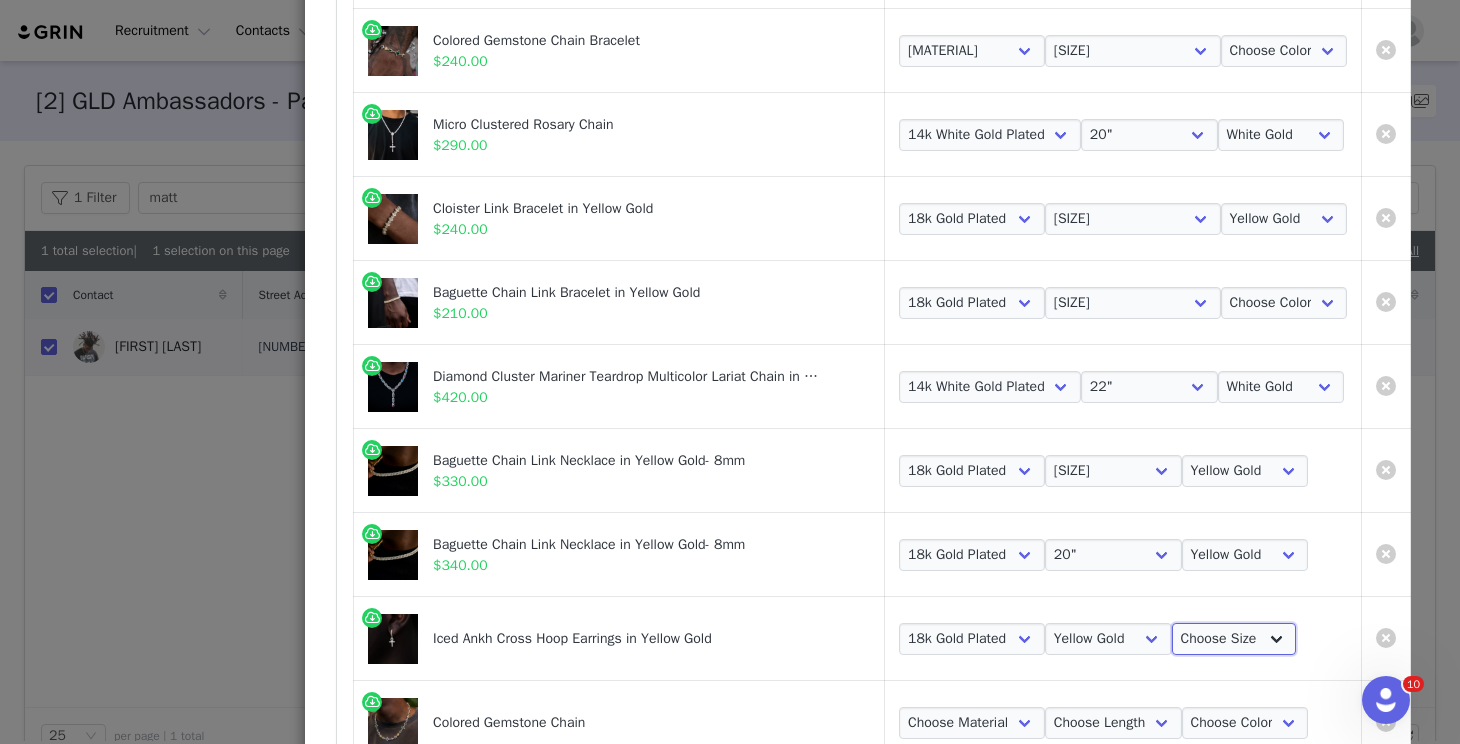 click on "Choose Size  Micro Huggie" at bounding box center (1234, 639) 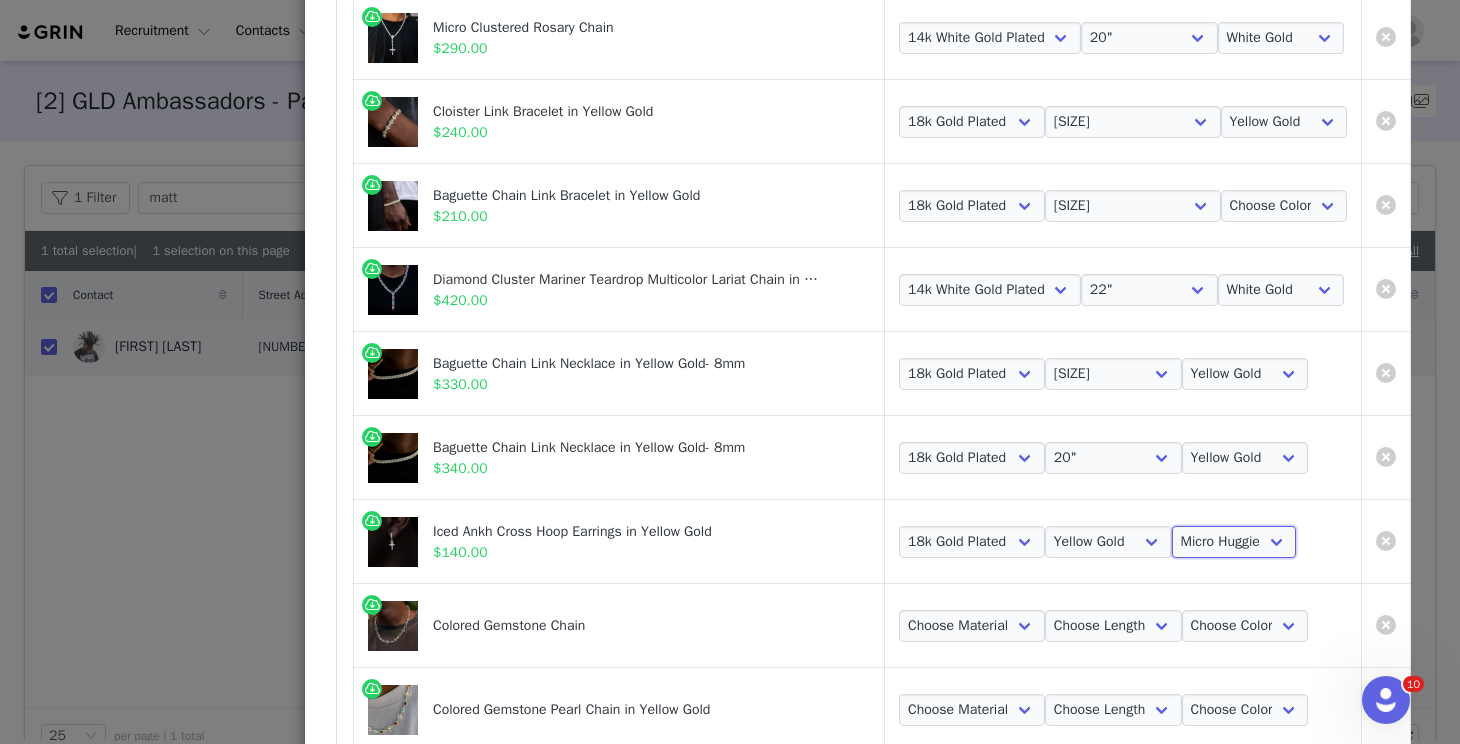 scroll, scrollTop: 528, scrollLeft: 33, axis: both 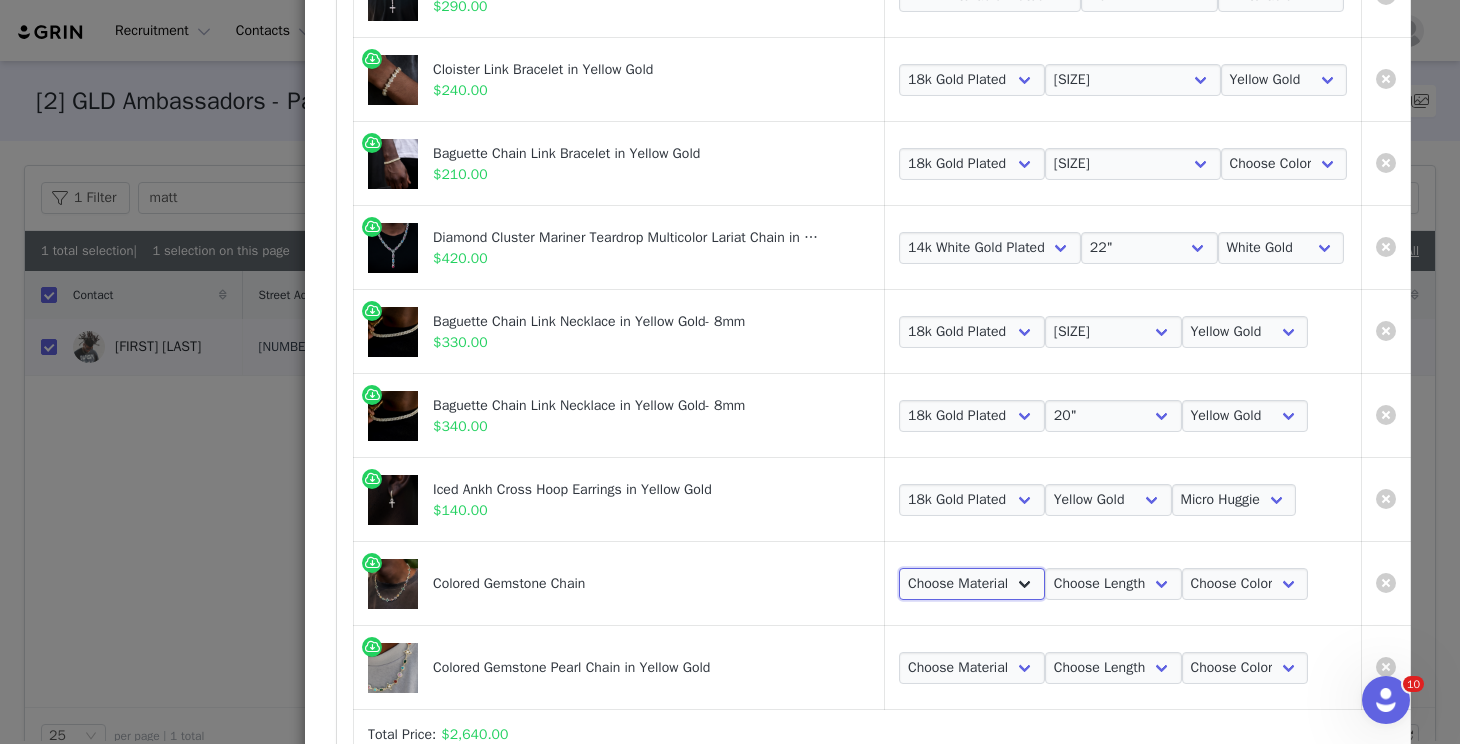 click on "Choose Material  18k Gold Plated" at bounding box center (972, 584) 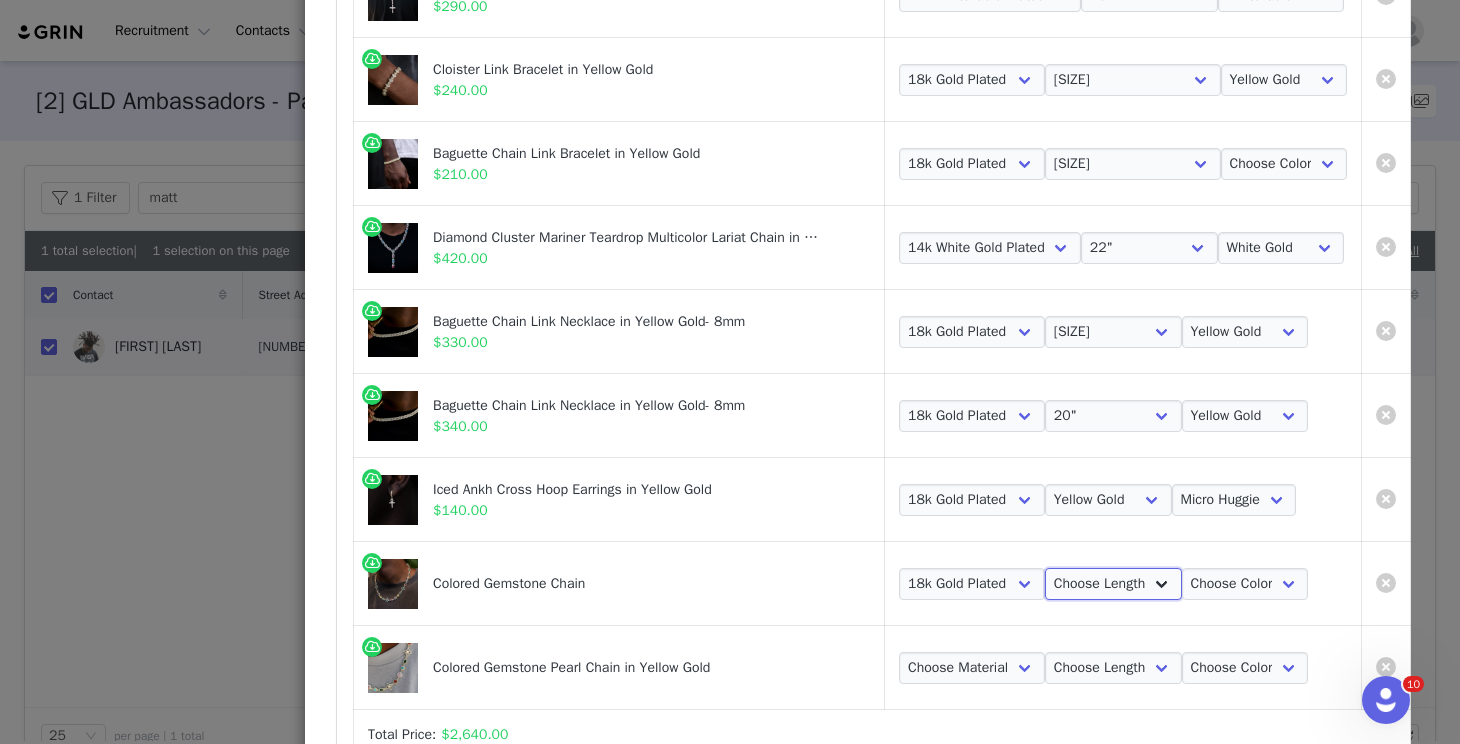 click on "Choose Length  18"   20"   22"" at bounding box center [1113, 584] 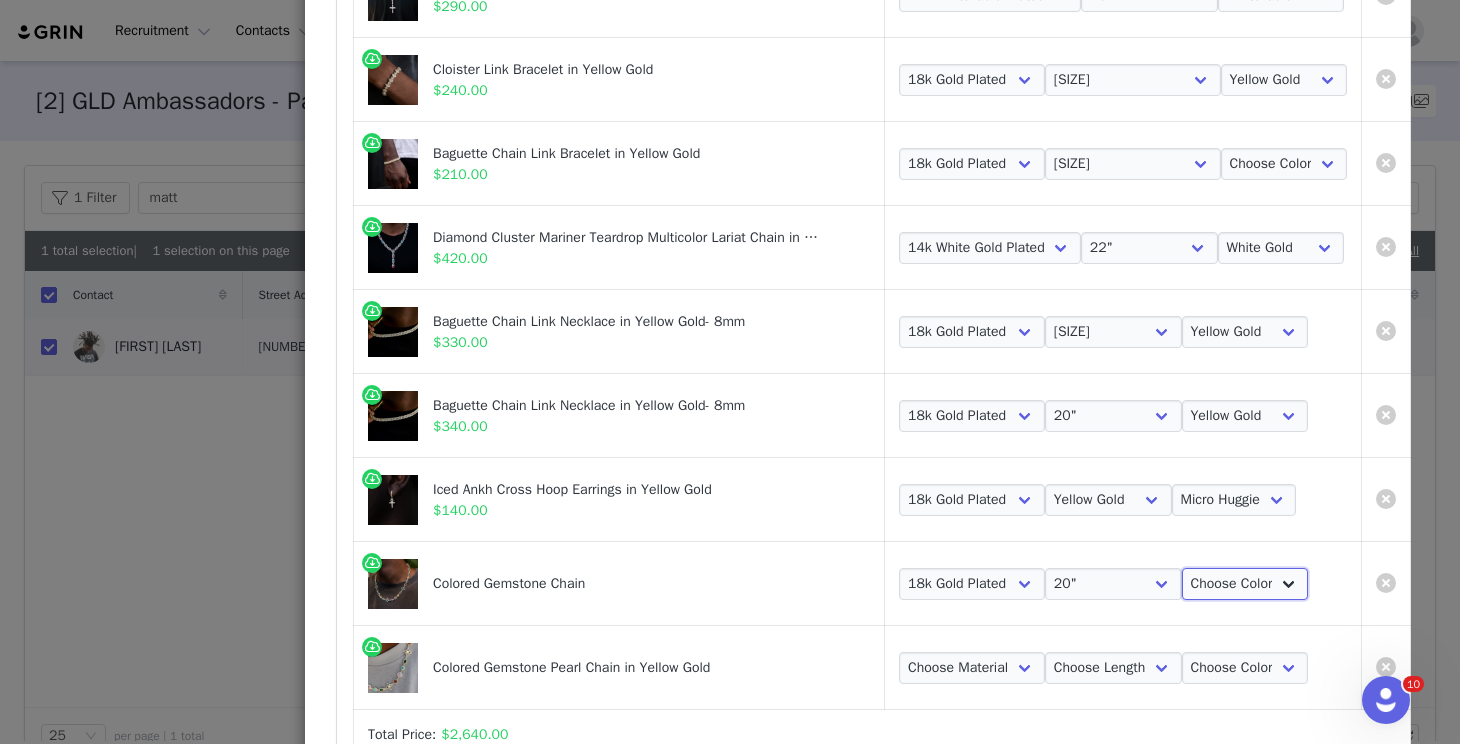 click on "Choose Color  Yellow Gold" at bounding box center [1245, 584] 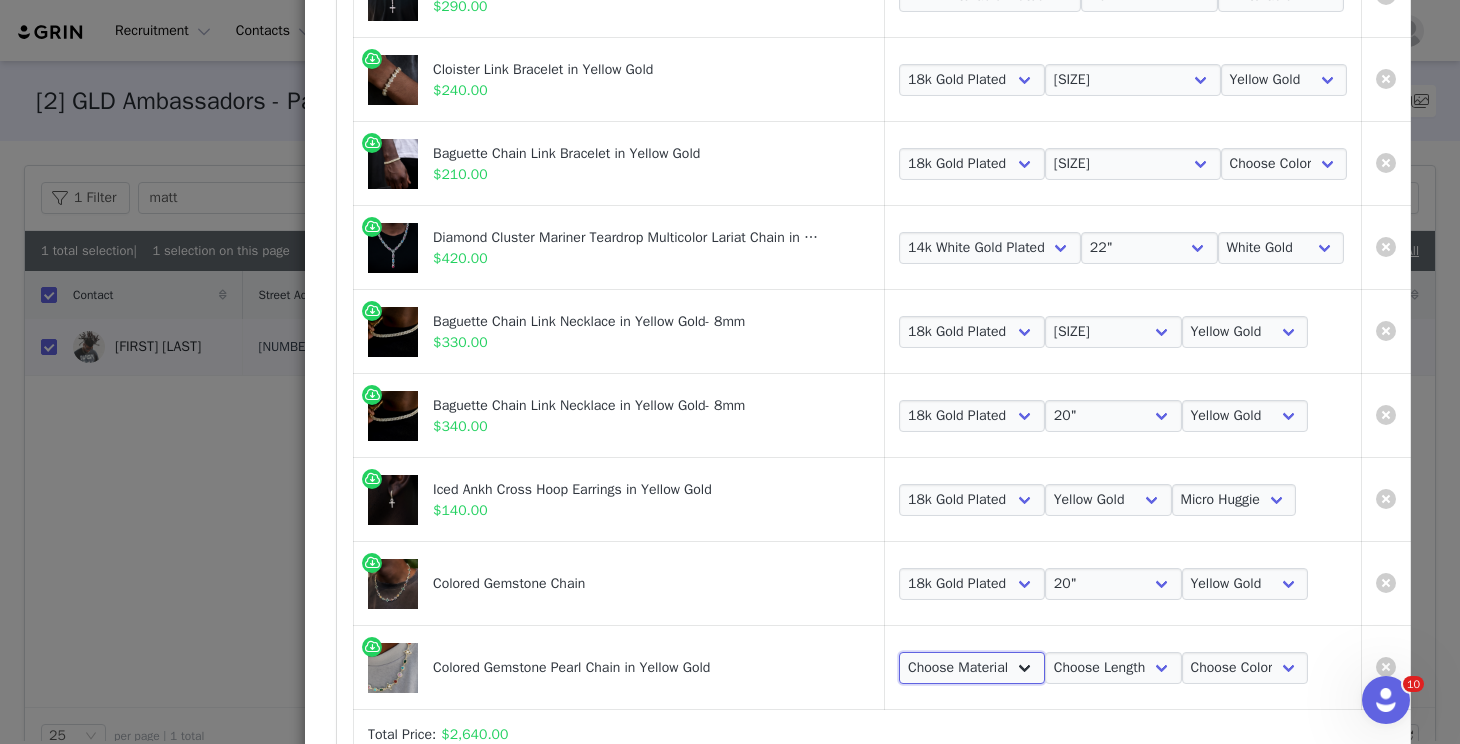 click on "Choose Material  18k Yellow Gold" at bounding box center [972, 668] 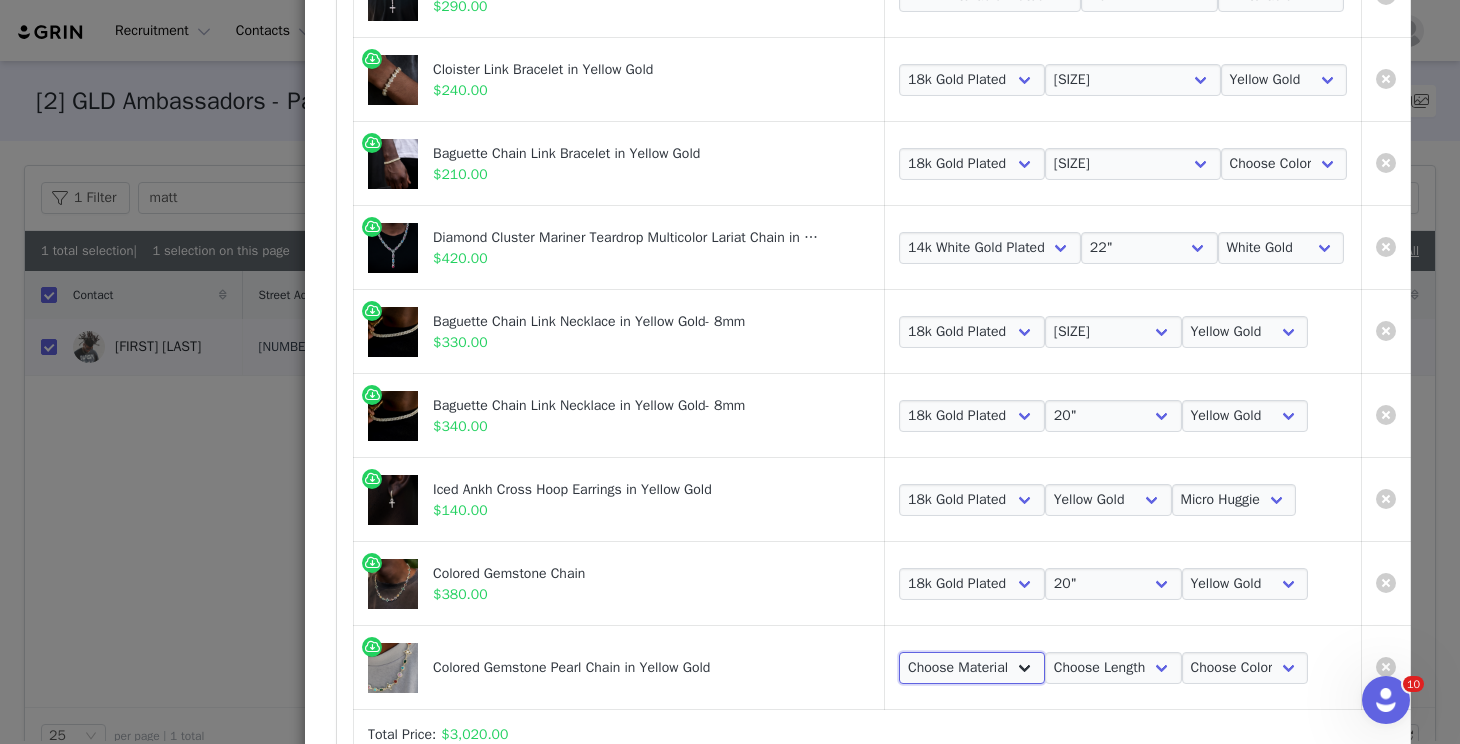 click on "Choose Material  18k Yellow Gold" at bounding box center [972, 668] 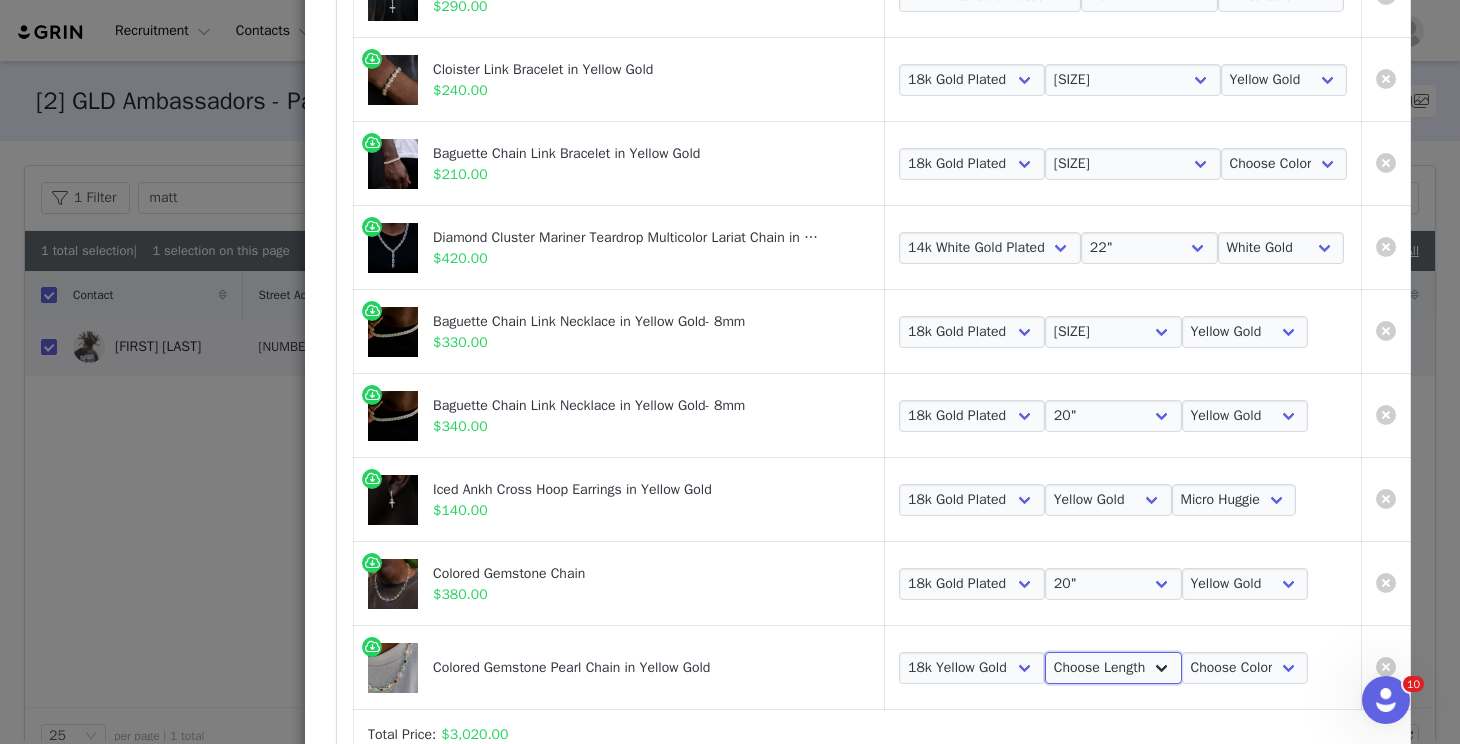 click on "Choose Length  16   18   20   22" at bounding box center (1113, 668) 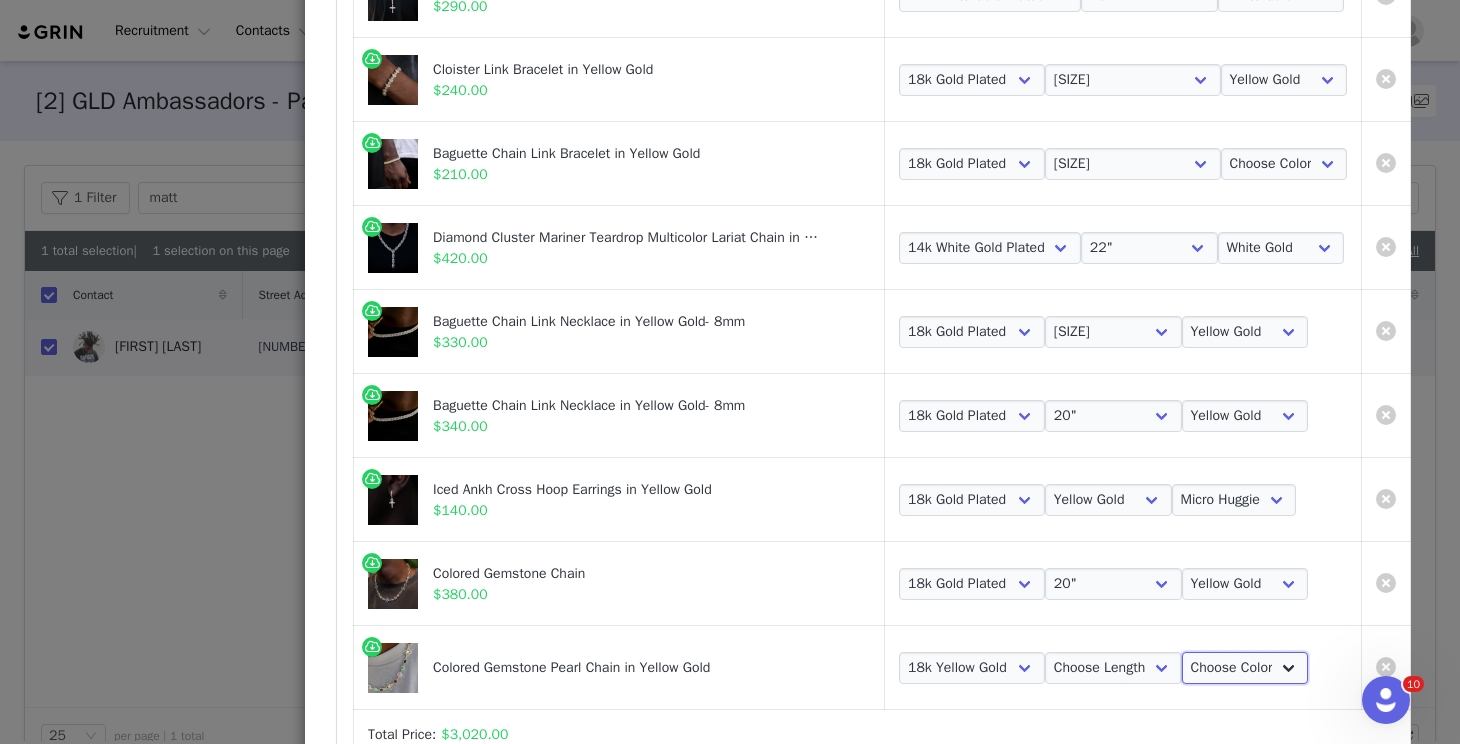click on "Choose Color  Yellow" at bounding box center [1245, 668] 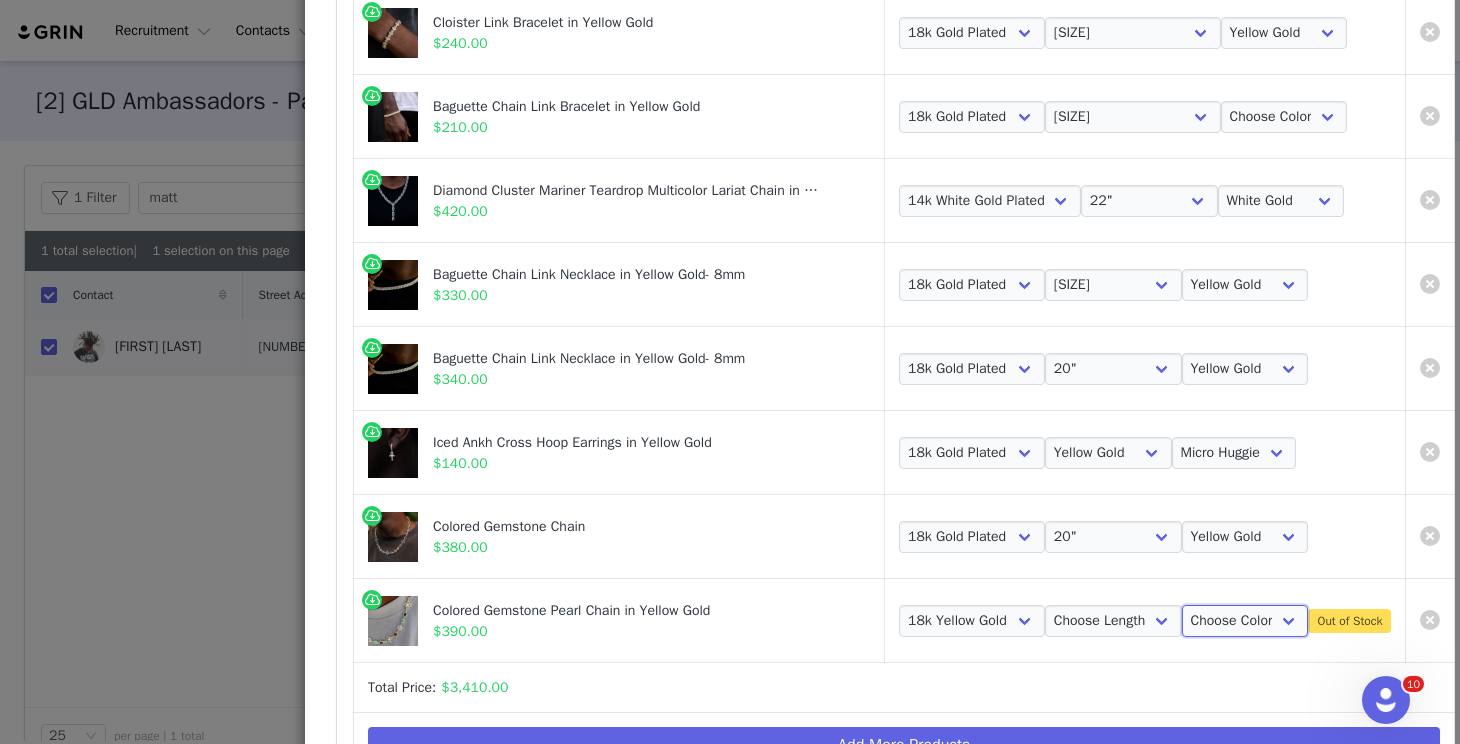 scroll, scrollTop: 617, scrollLeft: 33, axis: both 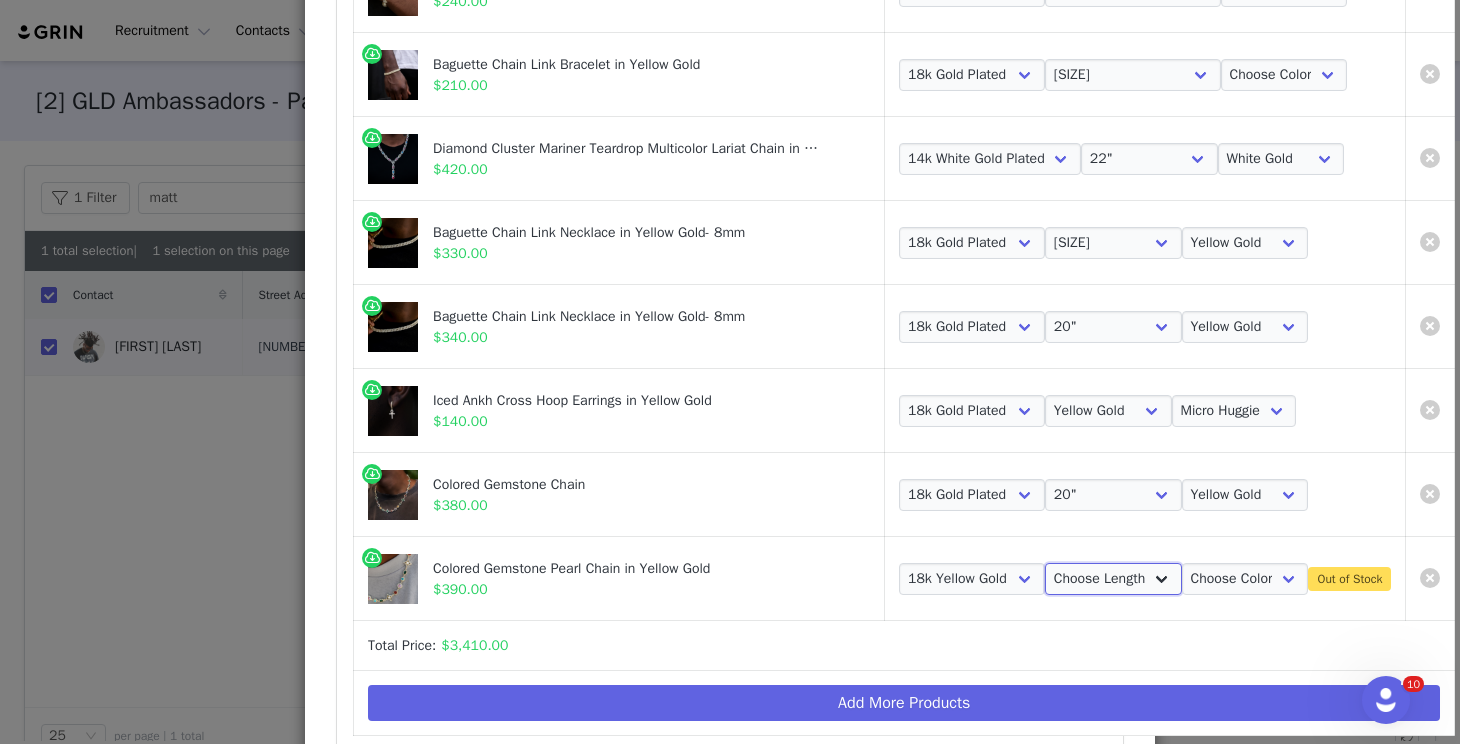 click on "Choose Length  16   18   20   22" at bounding box center [1113, 579] 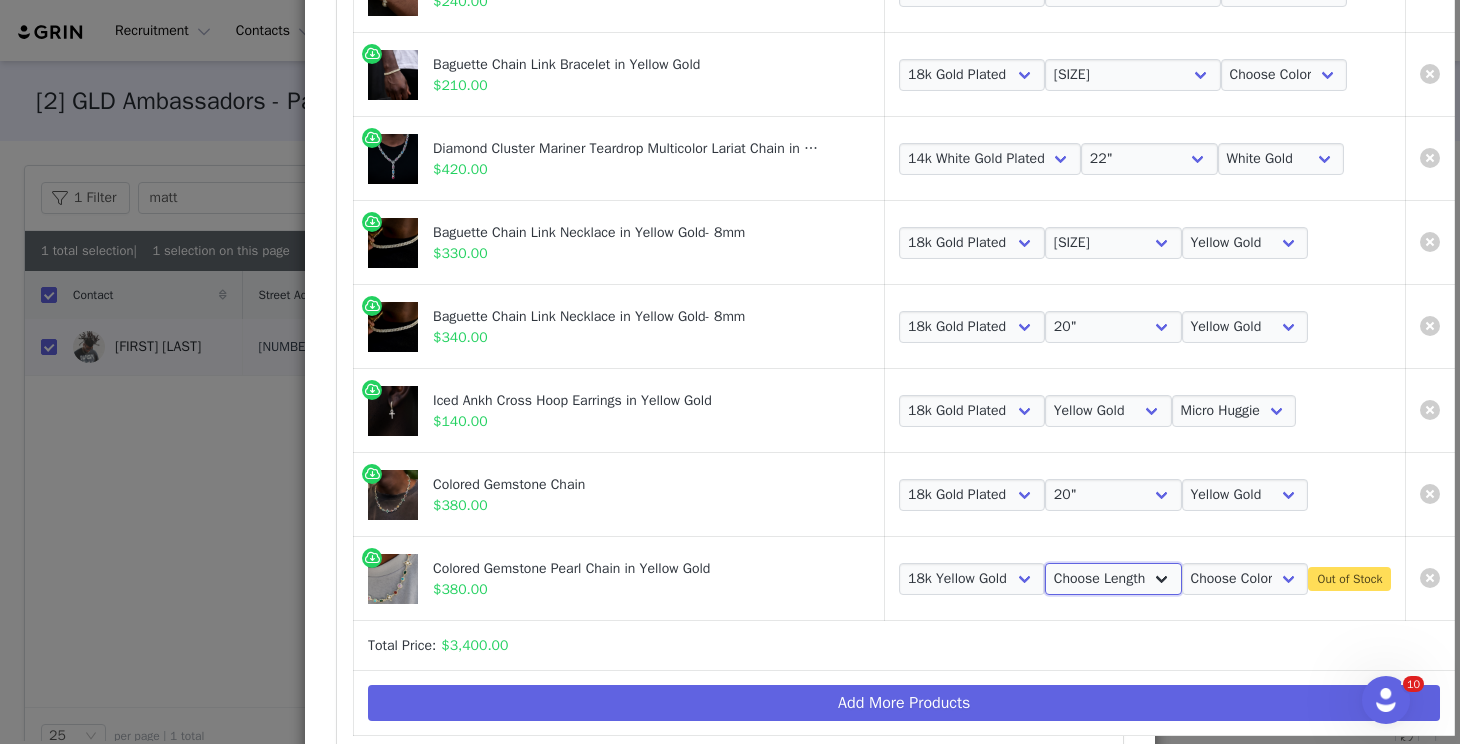click on "Choose Length  16   18   20   22" at bounding box center [1113, 579] 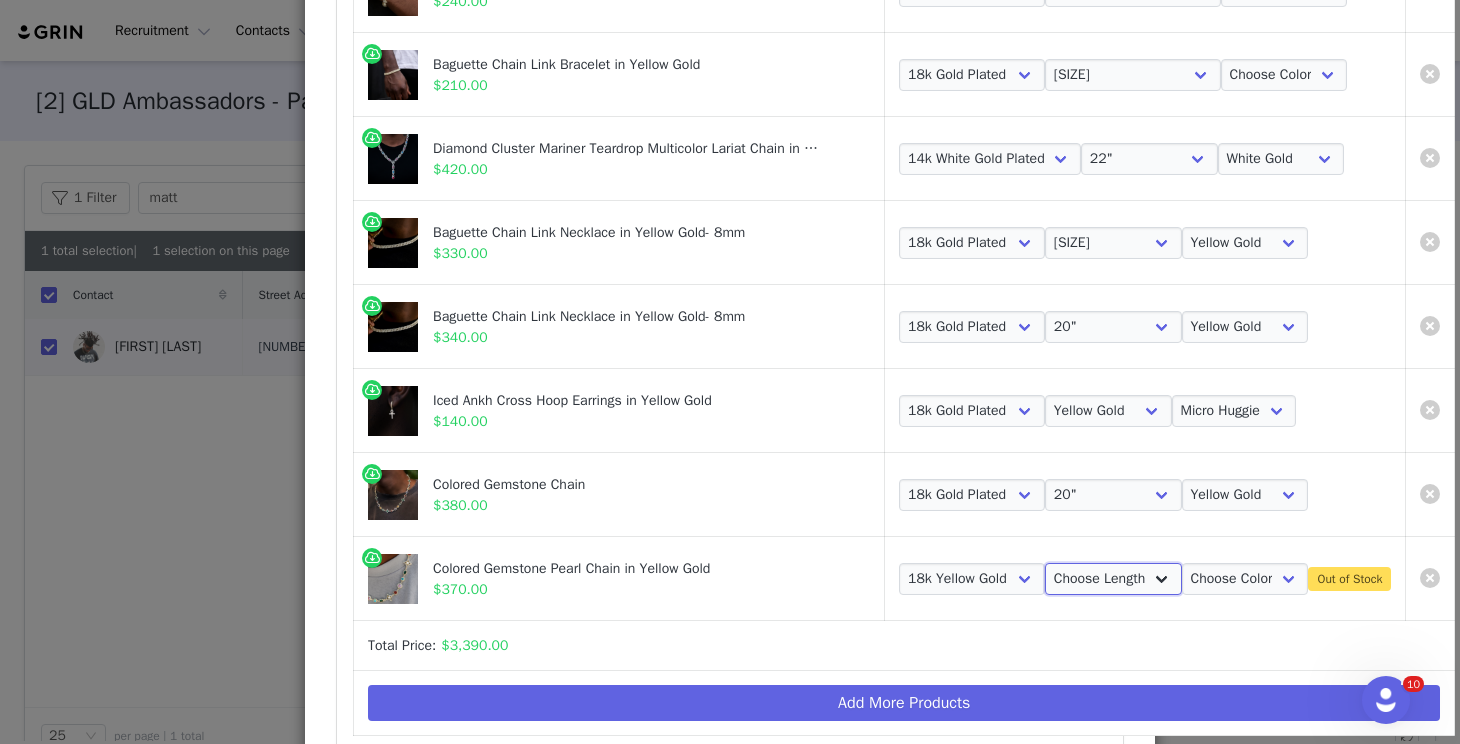 click on "Choose Length  16   18   20   22" at bounding box center (1113, 579) 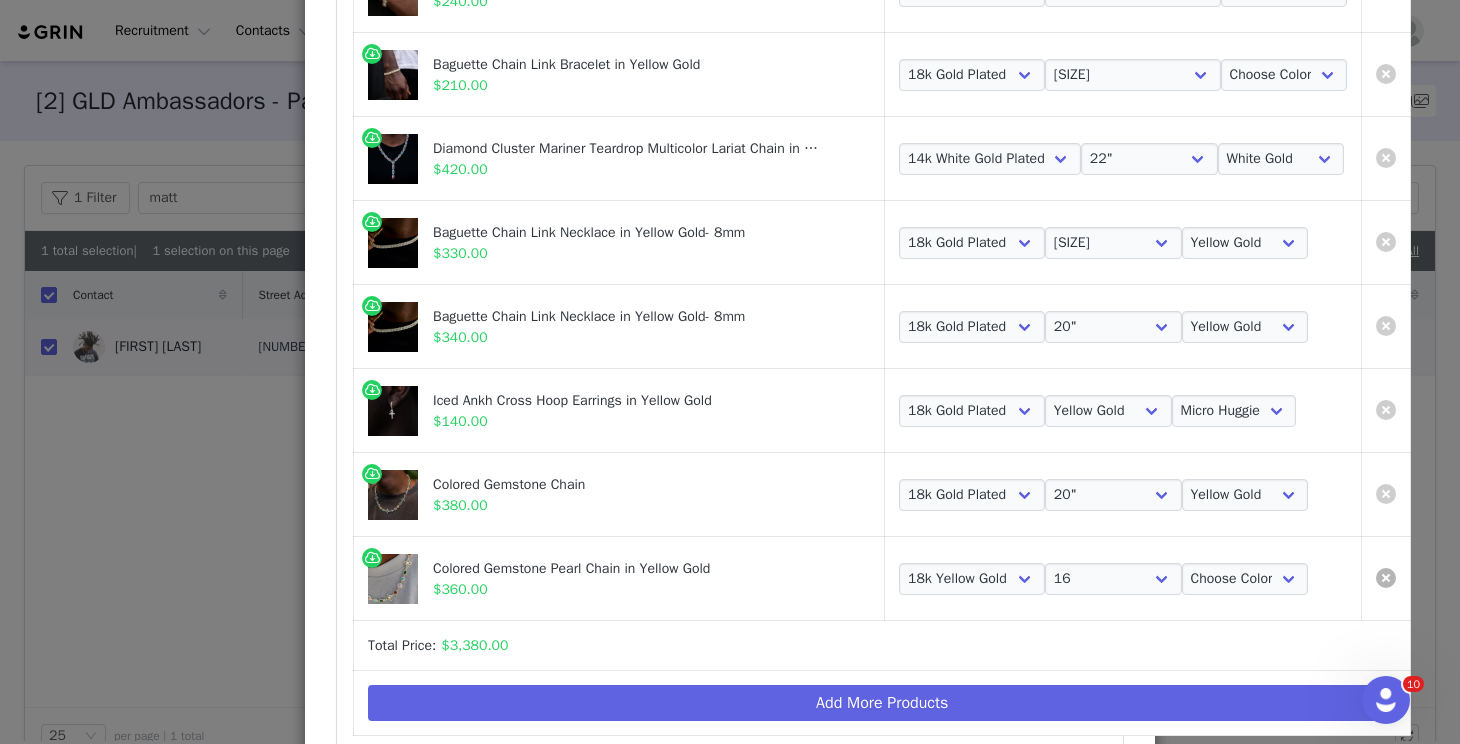 click at bounding box center (1386, 578) 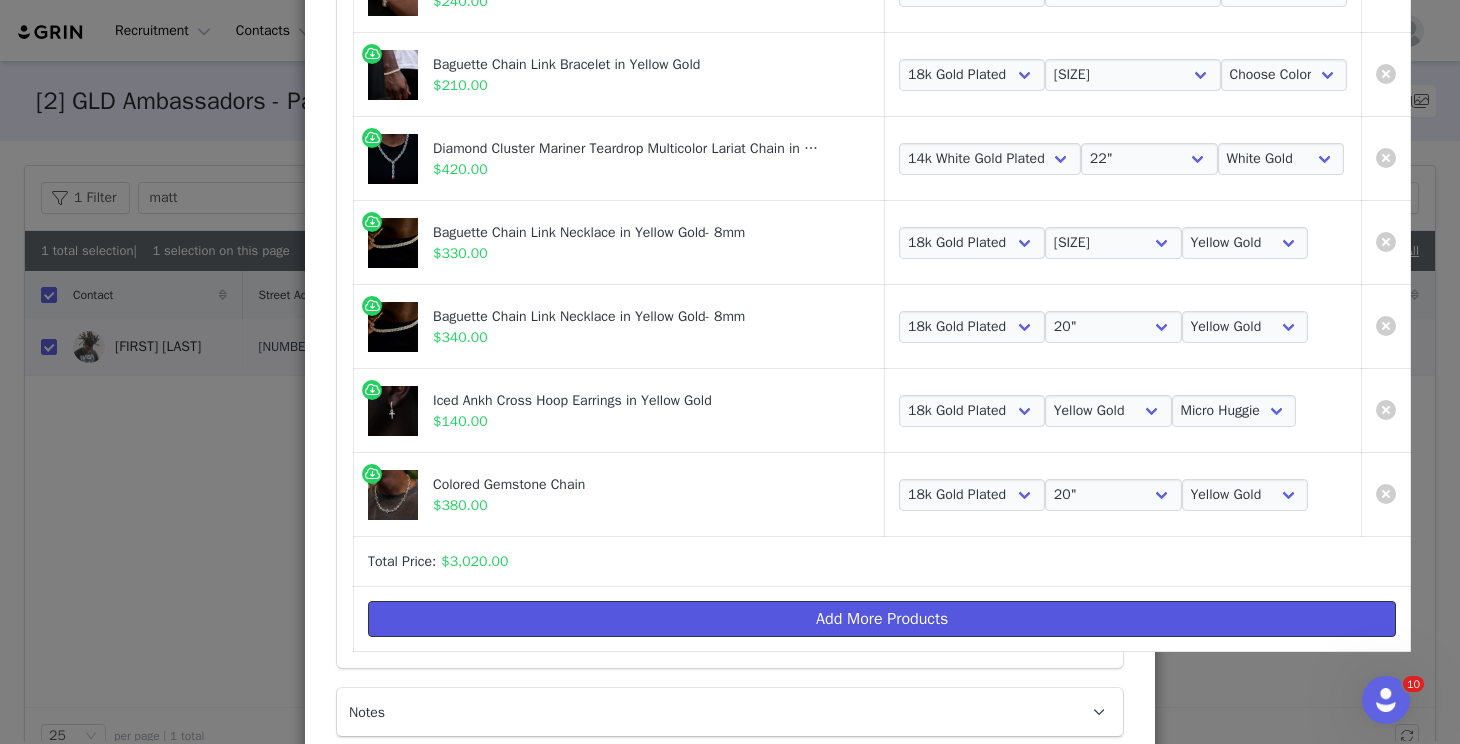 click on "Add More Products" at bounding box center (882, 619) 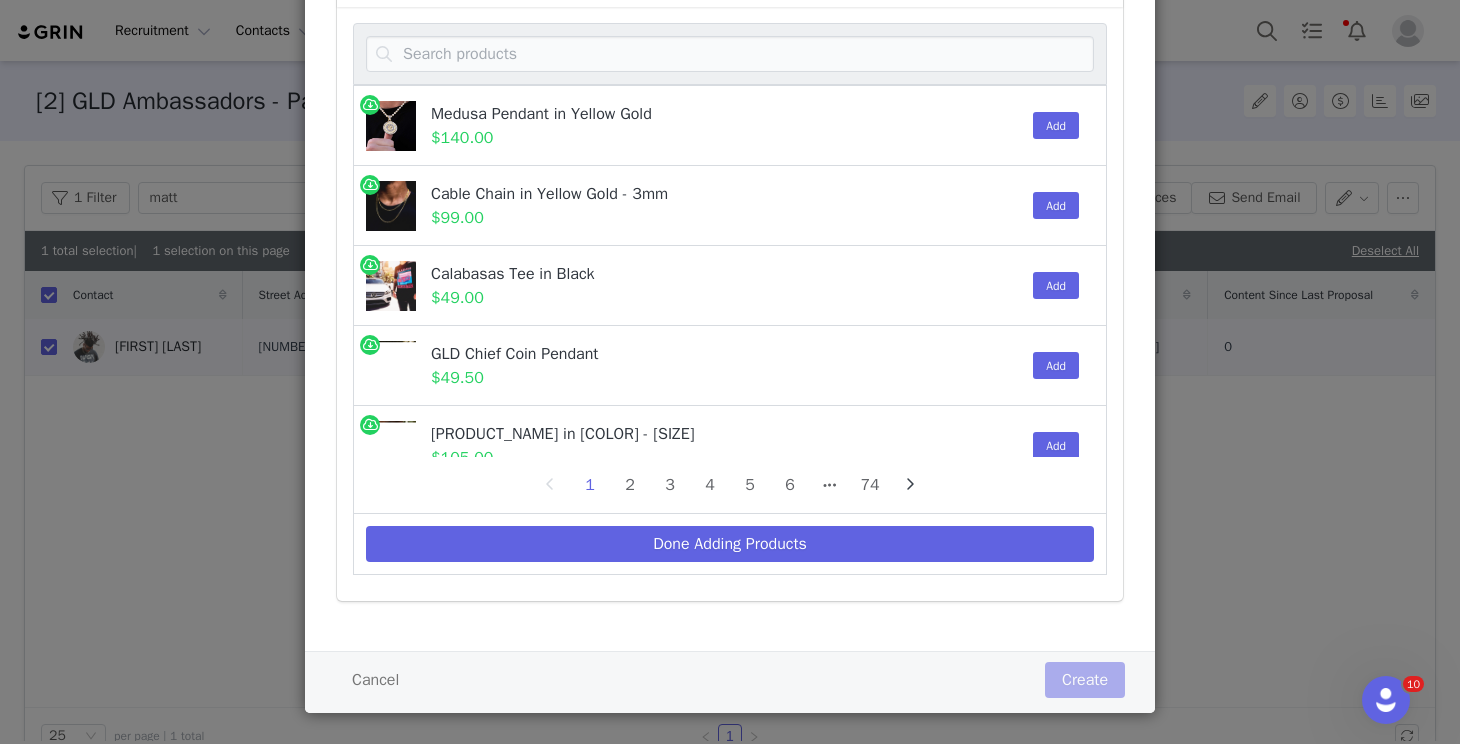 scroll, scrollTop: 225, scrollLeft: 0, axis: vertical 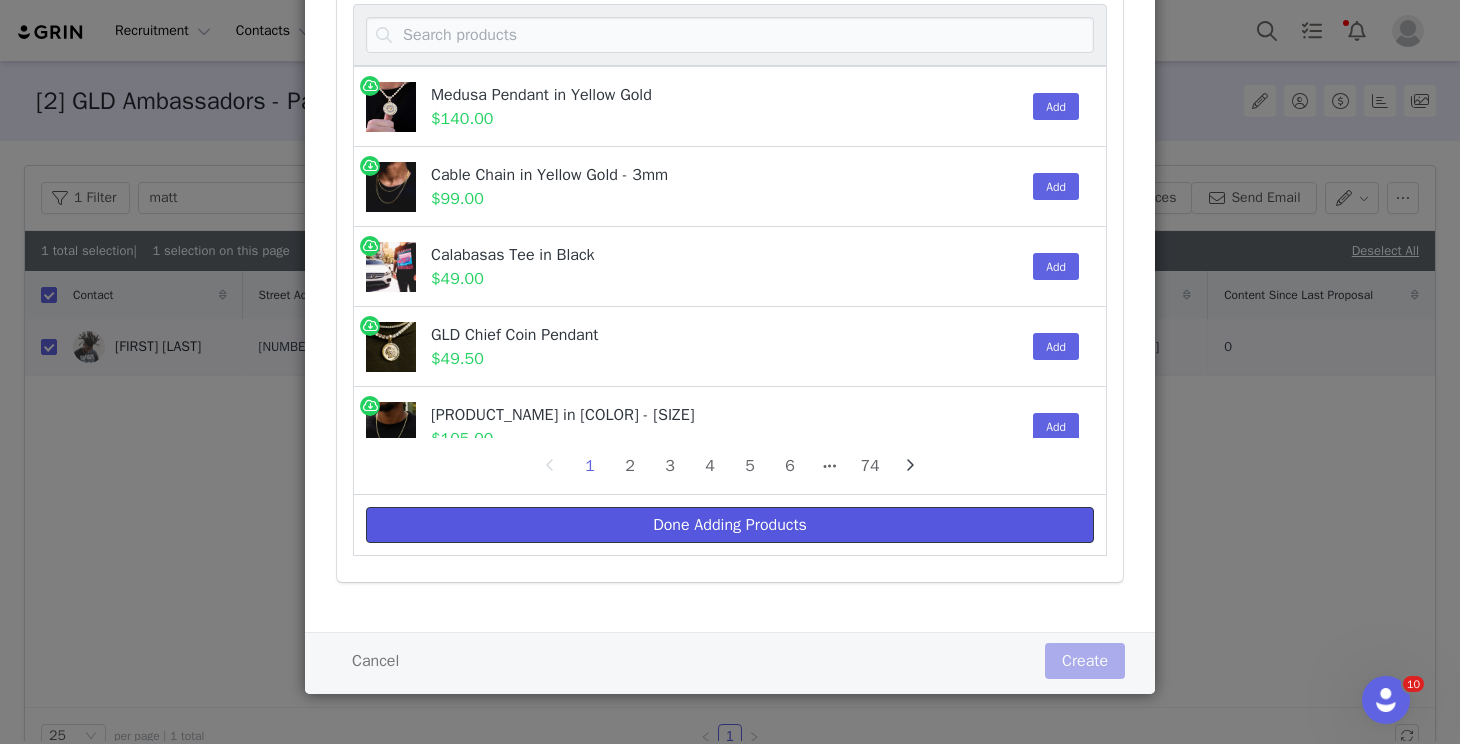 click on "Done Adding Products" at bounding box center (730, 525) 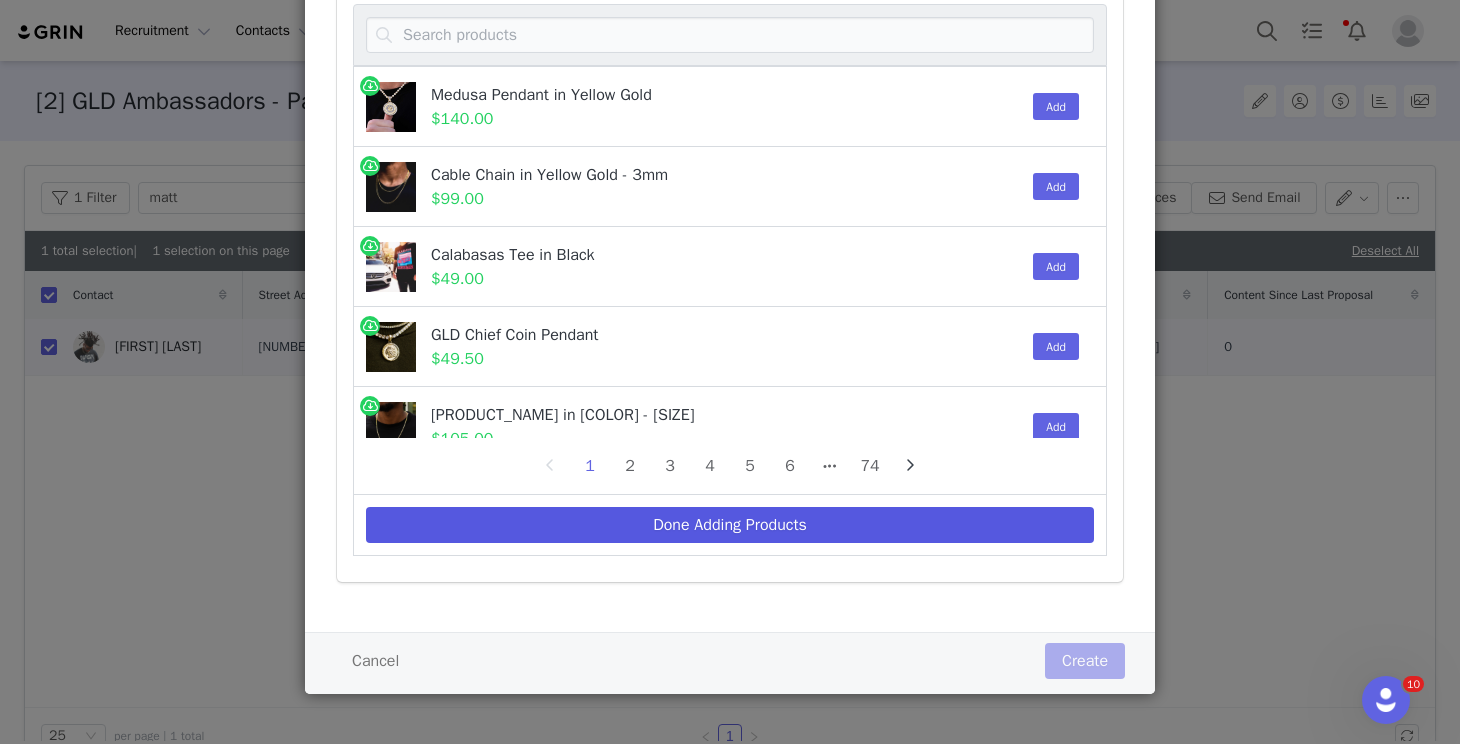 select on "25600066" 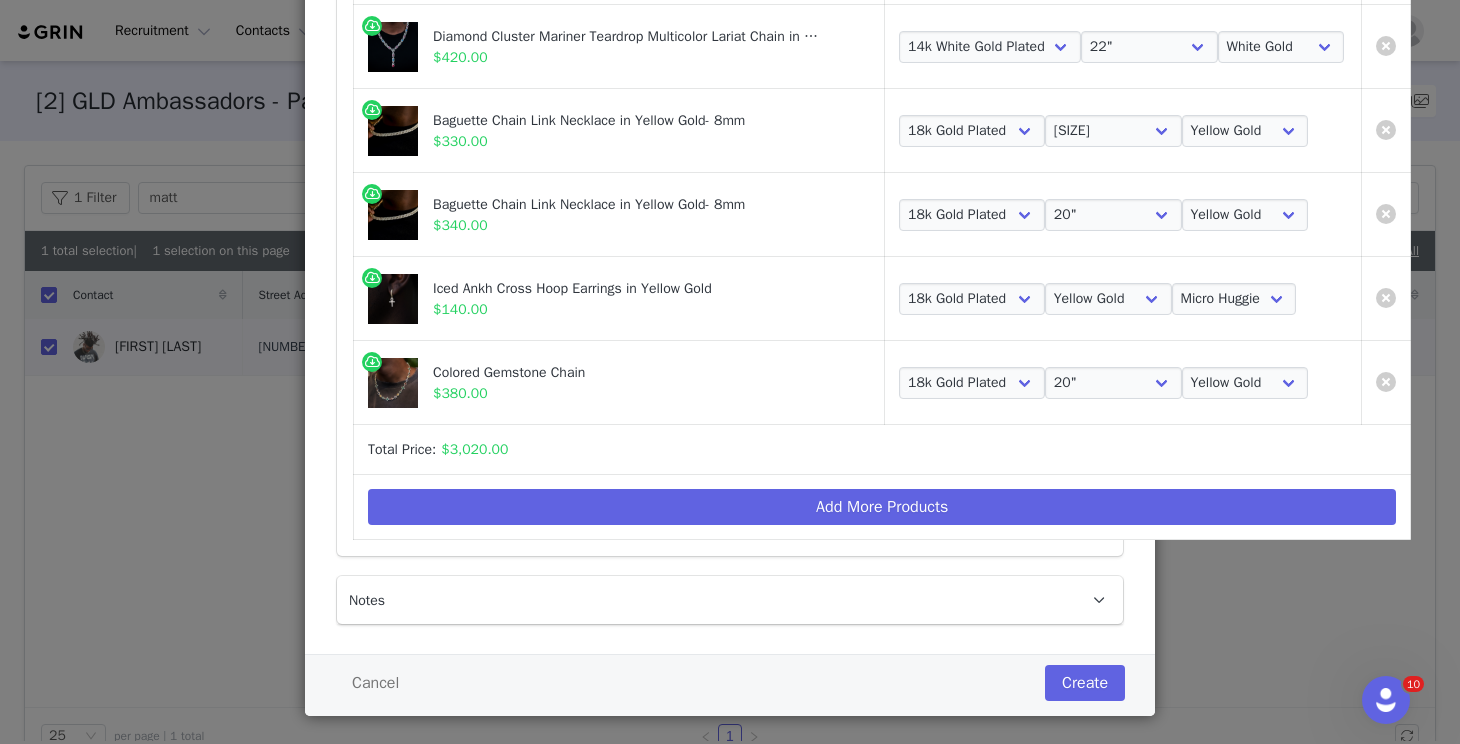 scroll, scrollTop: 751, scrollLeft: 0, axis: vertical 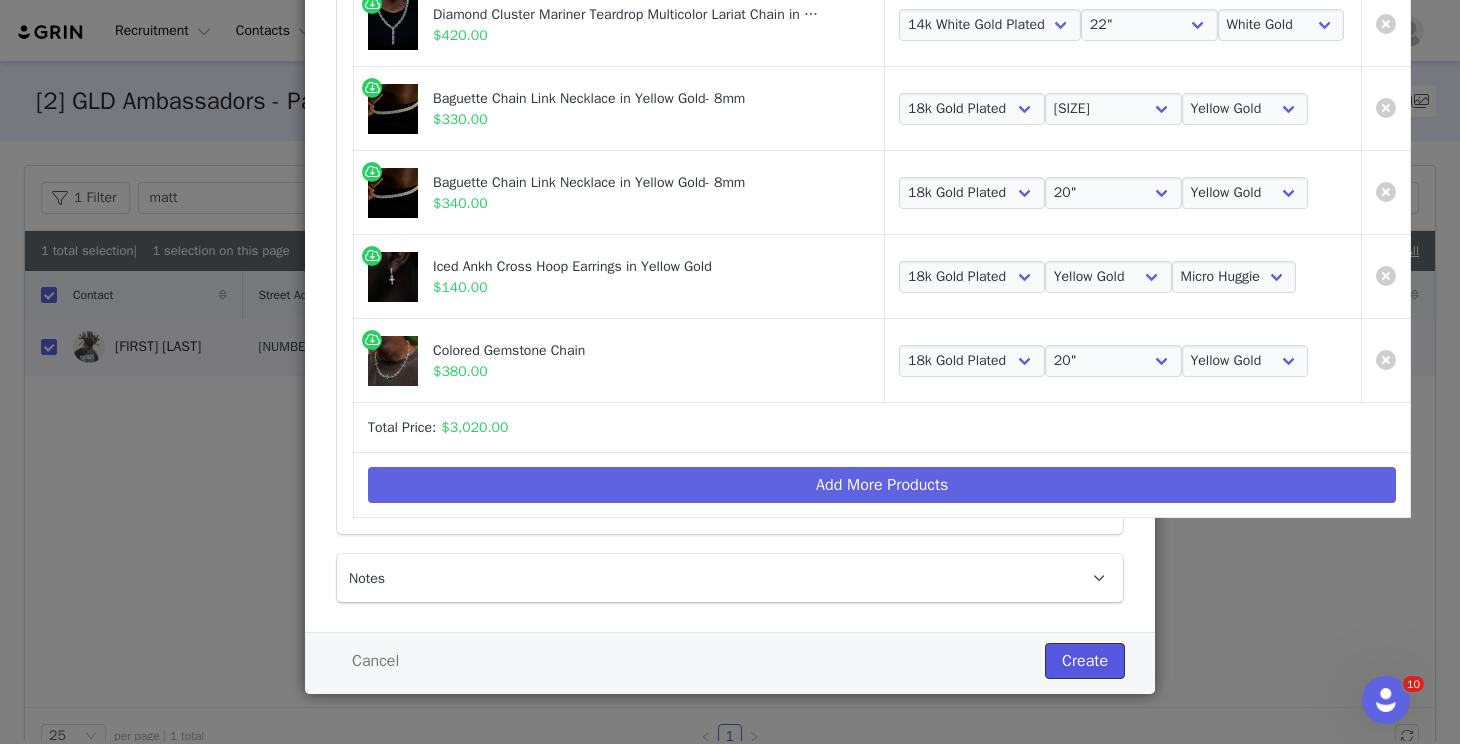 click on "Create" at bounding box center [1085, 661] 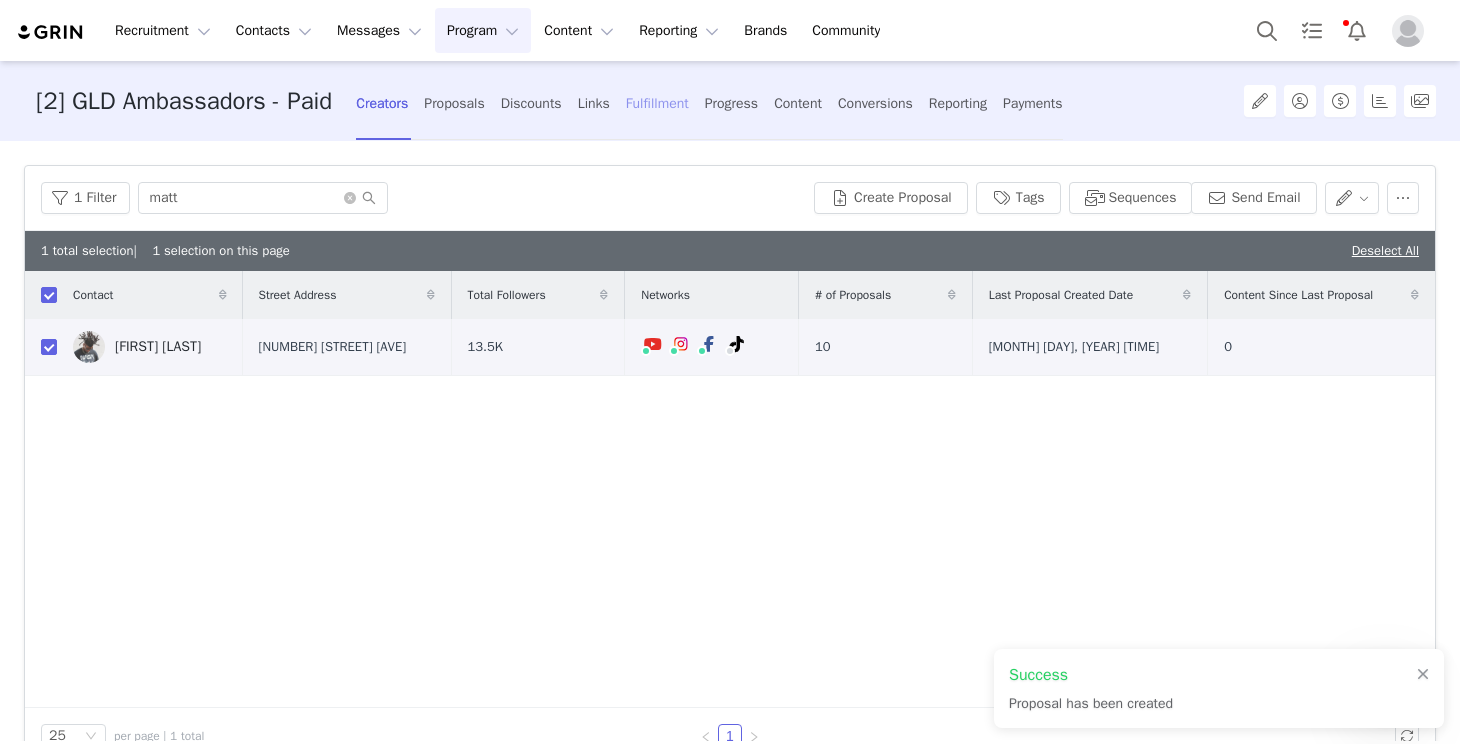 click on "Fulfillment" at bounding box center (657, 103) 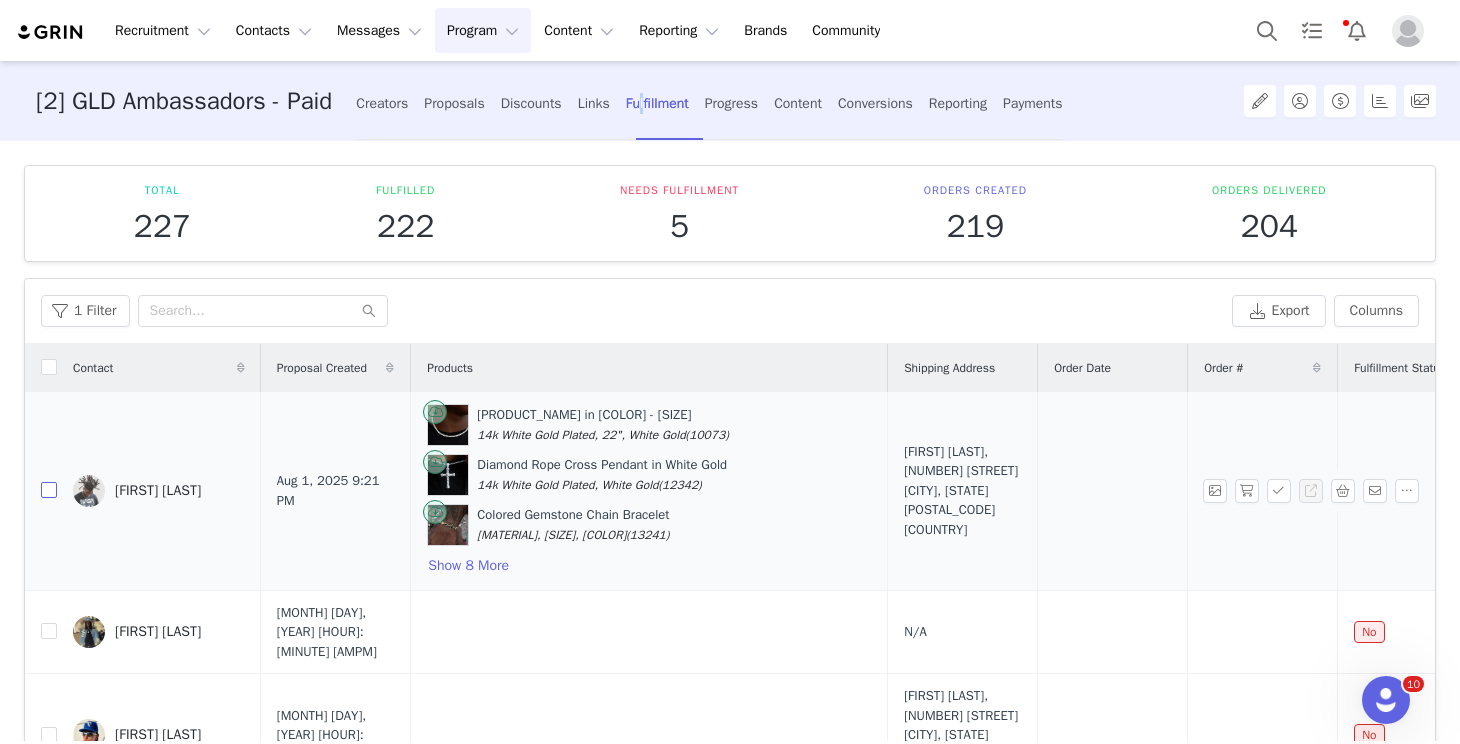 click at bounding box center (49, 490) 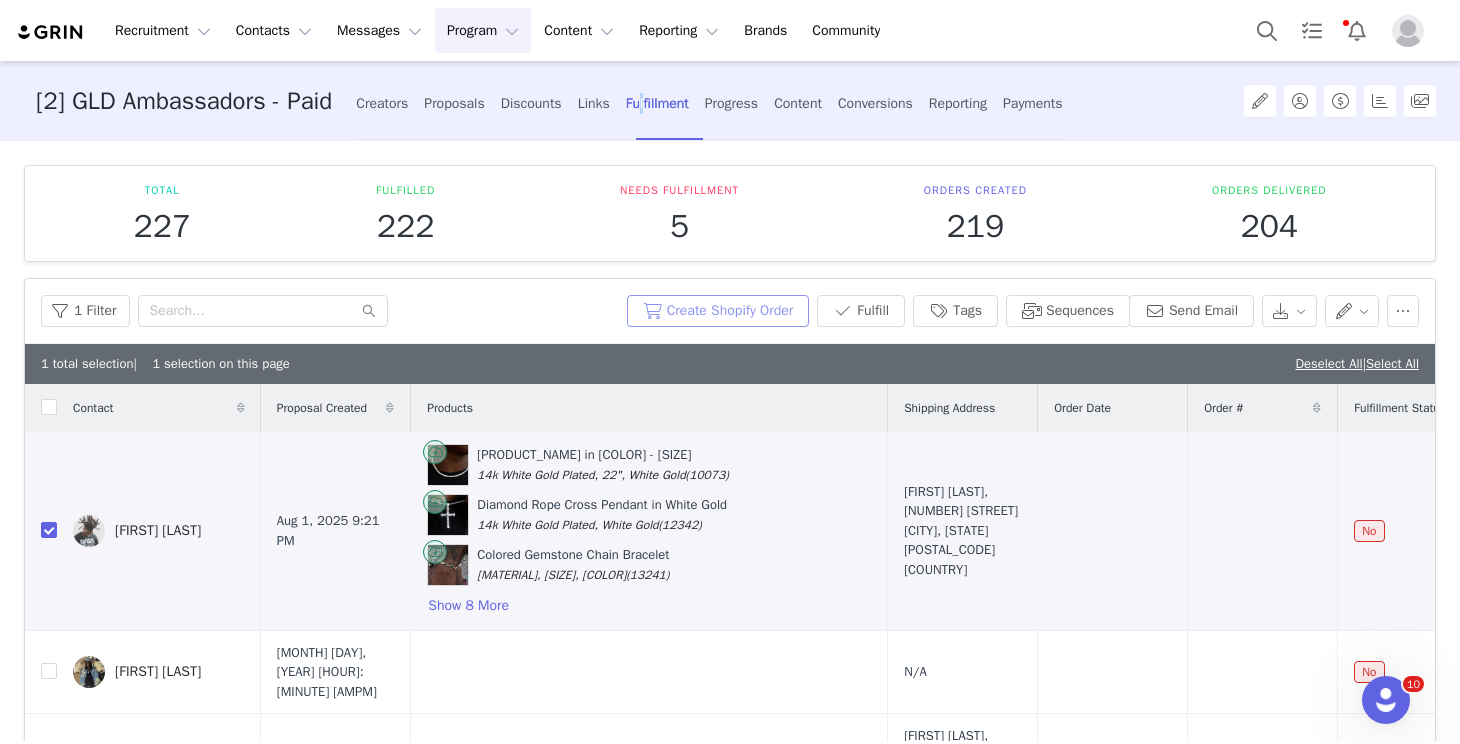 click on "Create Shopify Order" at bounding box center (718, 311) 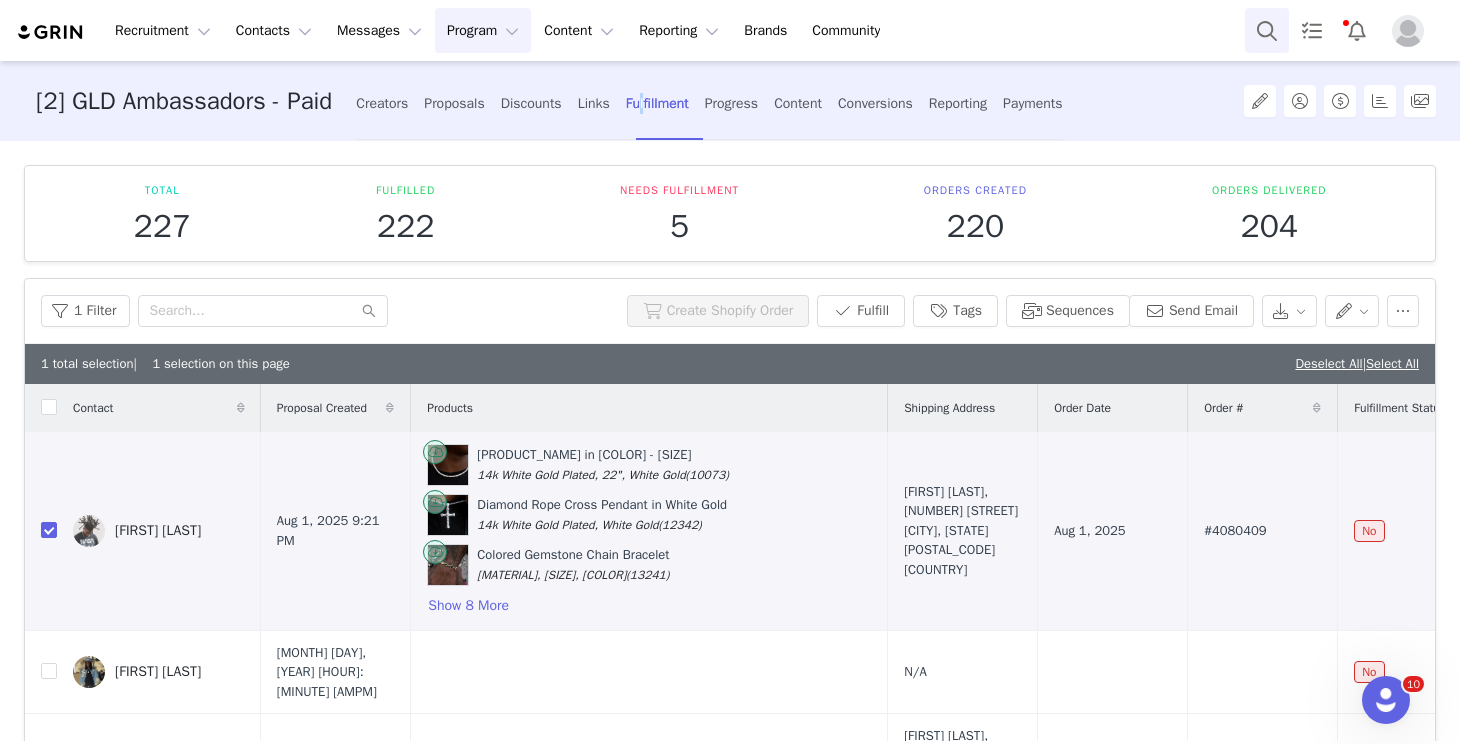 click at bounding box center [1267, 30] 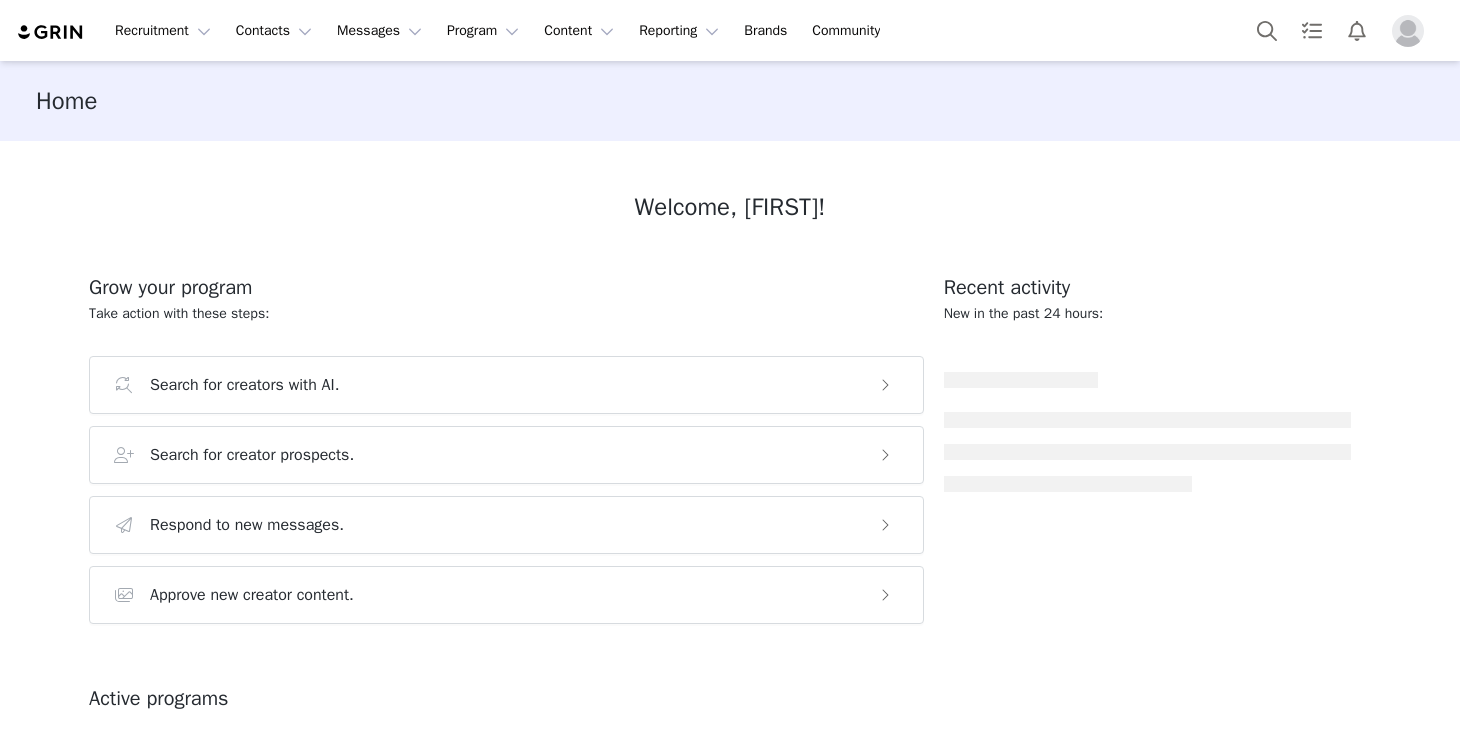 scroll, scrollTop: 0, scrollLeft: 0, axis: both 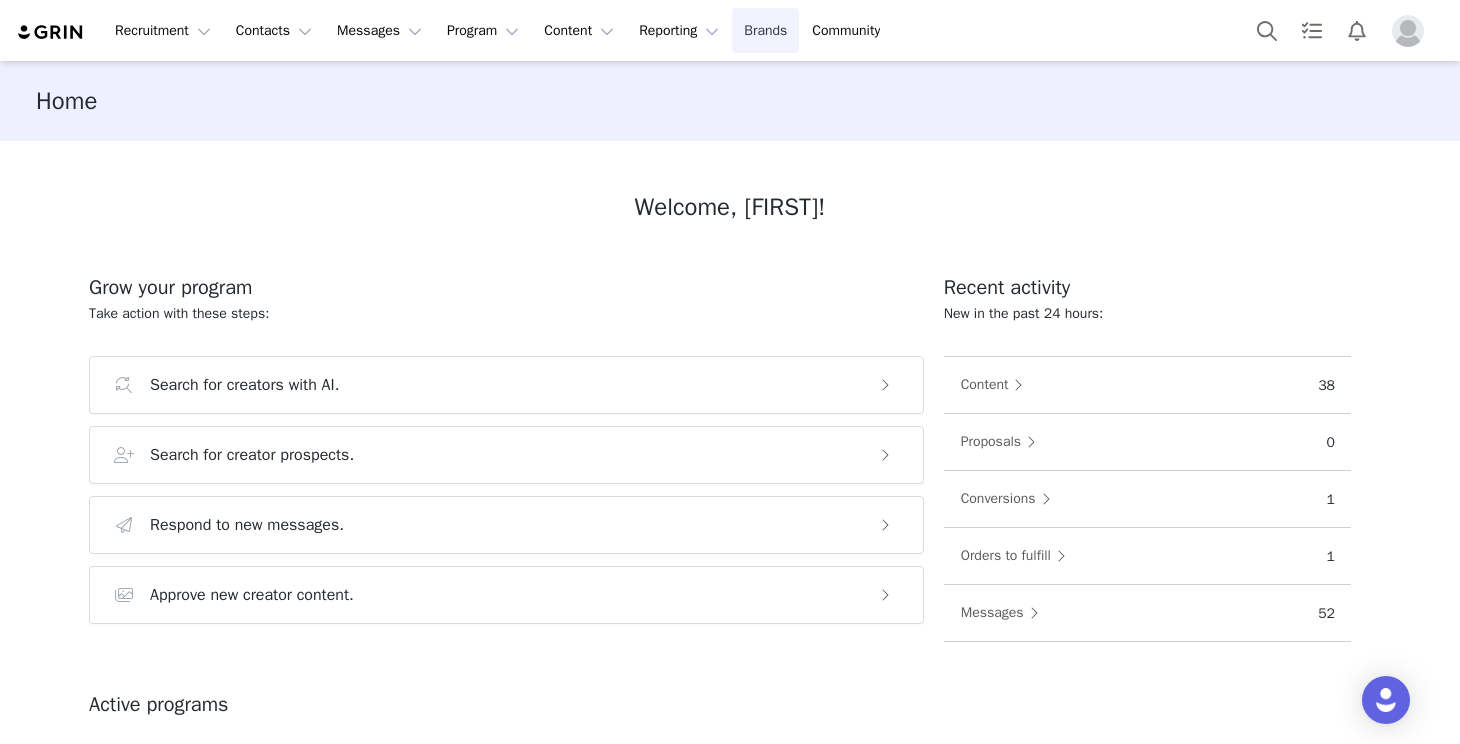 click on "Brands Brands" at bounding box center (765, 30) 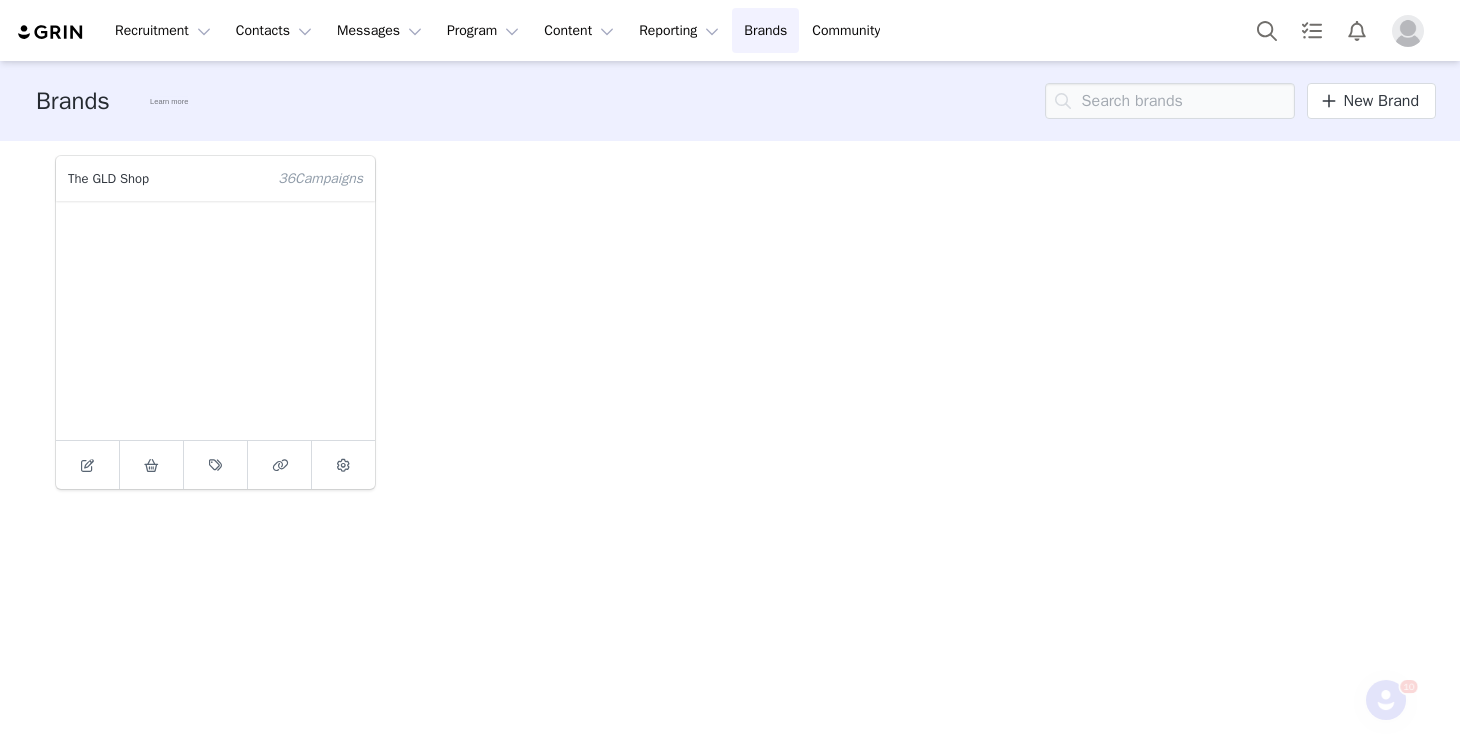 scroll, scrollTop: 0, scrollLeft: 0, axis: both 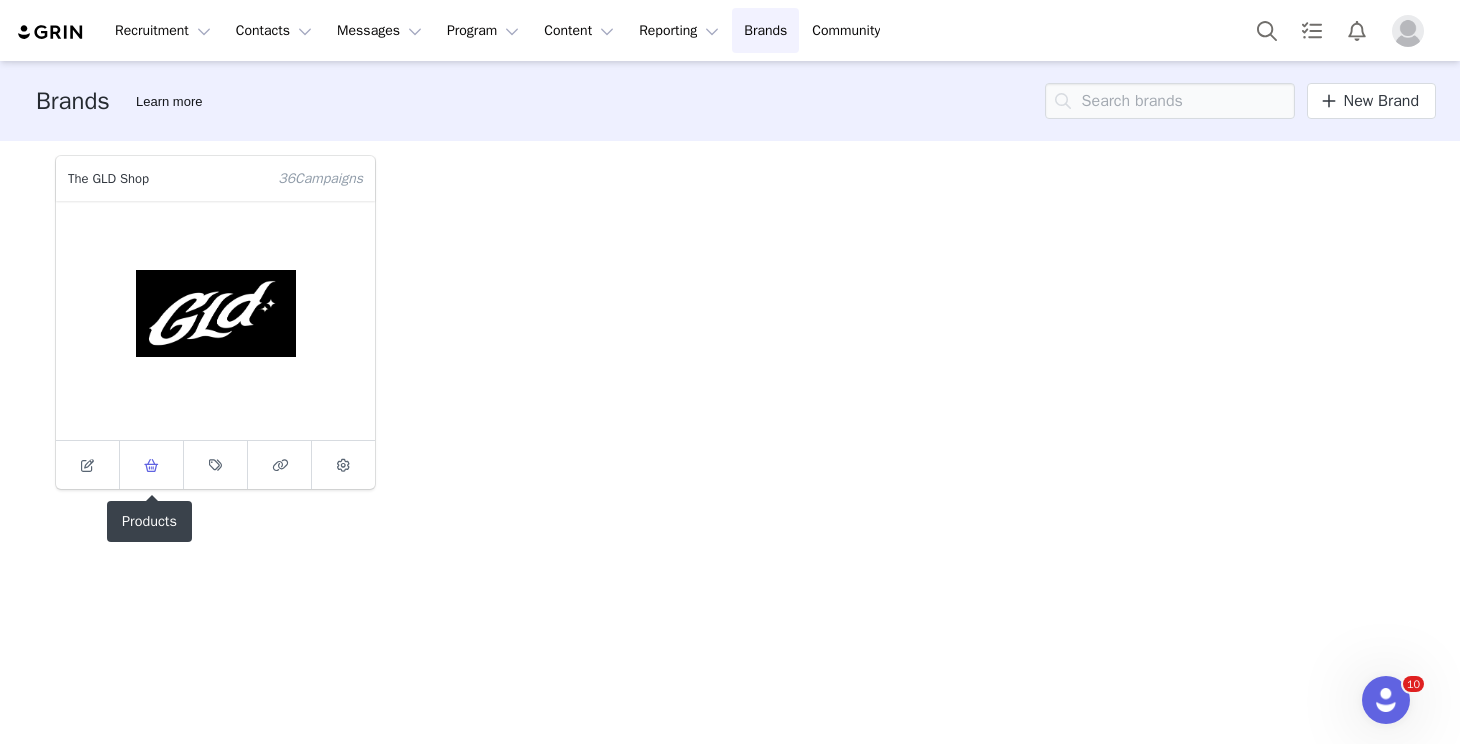 click at bounding box center (151, 465) 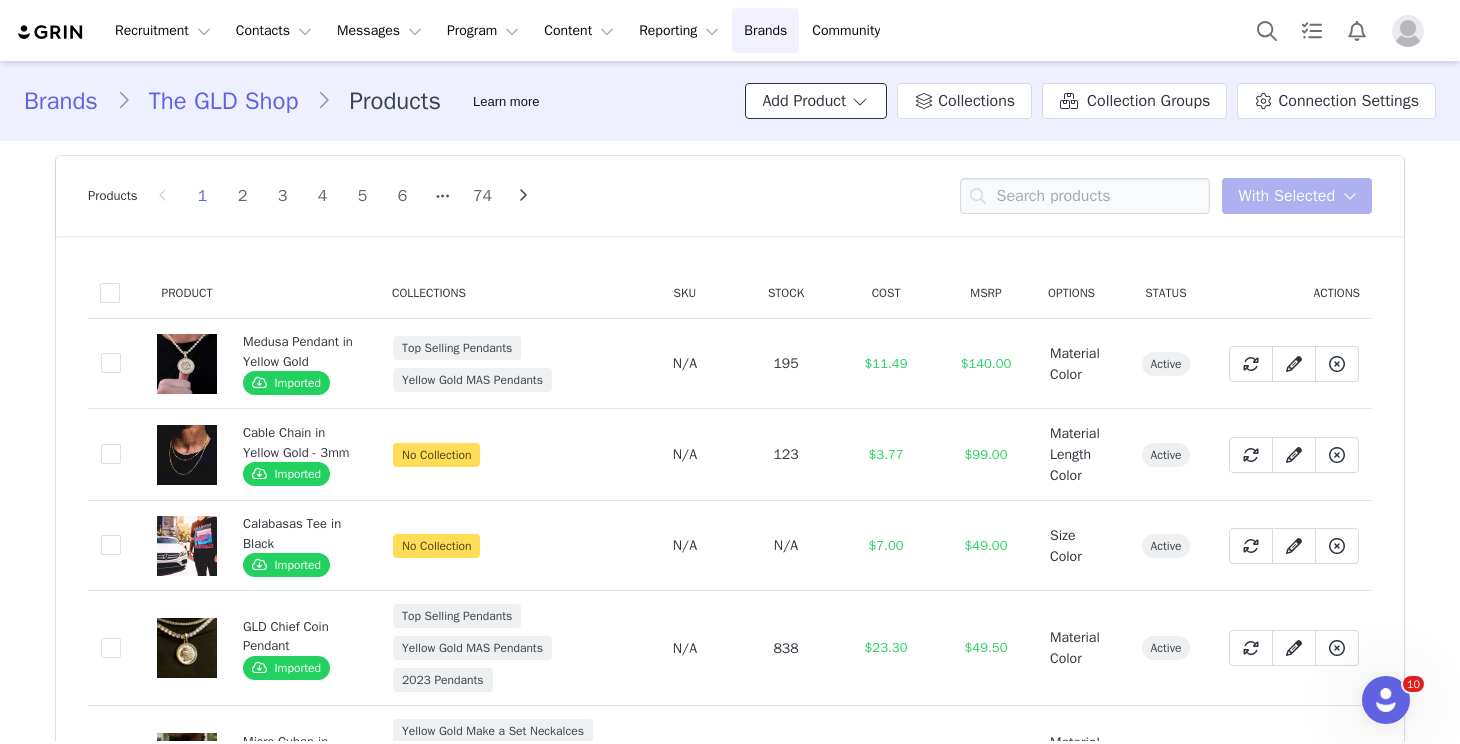 click on "Add Product" at bounding box center [816, 101] 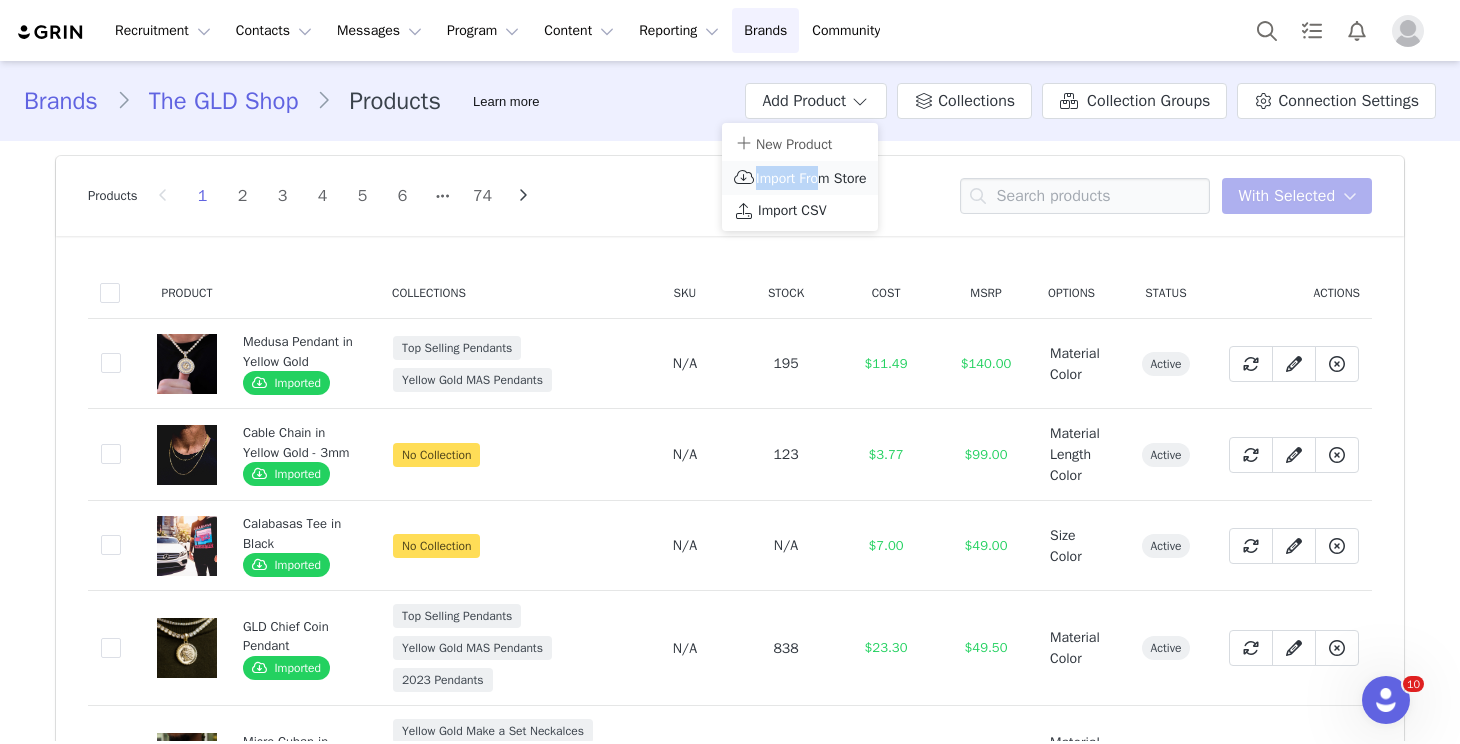 click on "Import From Store" at bounding box center (800, 178) 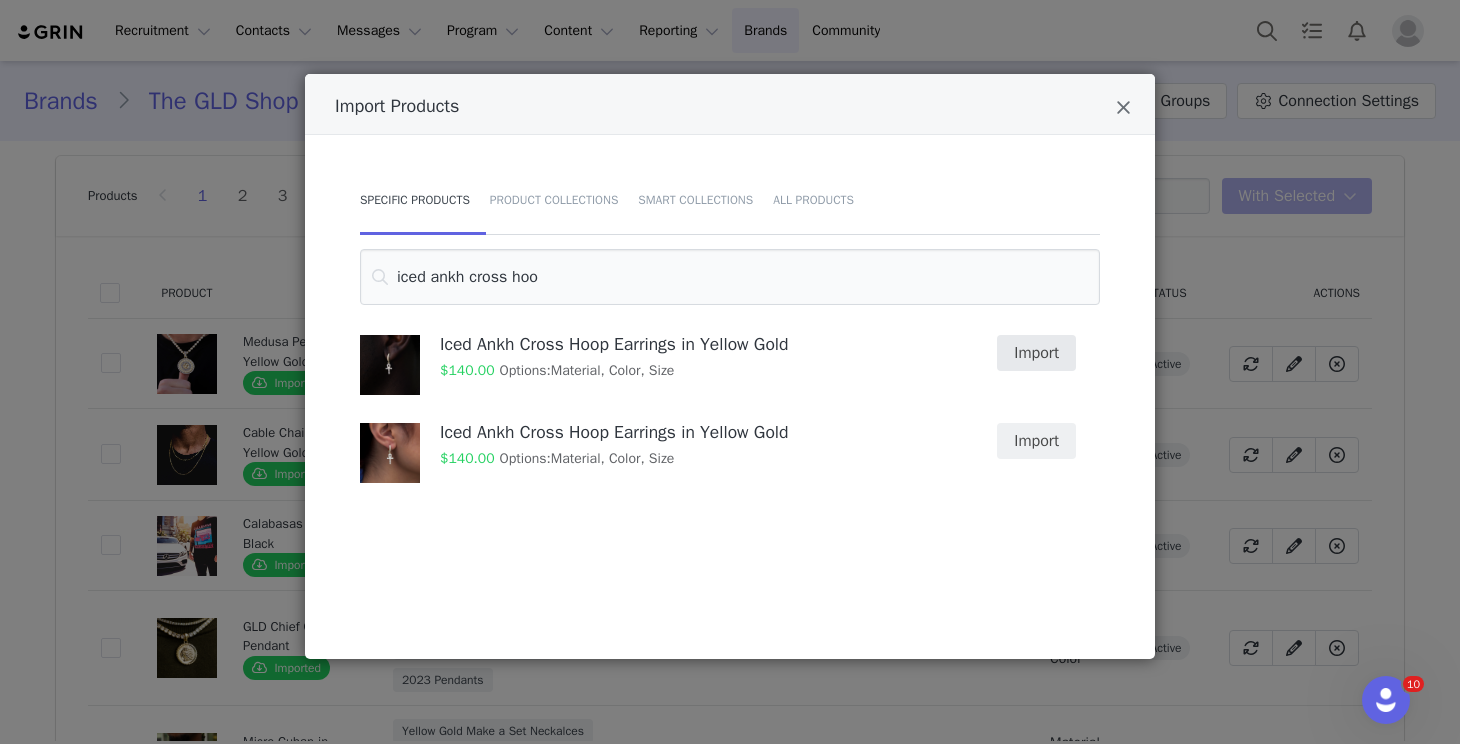 type on "iced ankh cross hoo" 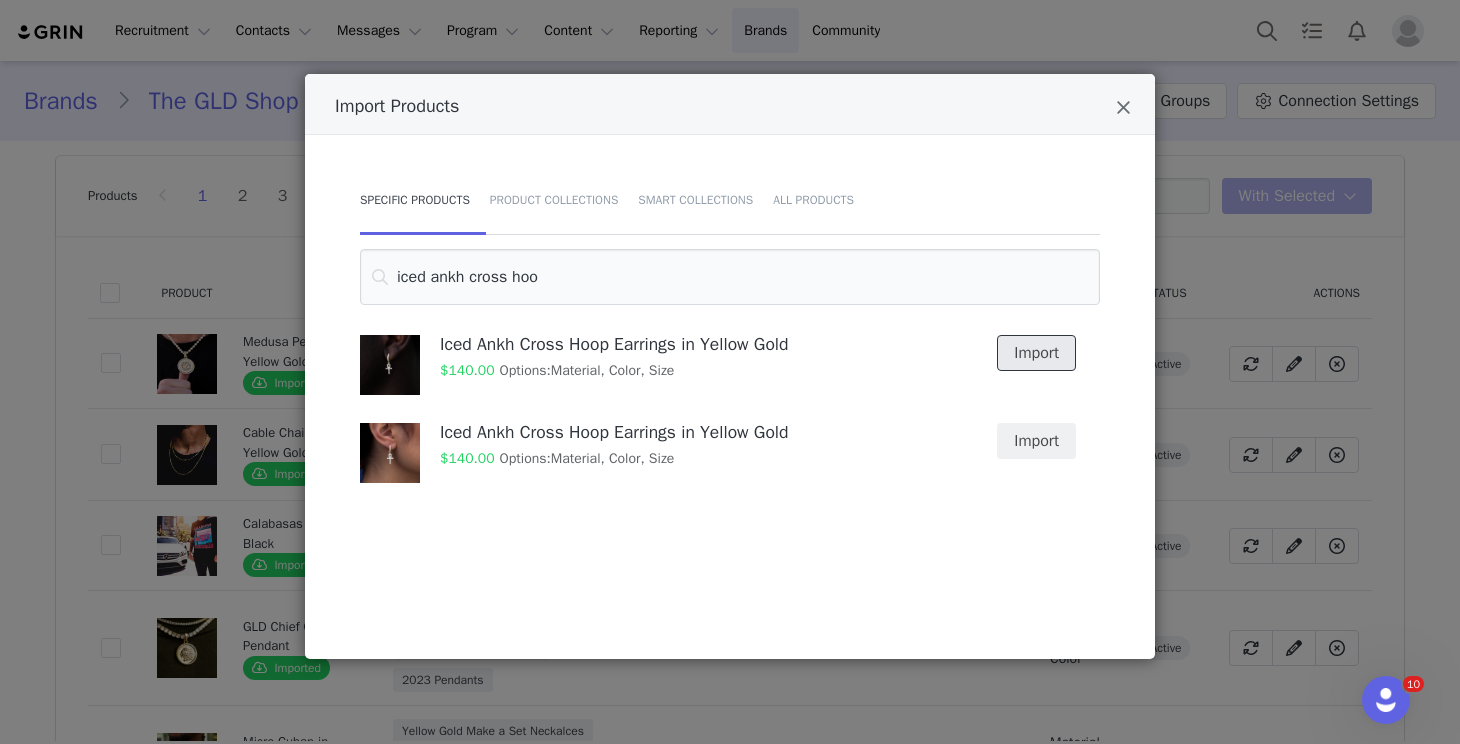 click on "Import" at bounding box center (1036, 353) 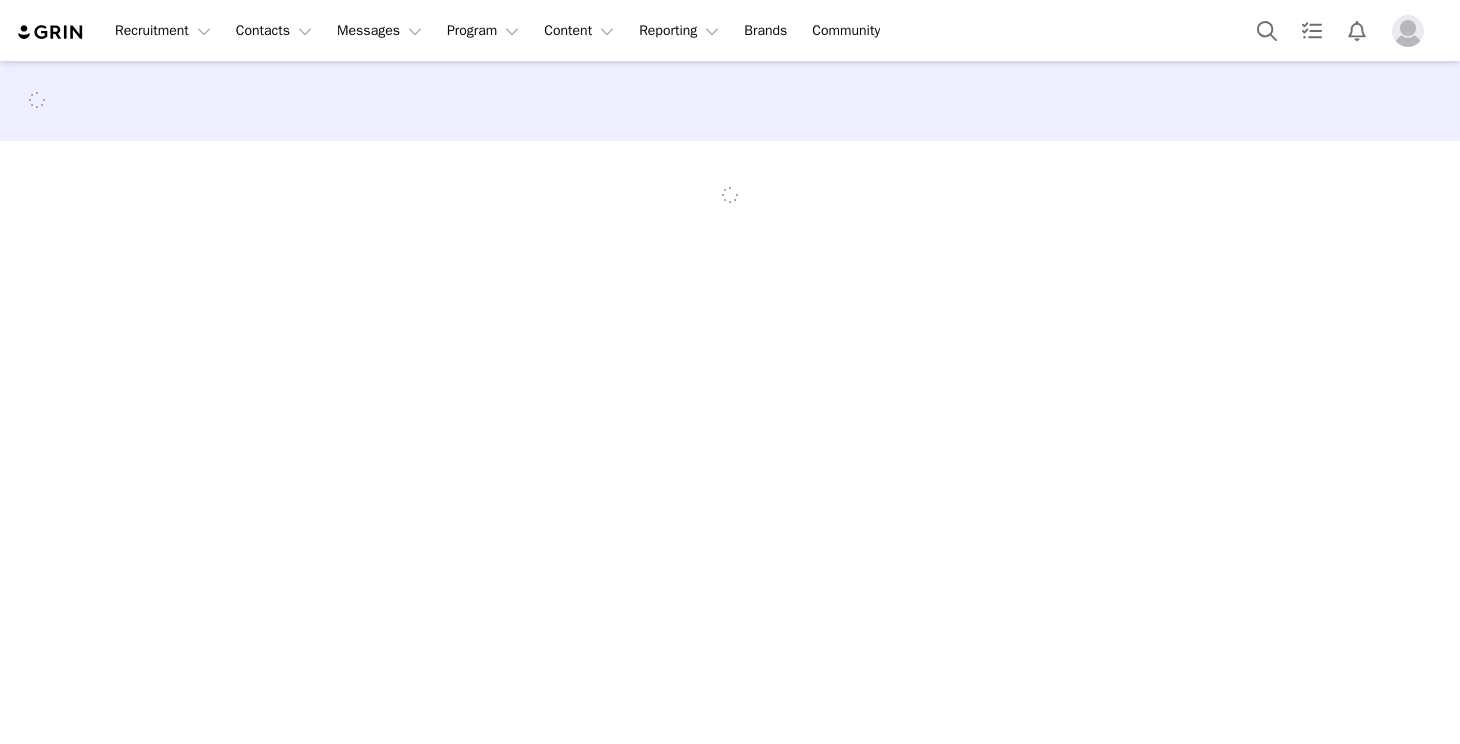 scroll, scrollTop: 0, scrollLeft: 0, axis: both 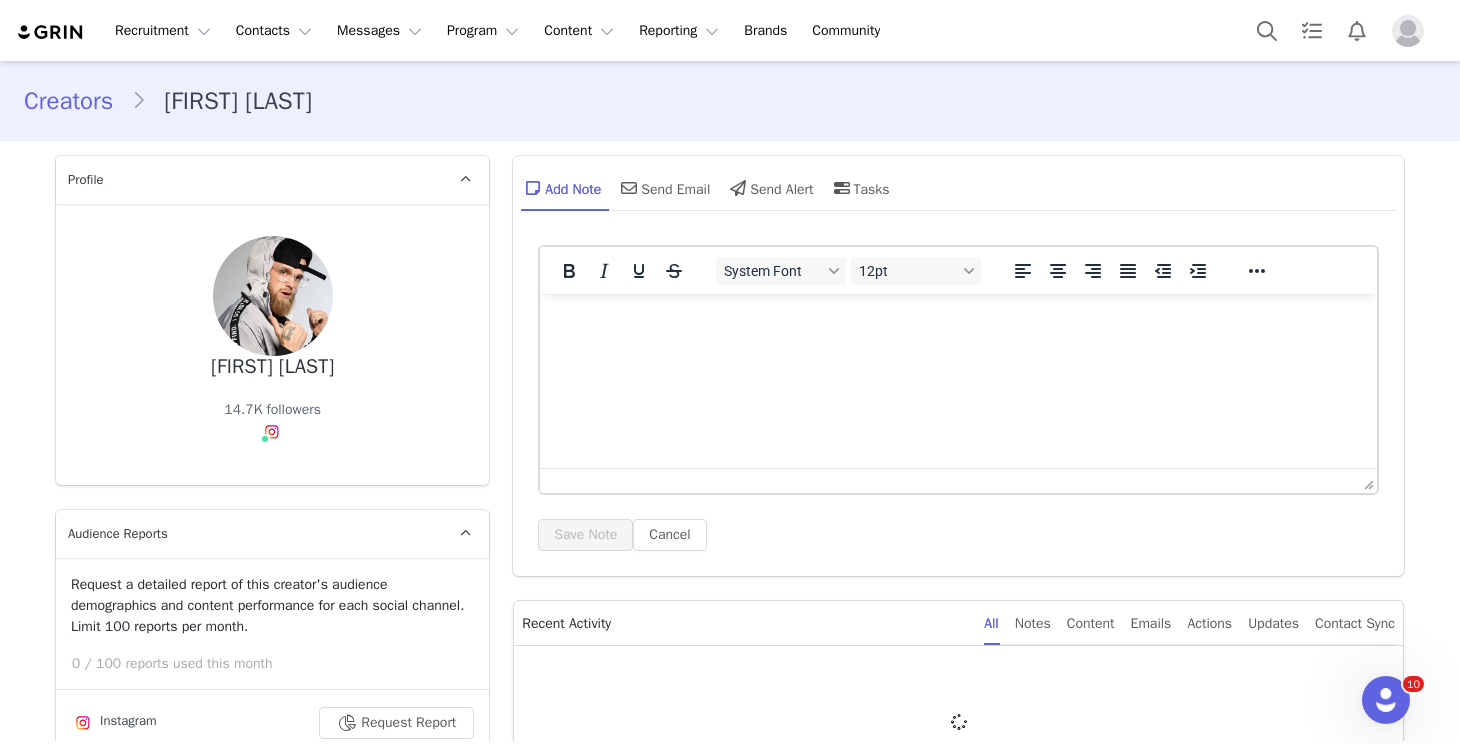 type on "+1 (United States)" 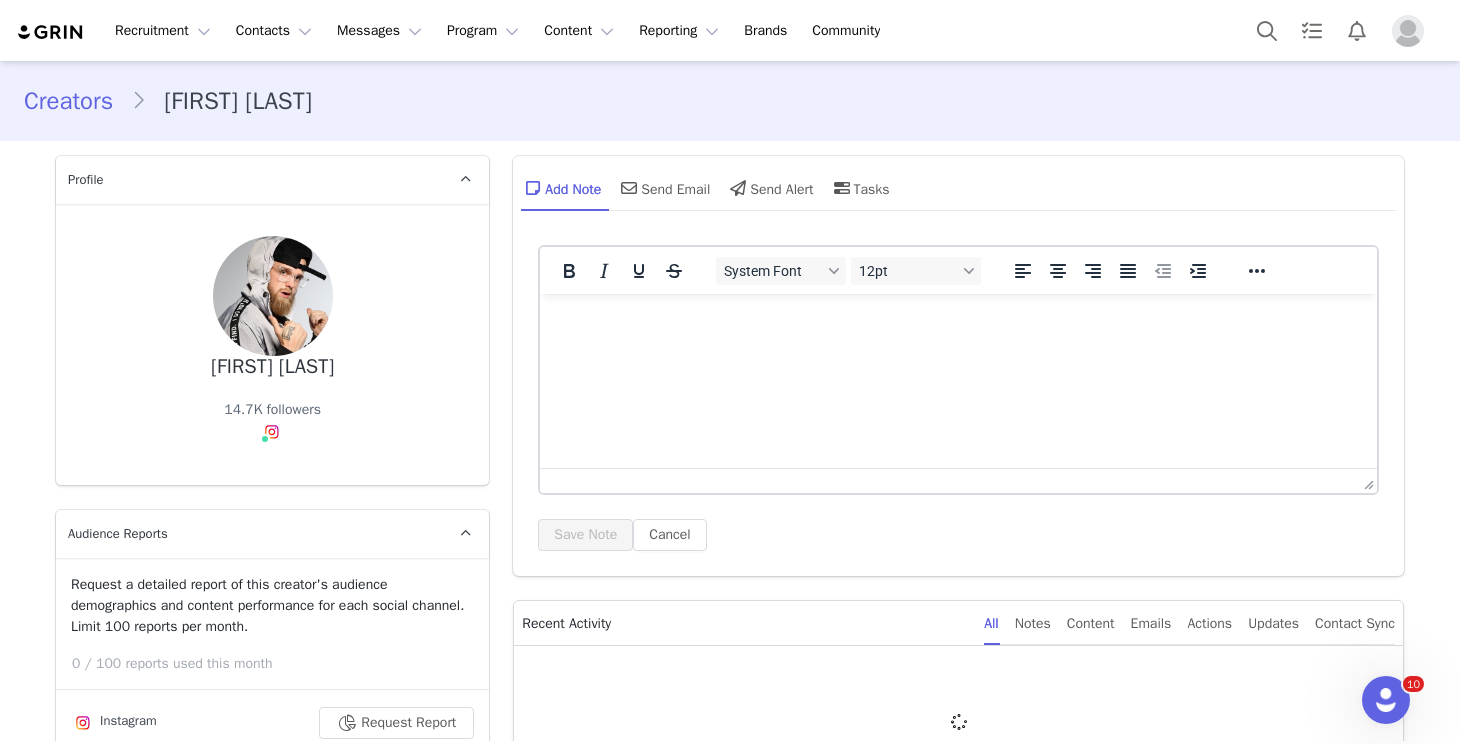 scroll, scrollTop: 0, scrollLeft: 0, axis: both 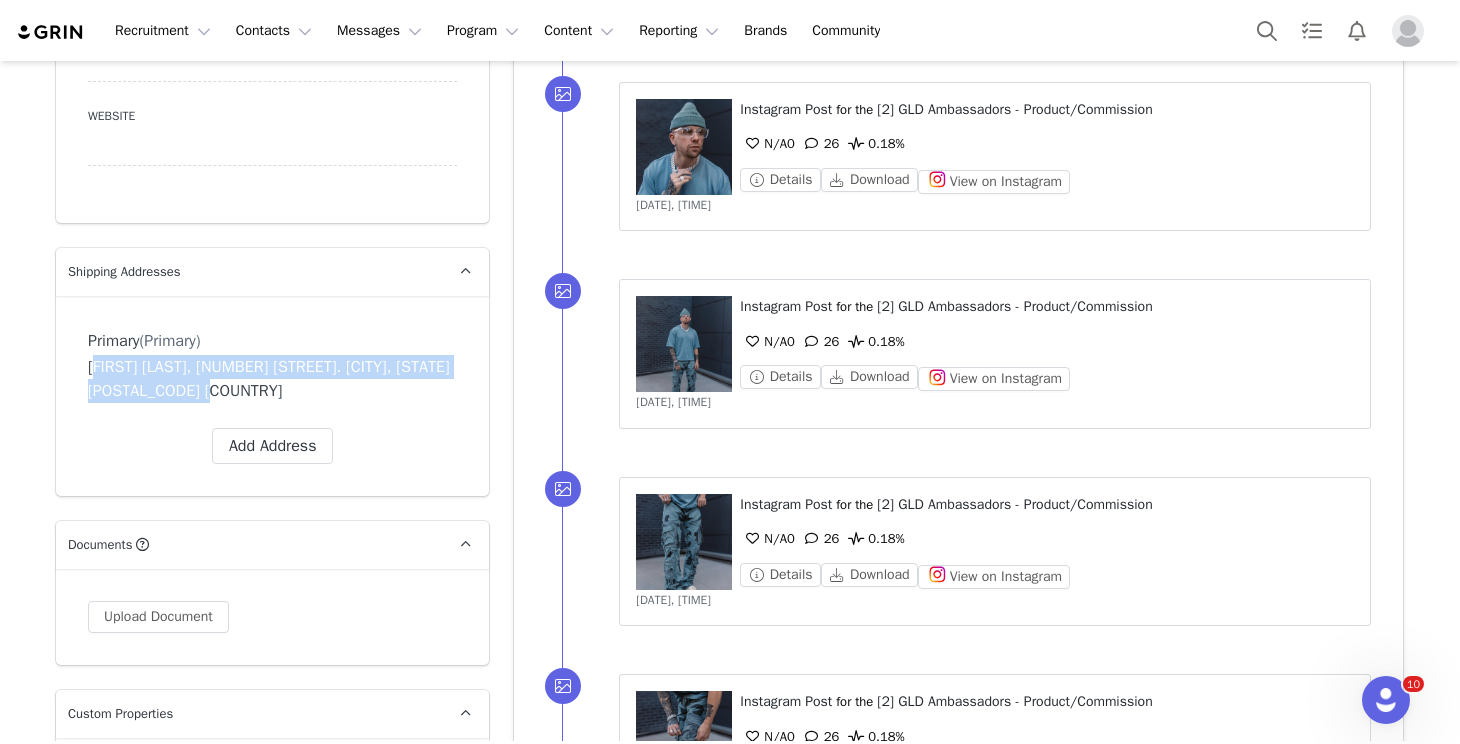 drag, startPoint x: 273, startPoint y: 397, endPoint x: 75, endPoint y: 374, distance: 199.33138 